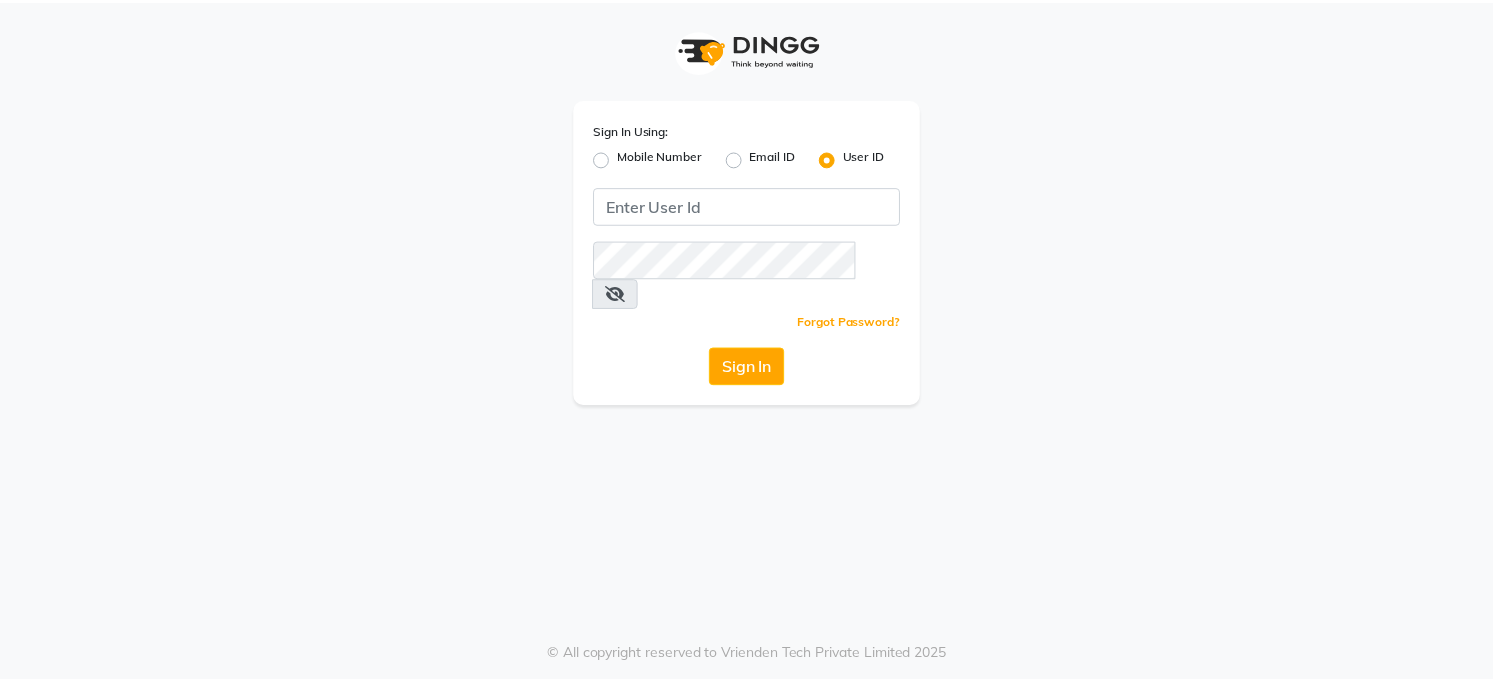 scroll, scrollTop: 0, scrollLeft: 0, axis: both 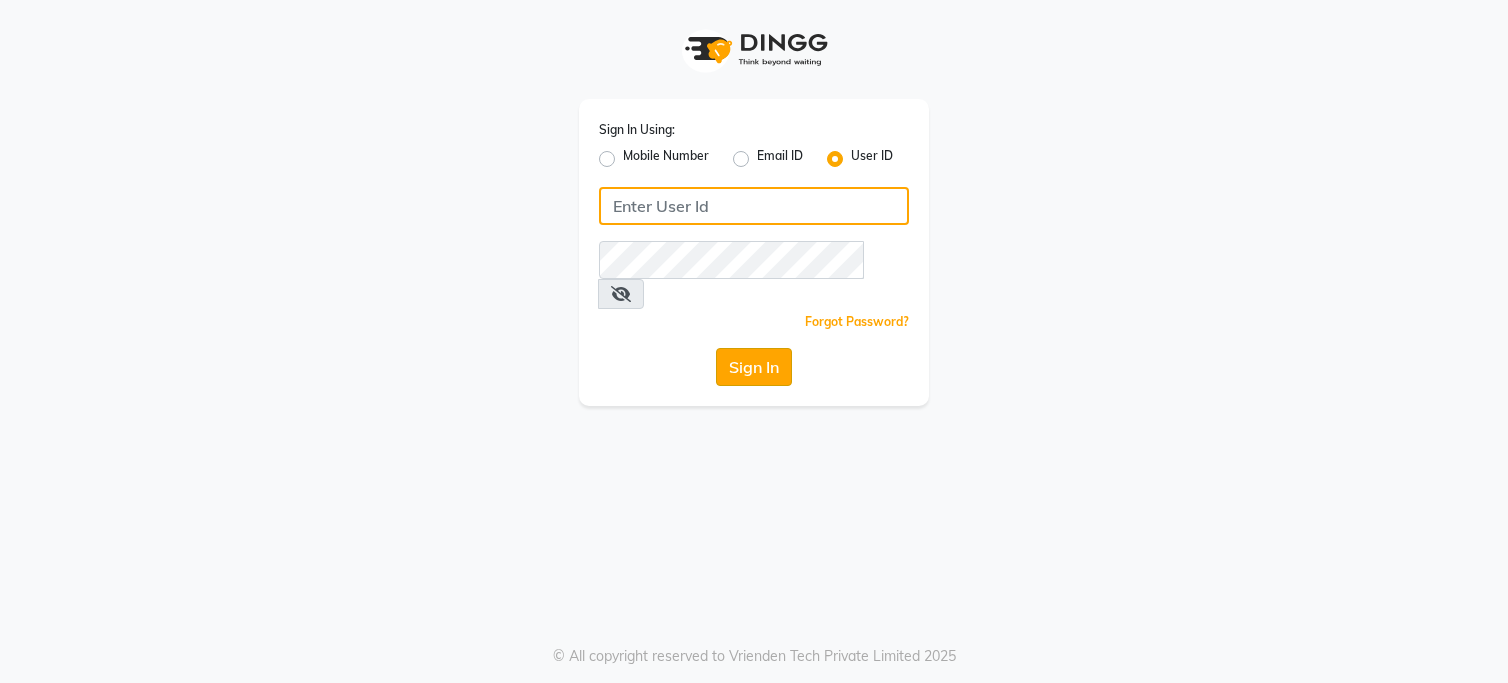 type on "omkar" 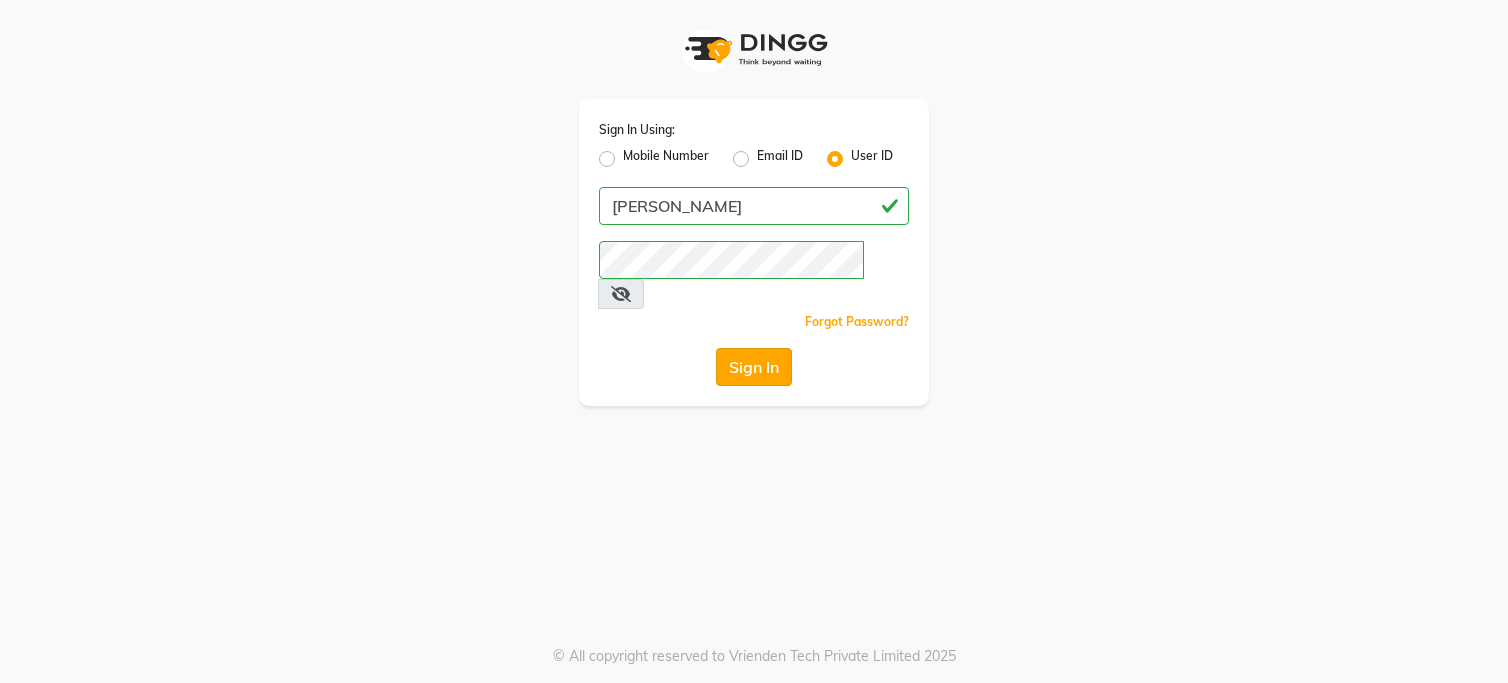 click on "Sign In" 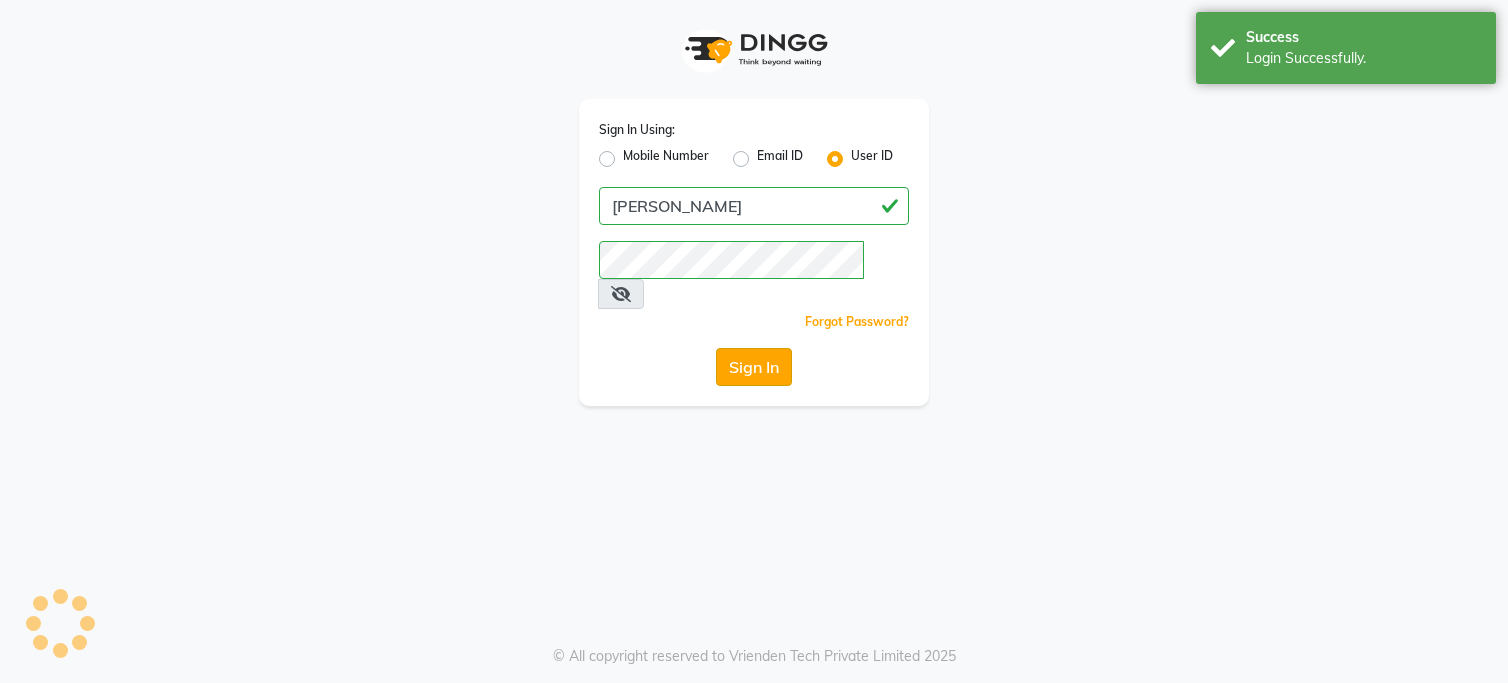 click on "Sign In" 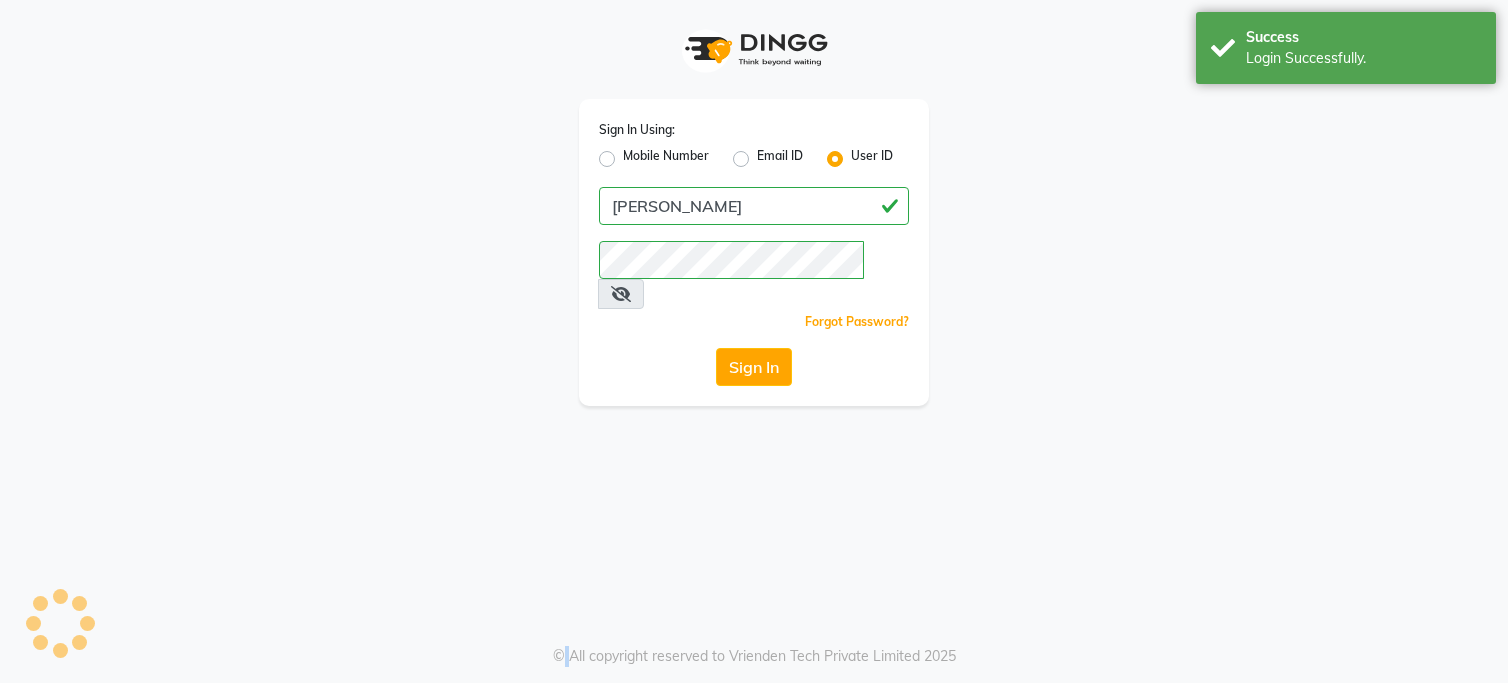 click on "Sign In" 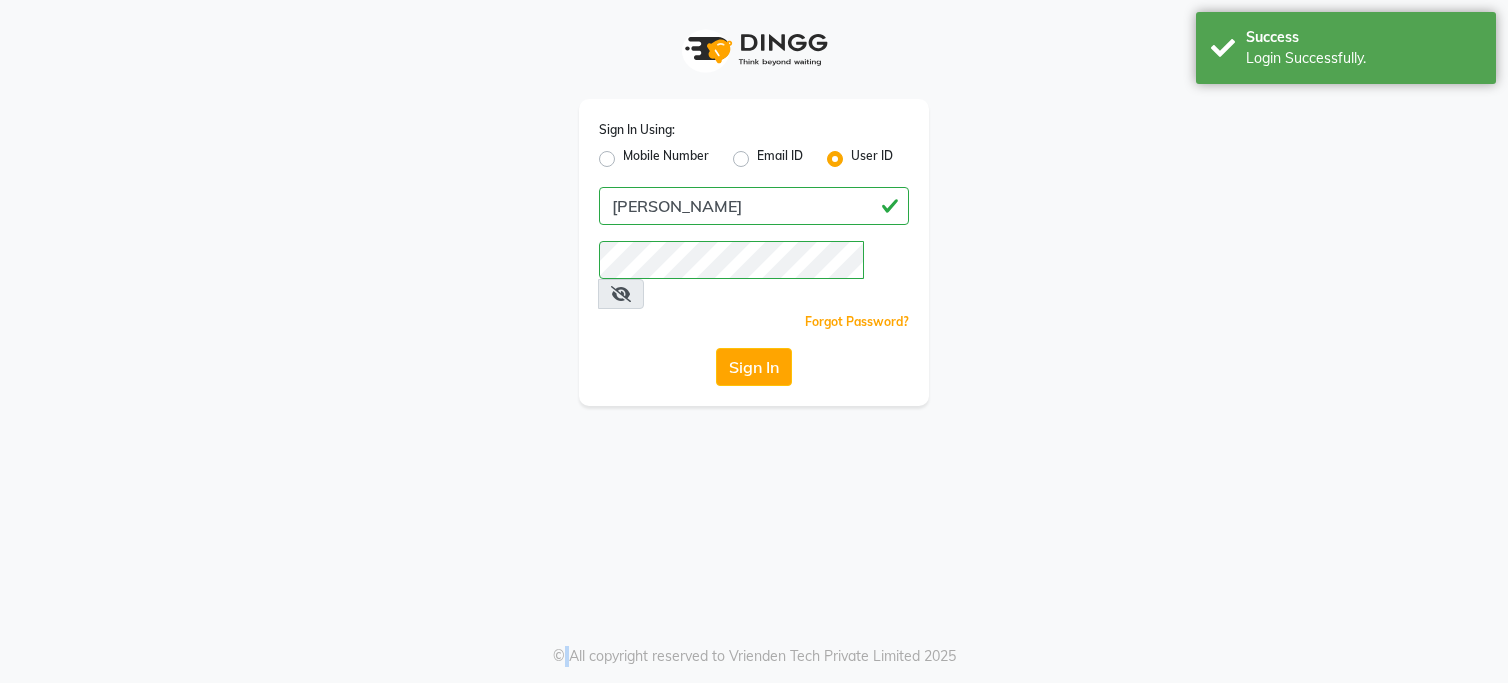 click on "Sign In" 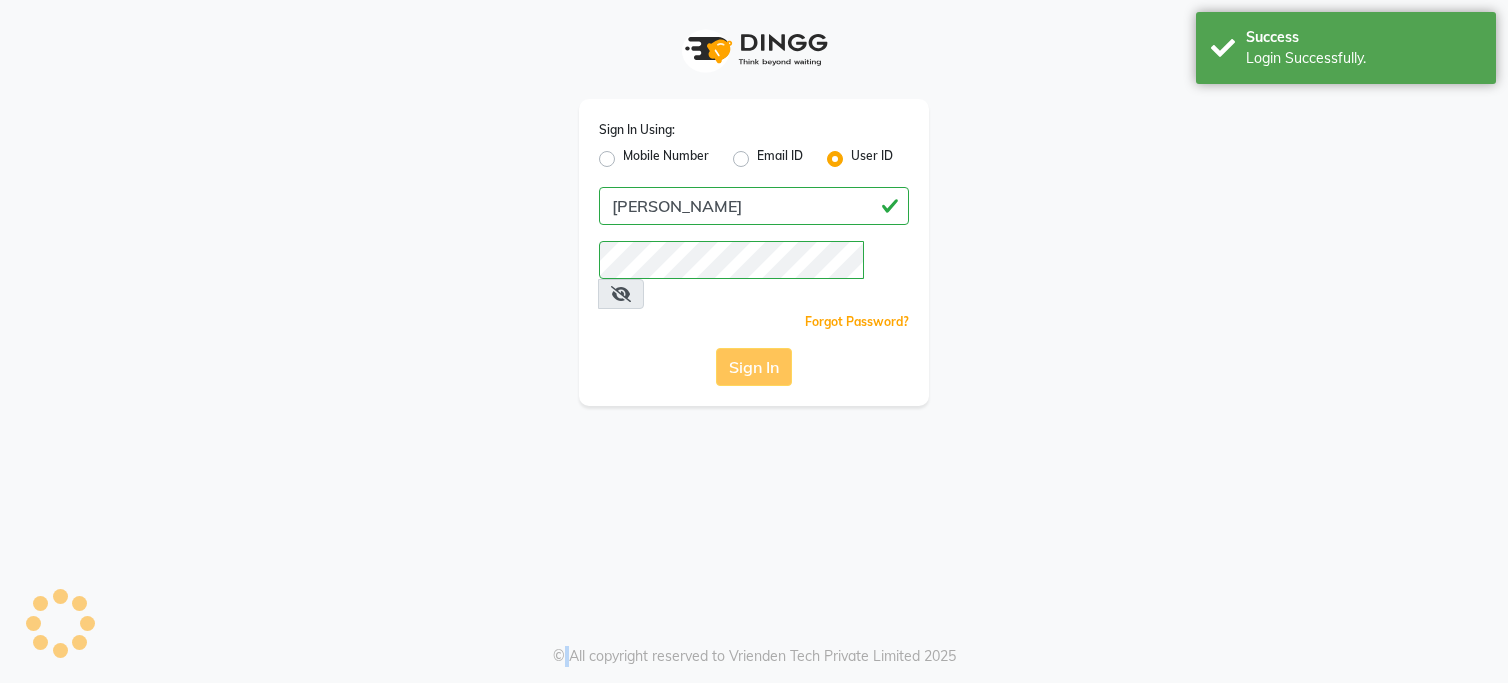 click on "Sign In" 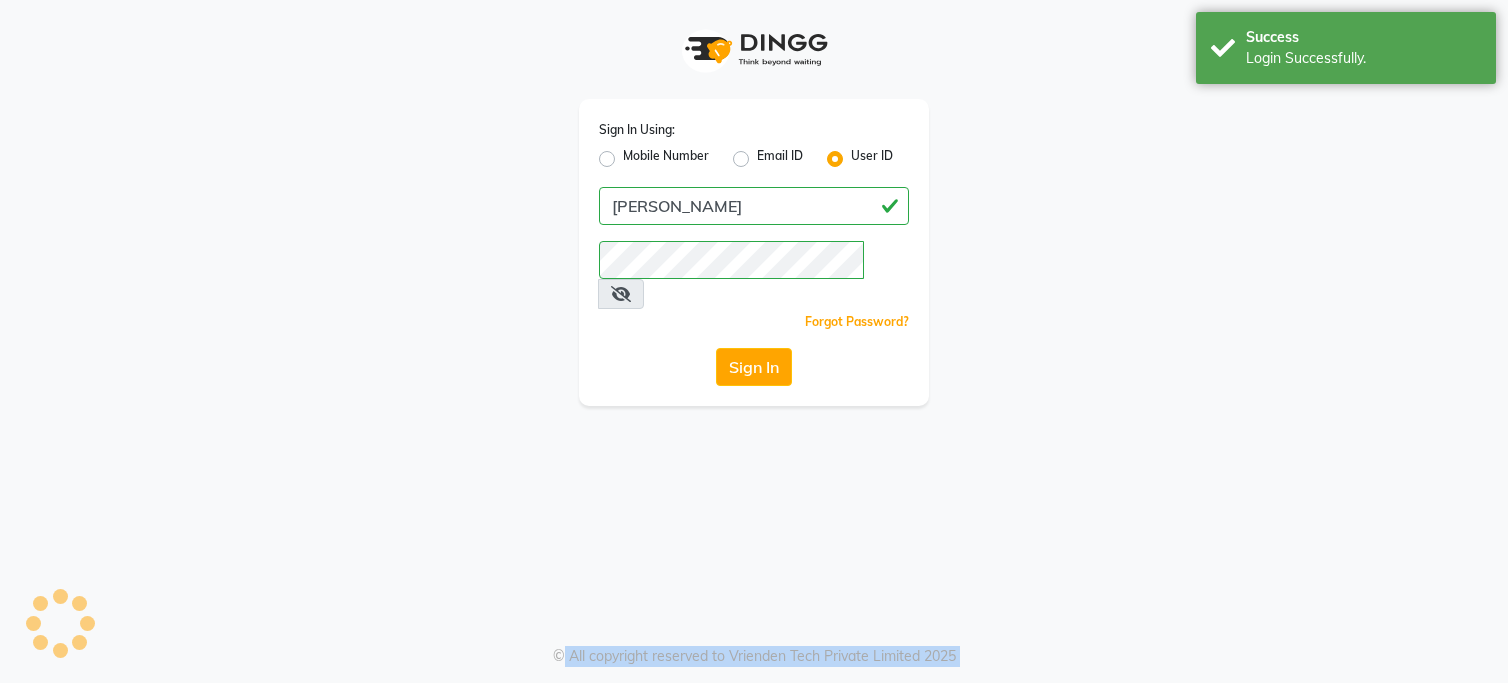 click on "Sign In" 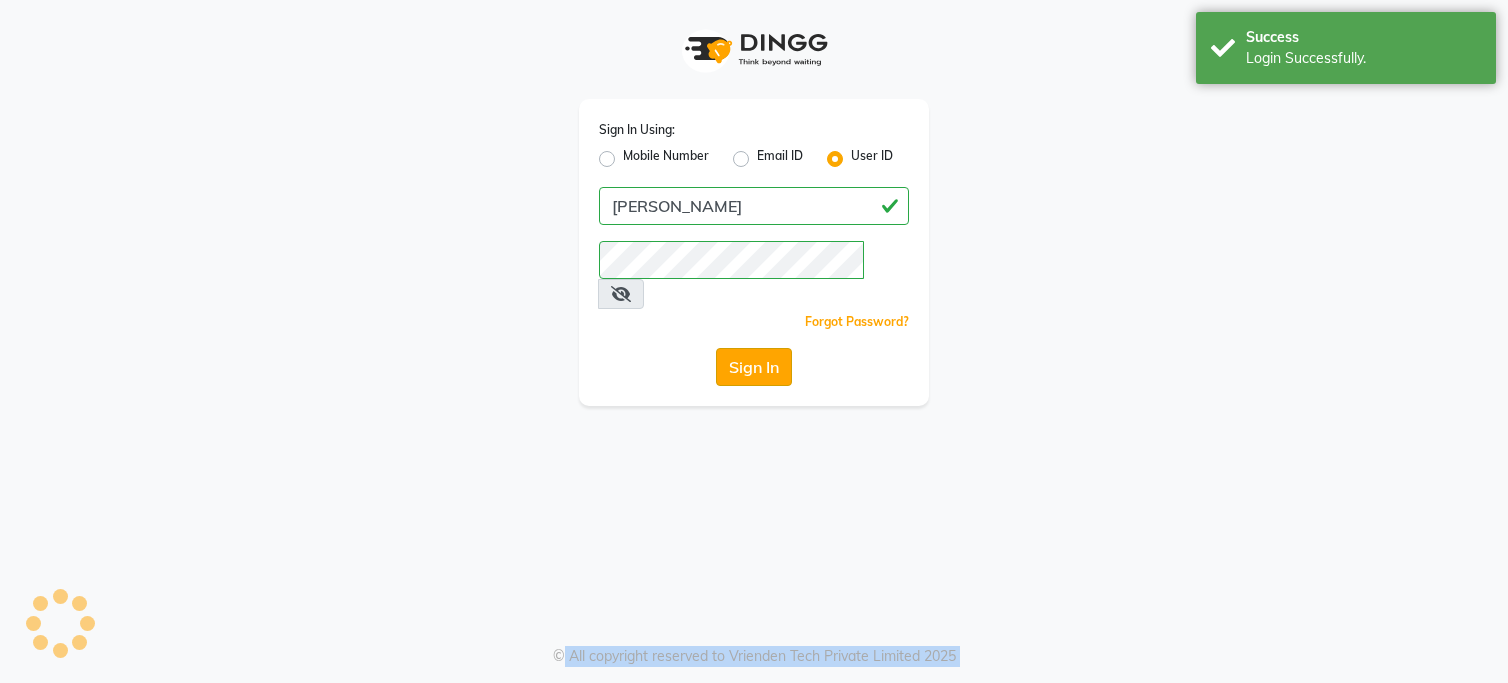 click on "Sign In" 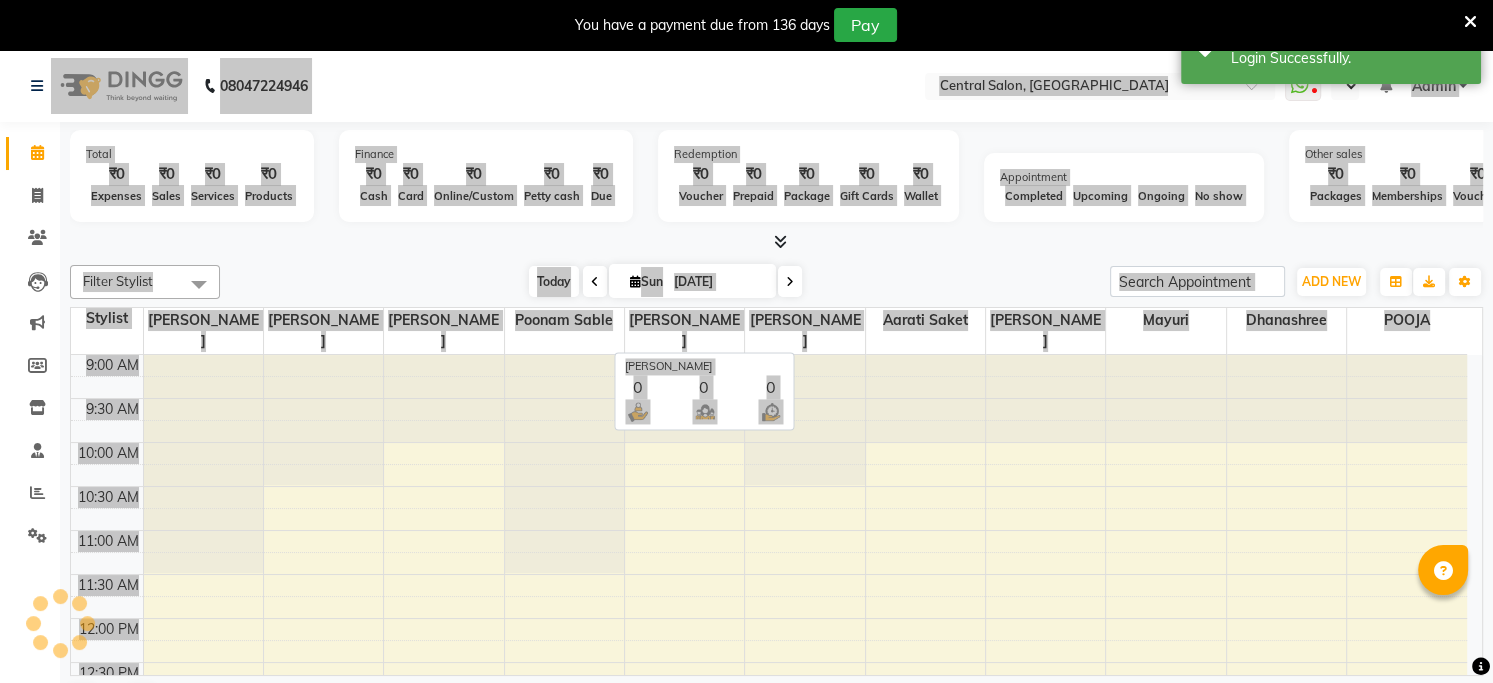 scroll, scrollTop: 0, scrollLeft: 0, axis: both 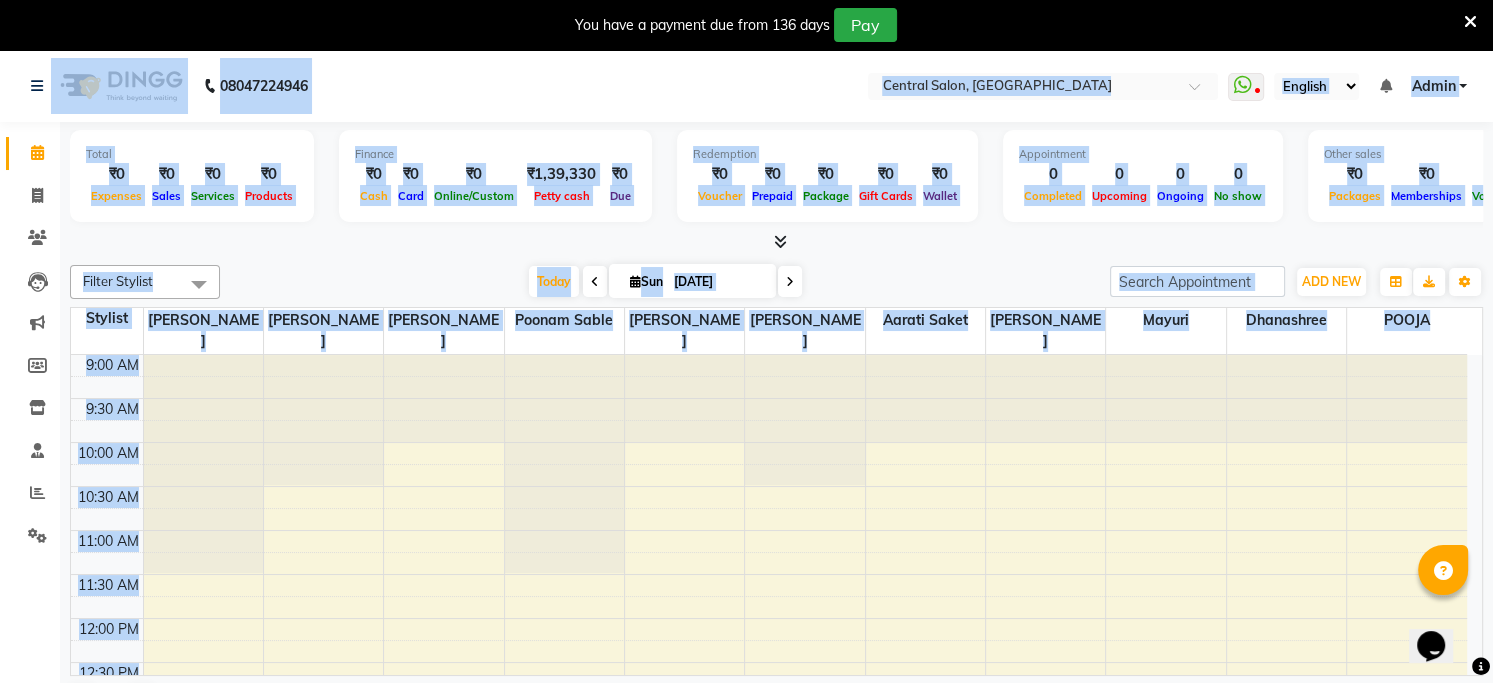 click on "08047224946 Select Location × Central Salon, Thane  WhatsApp Status  ✕ Status:  Disconnected Most Recent Message: 08-07-2025     09:15 PM Recent Service Activity: 08-07-2025     09:13 PM  08047224946 Whatsapp Settings English ENGLISH Español العربية मराठी हिंदी ગુજરાતી தமிழ் 中文 Notifications nothing to show Admin Manage Profile Change Password Sign out  Version:3.15.3" 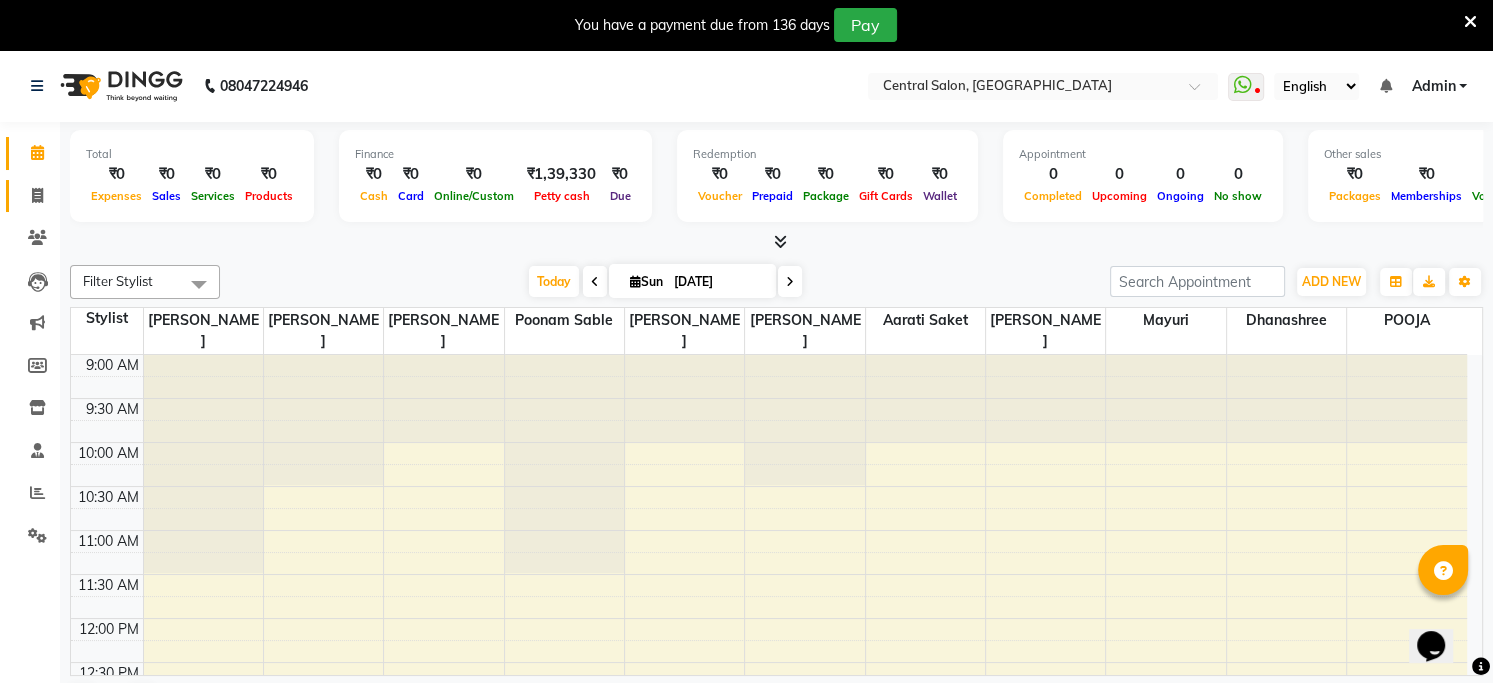 click on "Invoice" 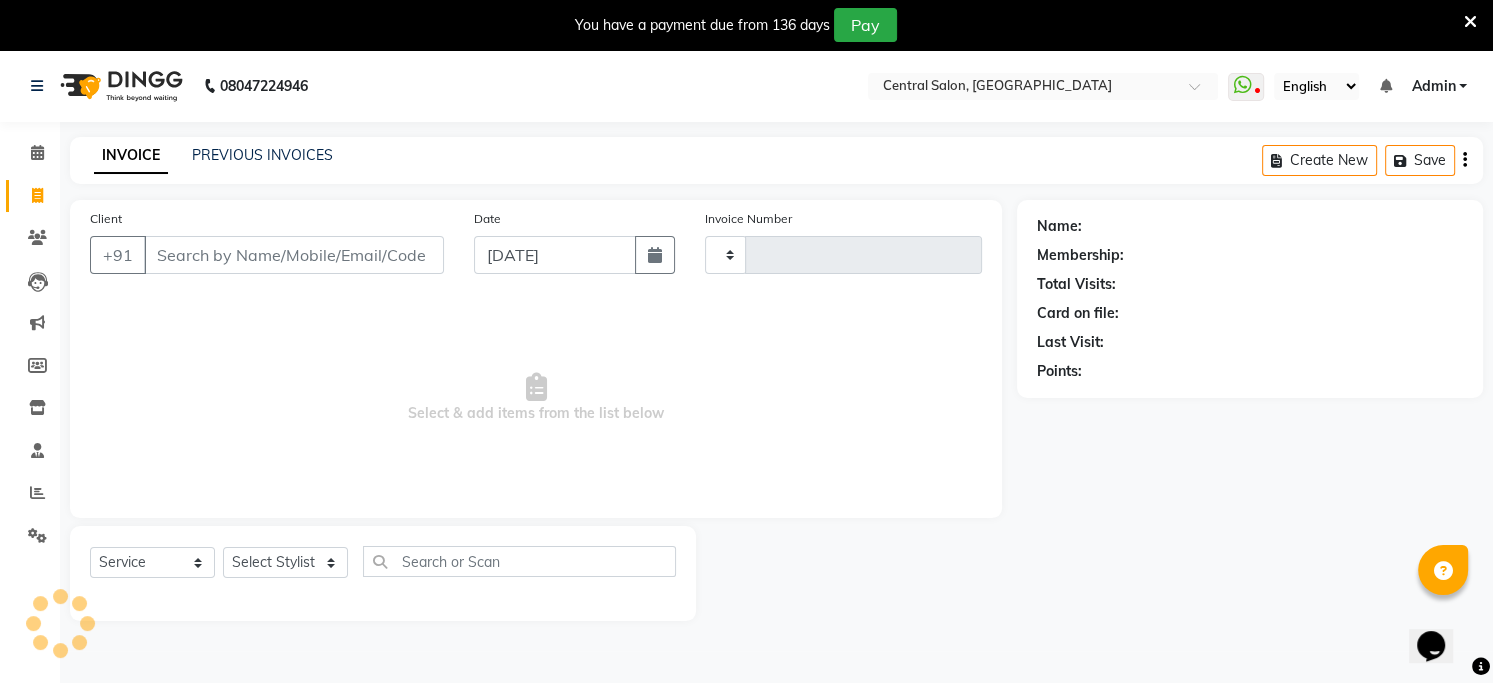 type on "0017" 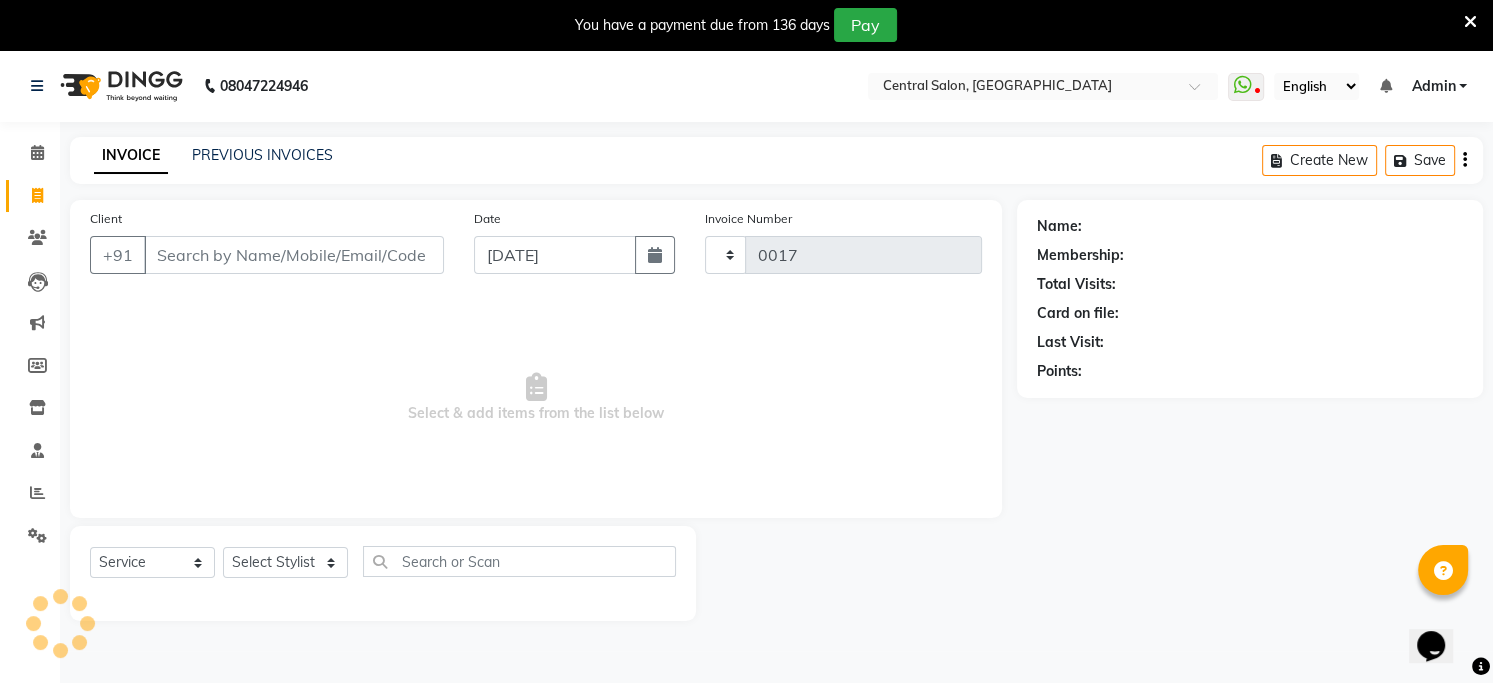 select on "7043" 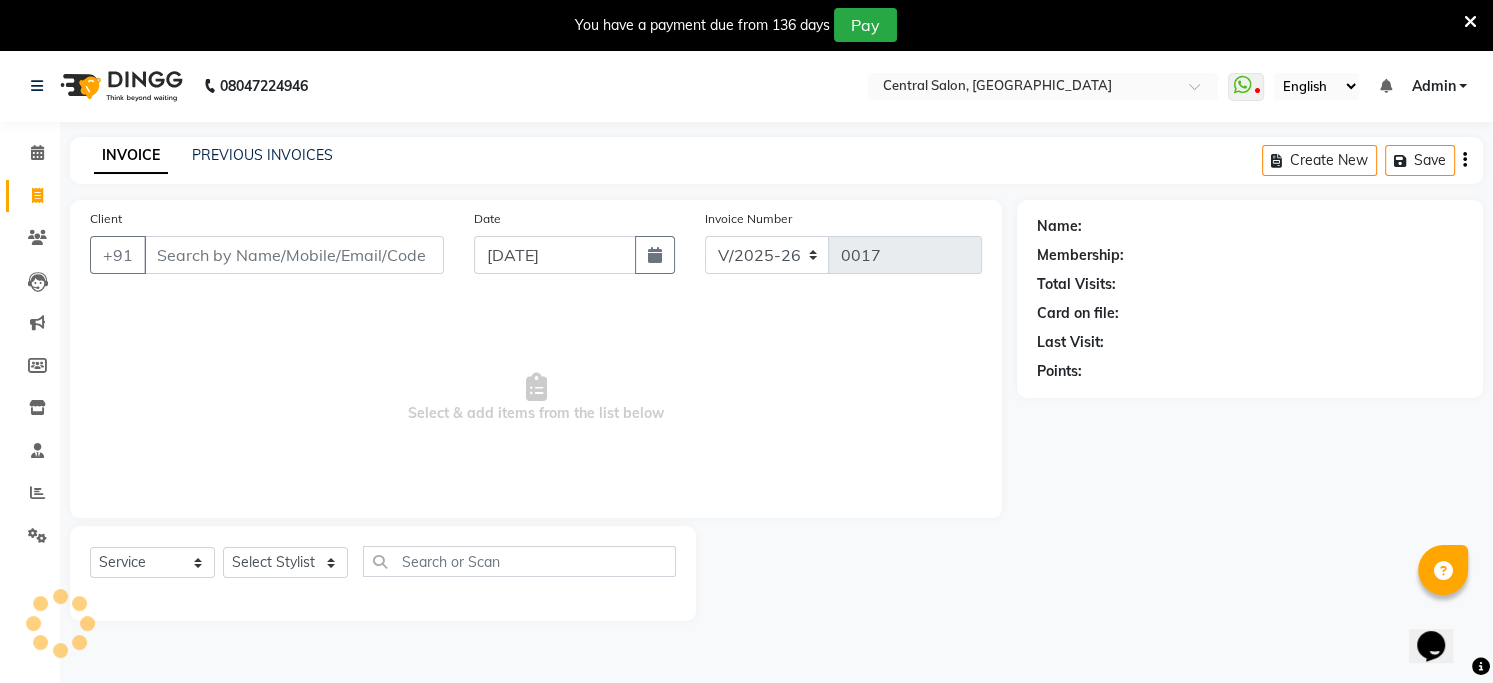 click on "Client" at bounding box center (294, 255) 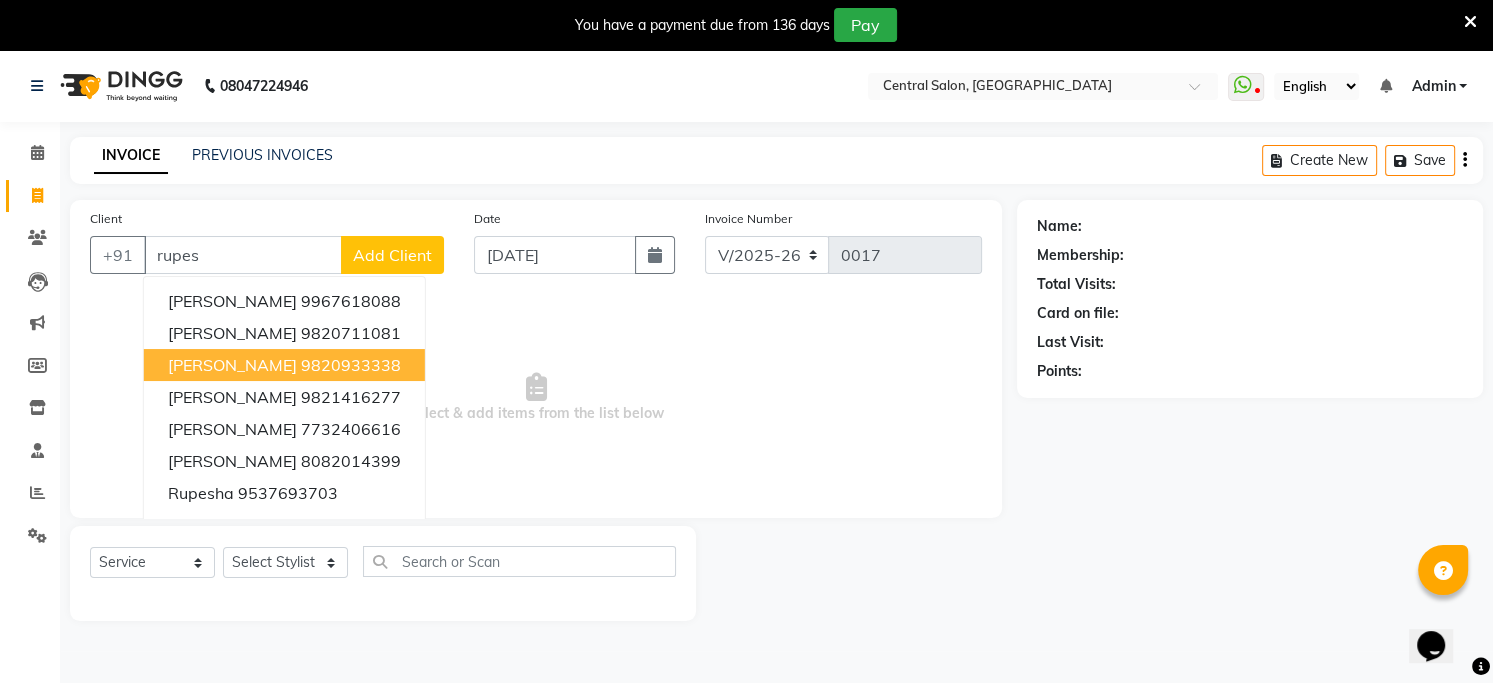 click on "[PERSON_NAME]" at bounding box center [232, 365] 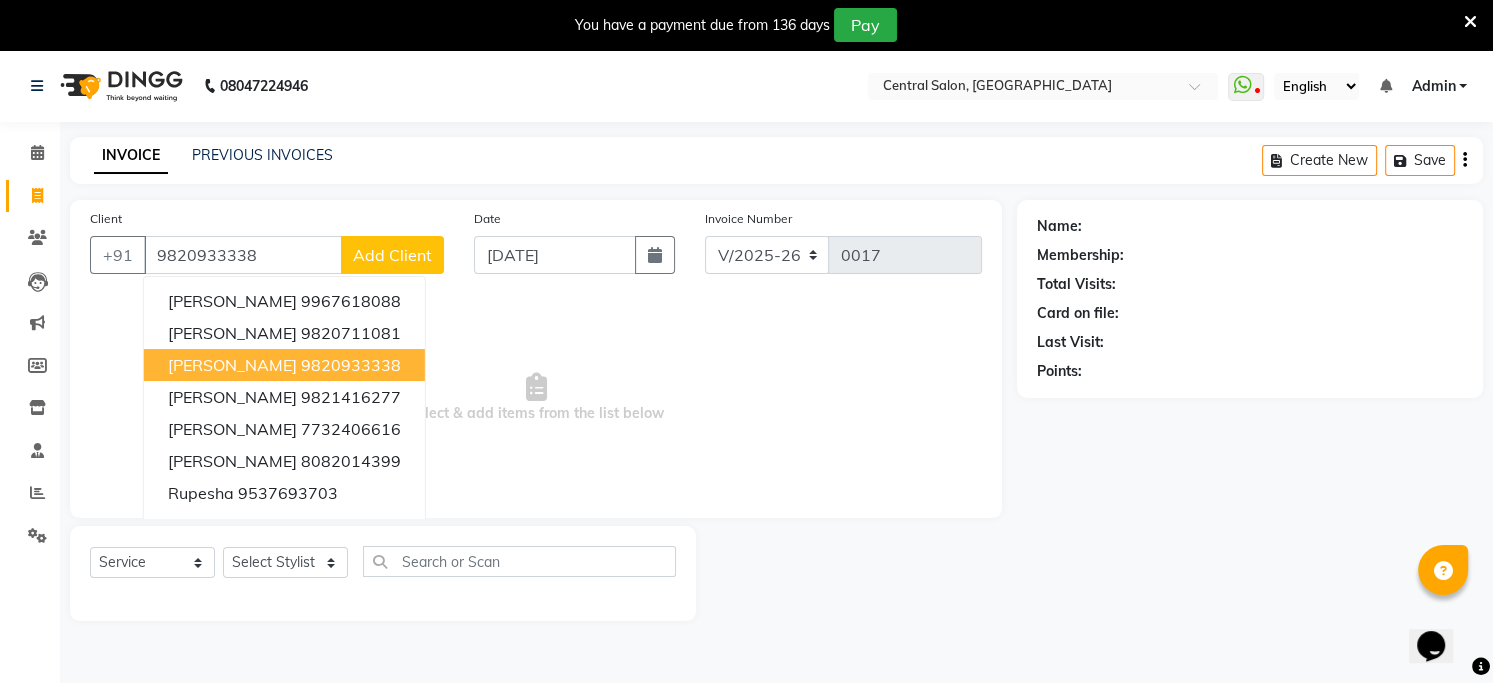 type on "9820933338" 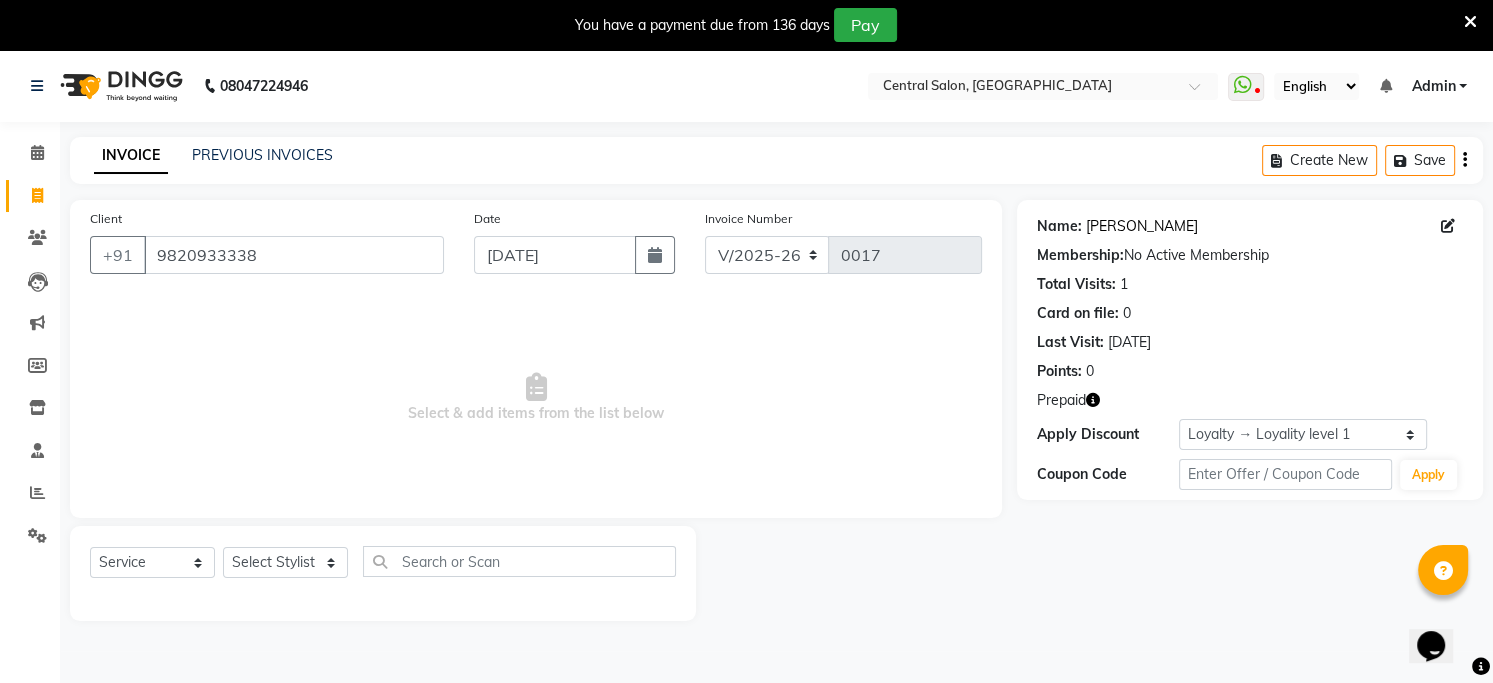 click on "[PERSON_NAME]" 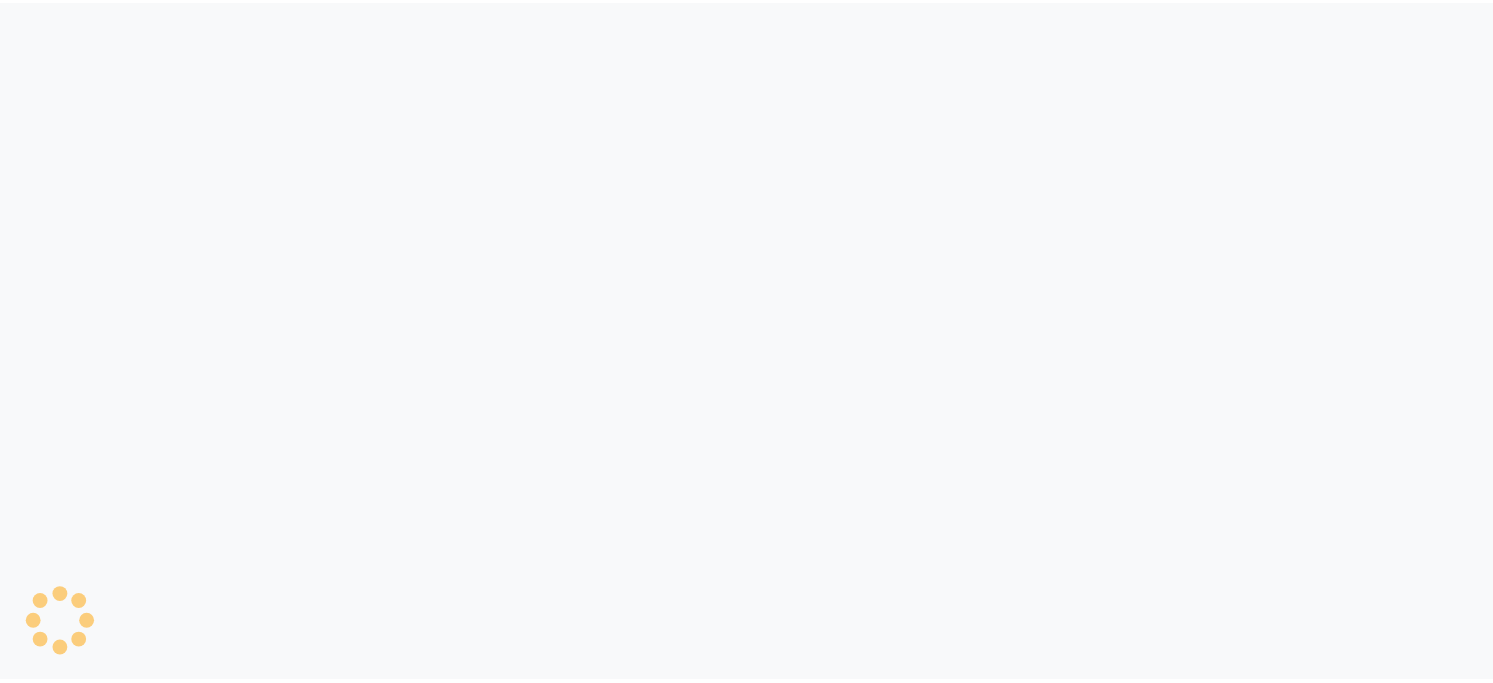 scroll, scrollTop: 0, scrollLeft: 0, axis: both 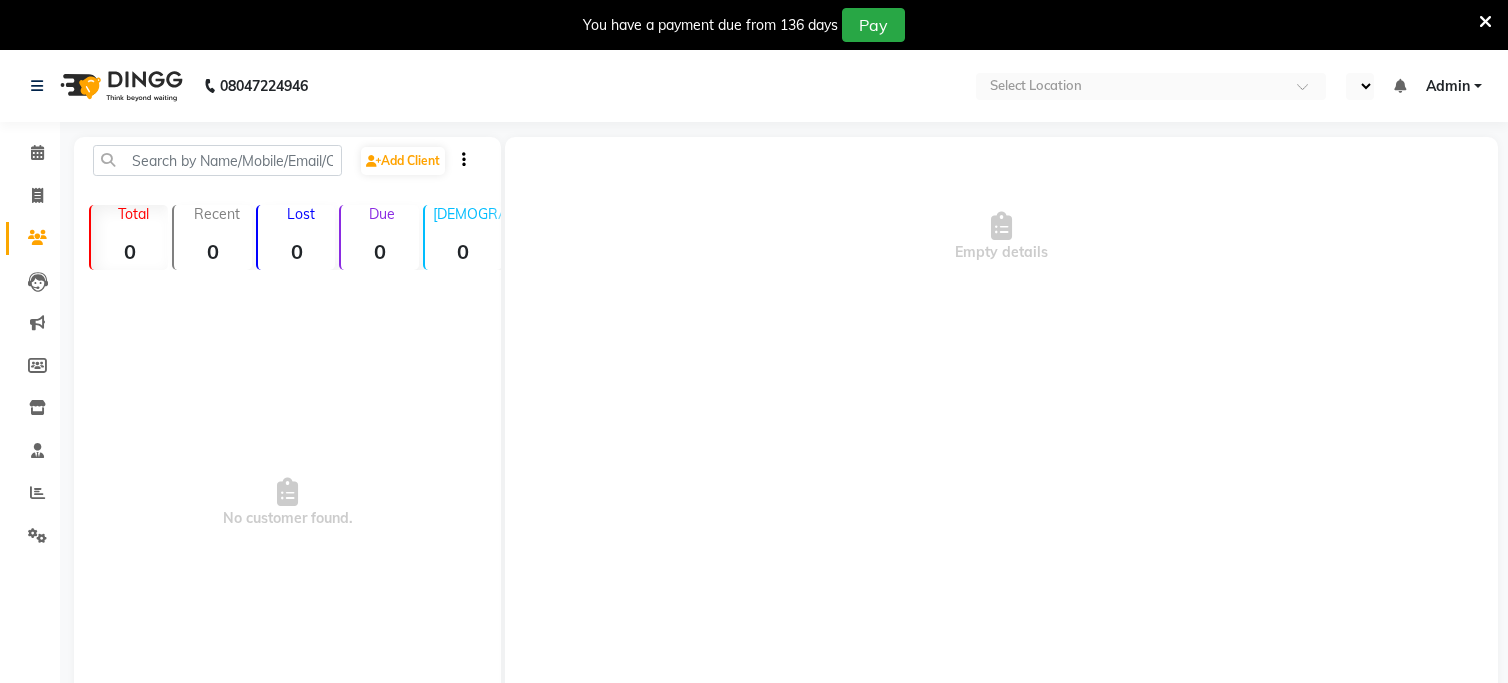 select on "en" 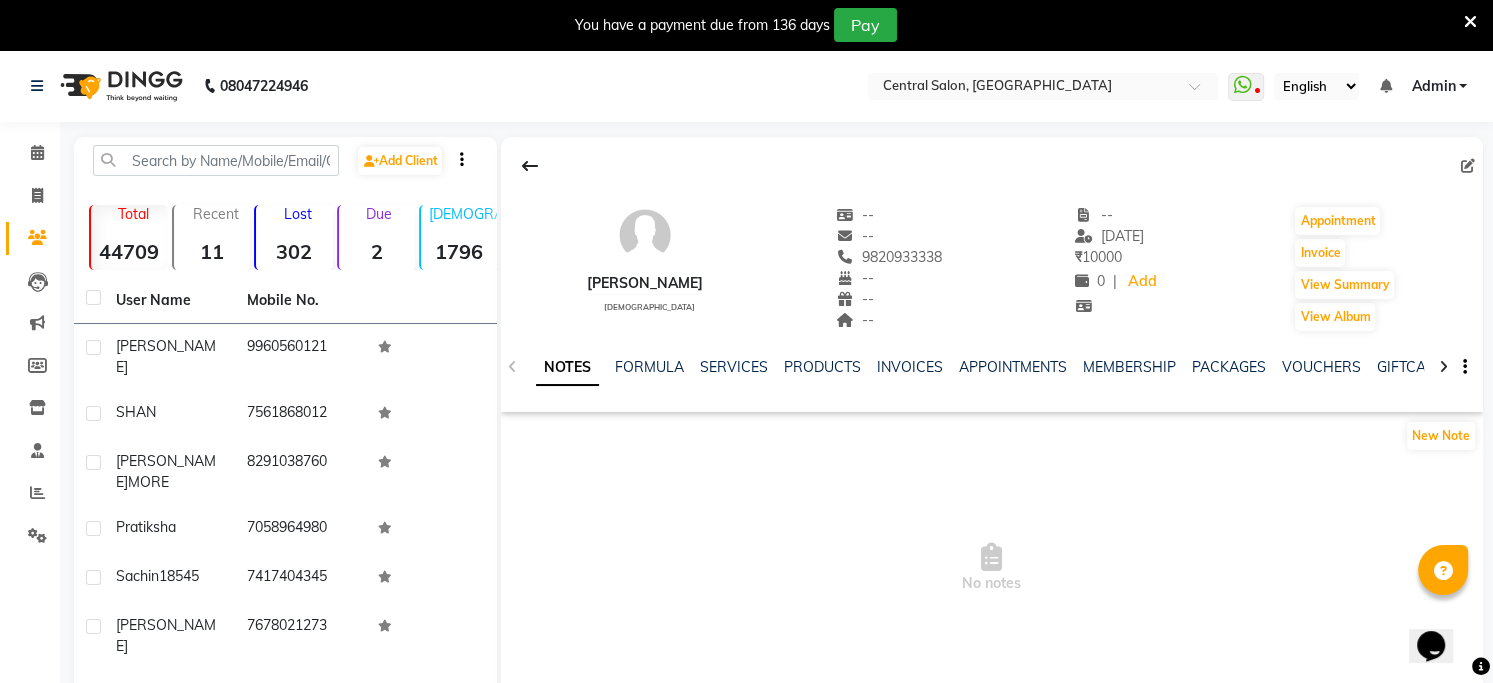 scroll, scrollTop: 0, scrollLeft: 0, axis: both 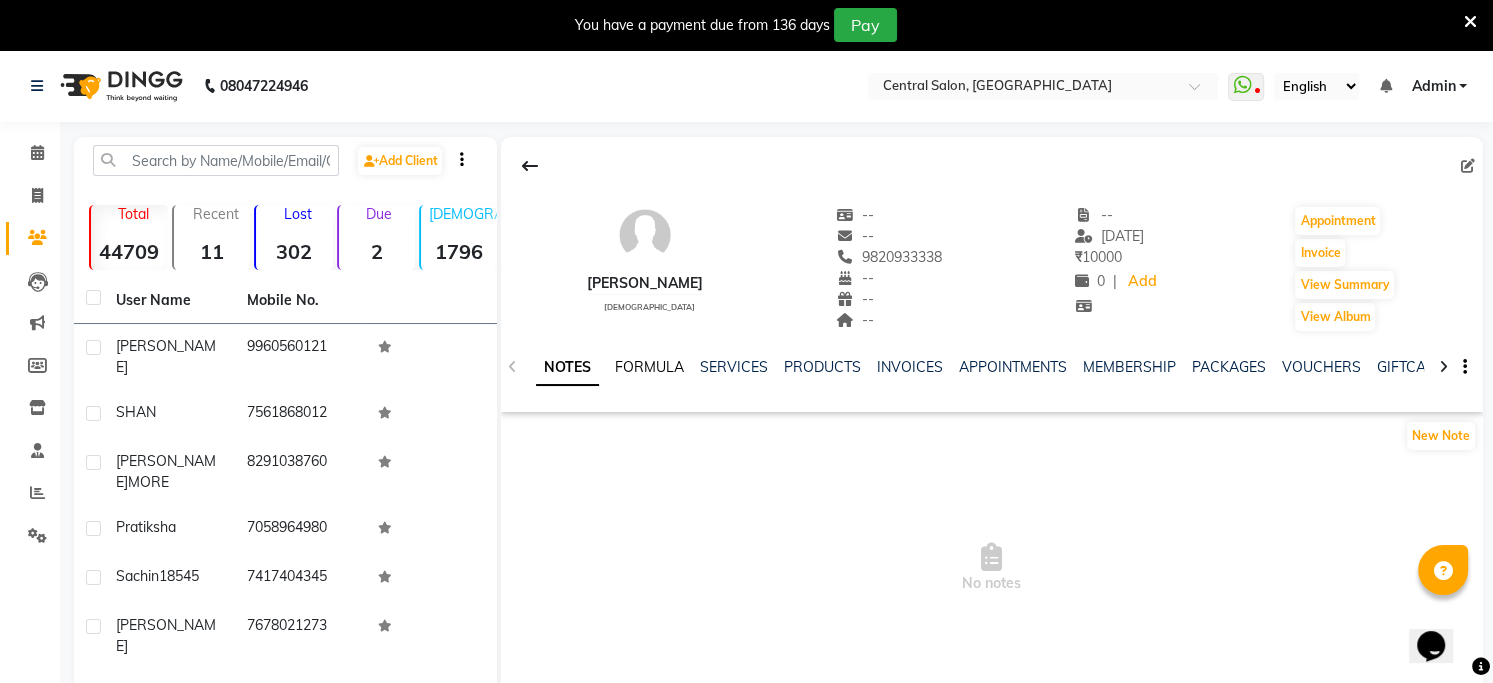 click on "FORMULA" 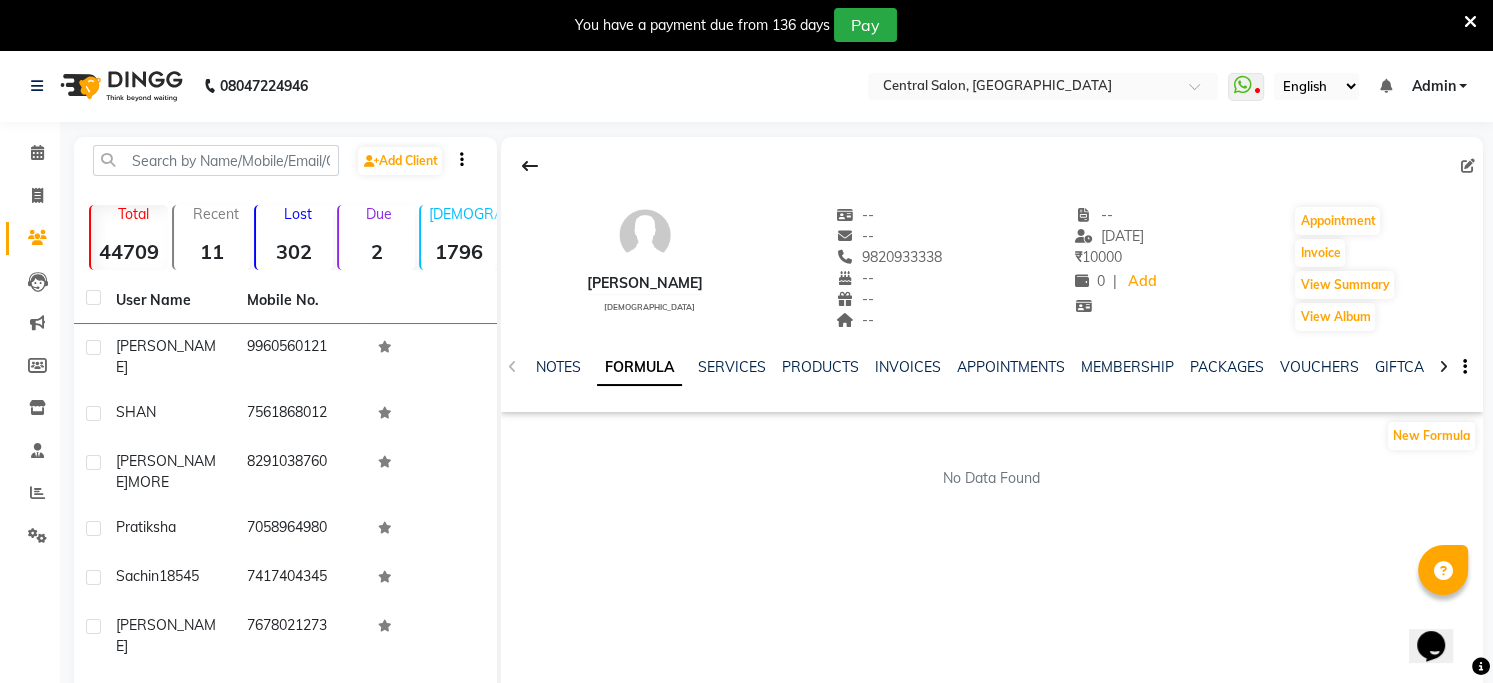 click on "NOTES FORMULA SERVICES PRODUCTS INVOICES APPOINTMENTS MEMBERSHIP PACKAGES VOUCHERS GIFTCARDS POINTS FORMS FAMILY CARDS WALLET" 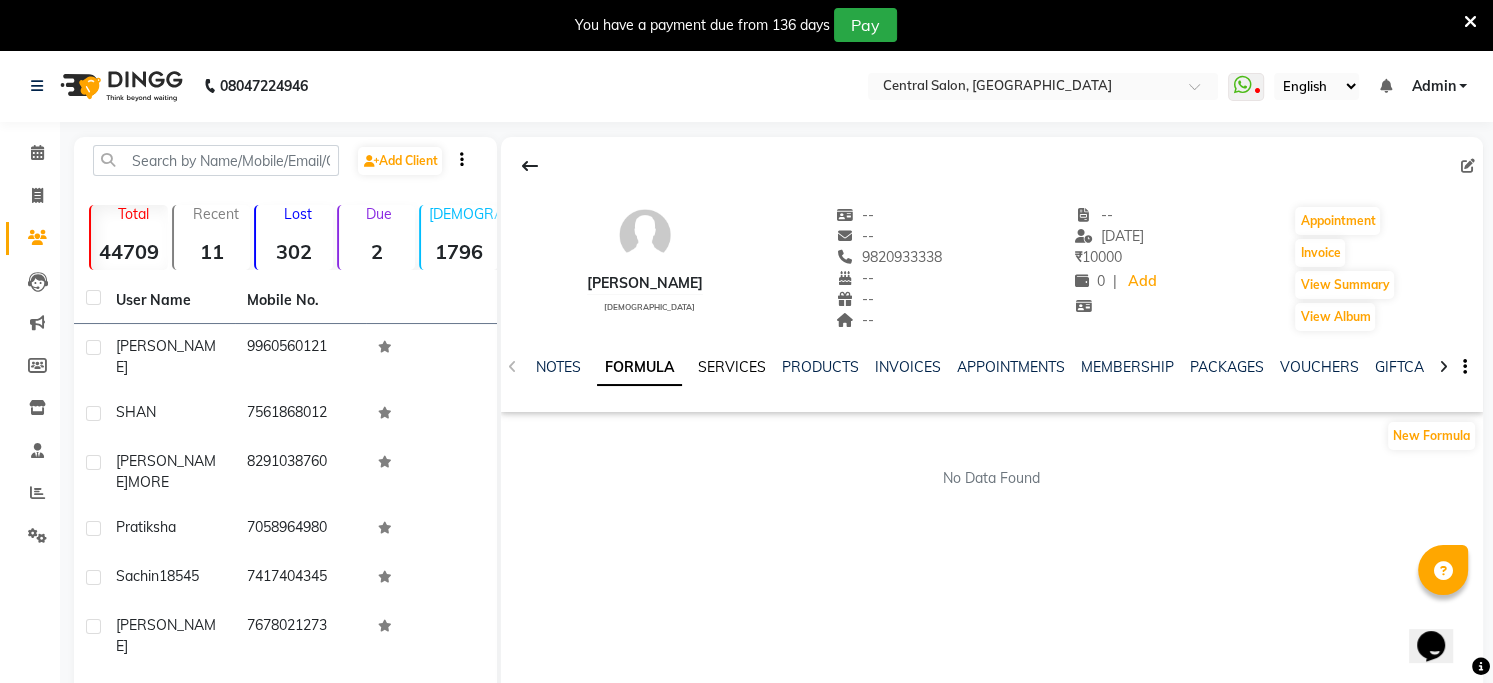 click on "SERVICES" 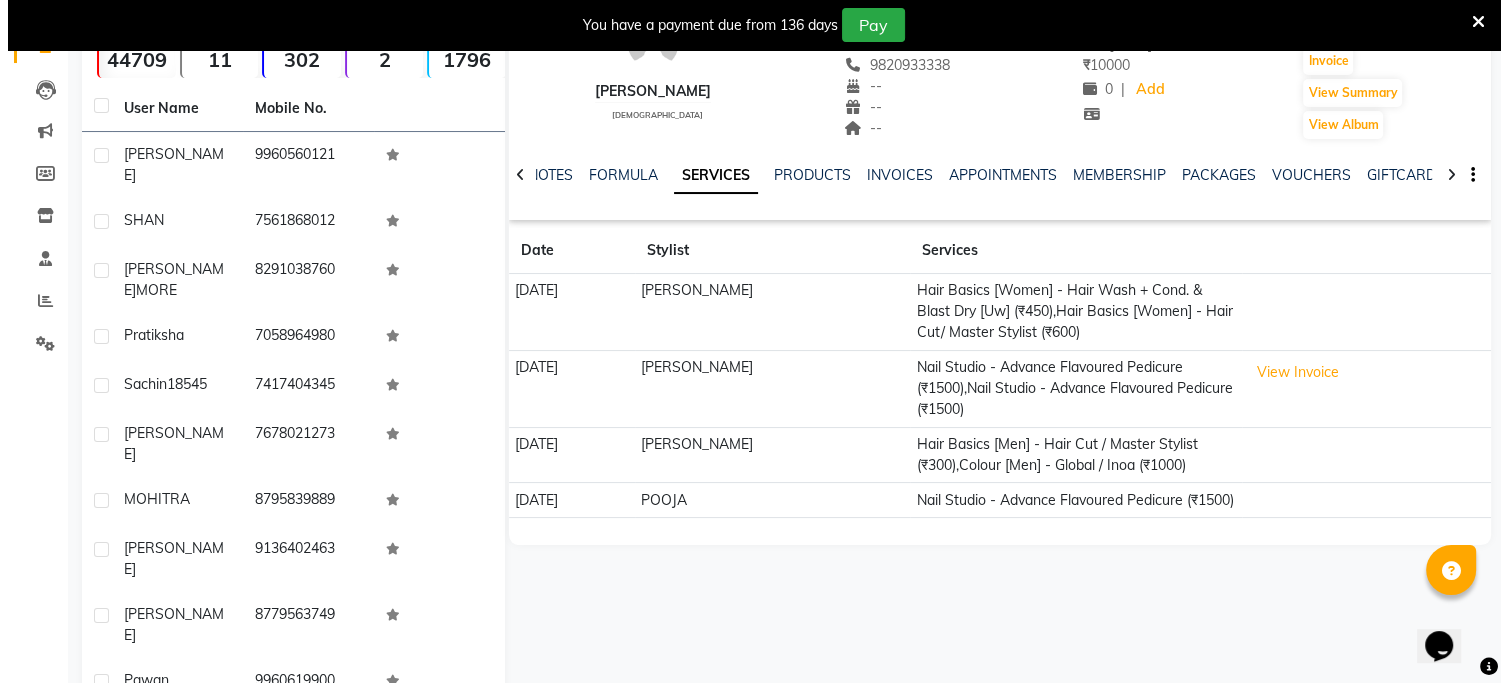 scroll, scrollTop: 216, scrollLeft: 0, axis: vertical 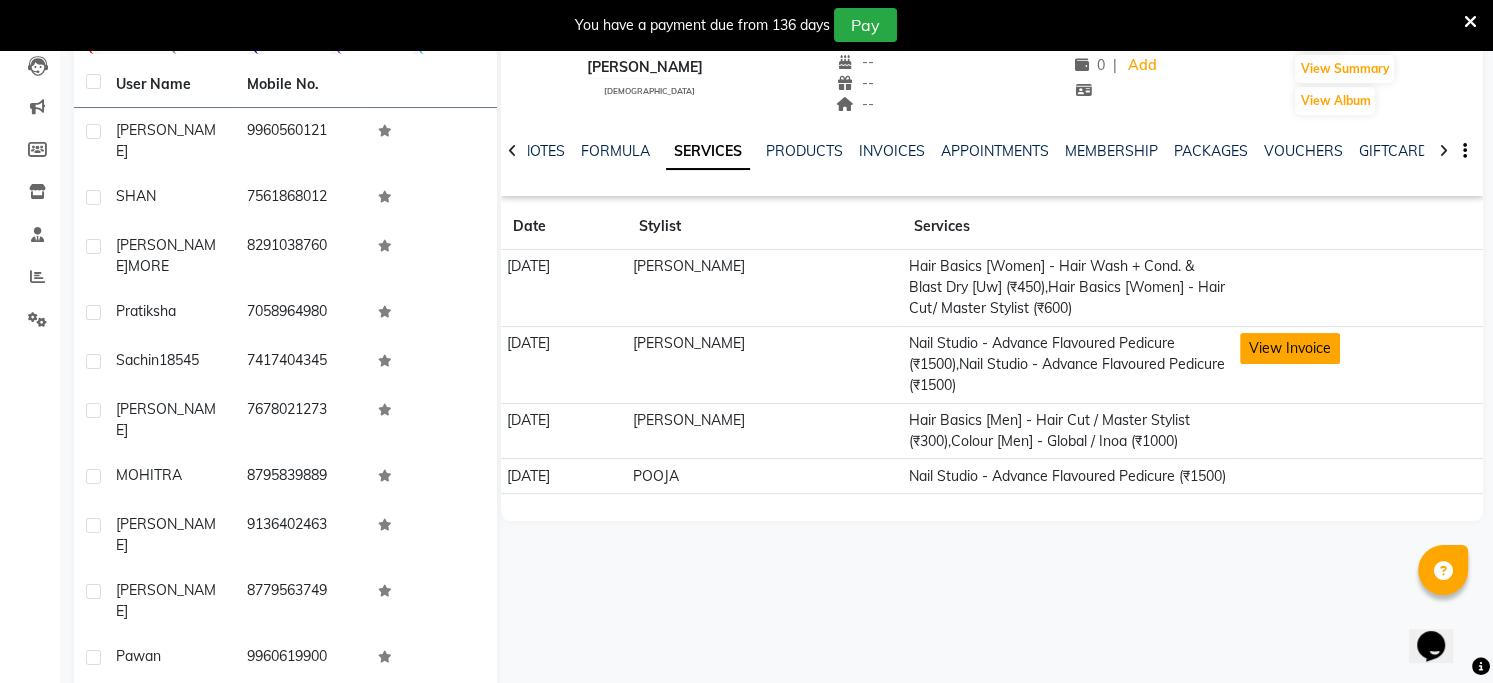 click on "View Invoice" 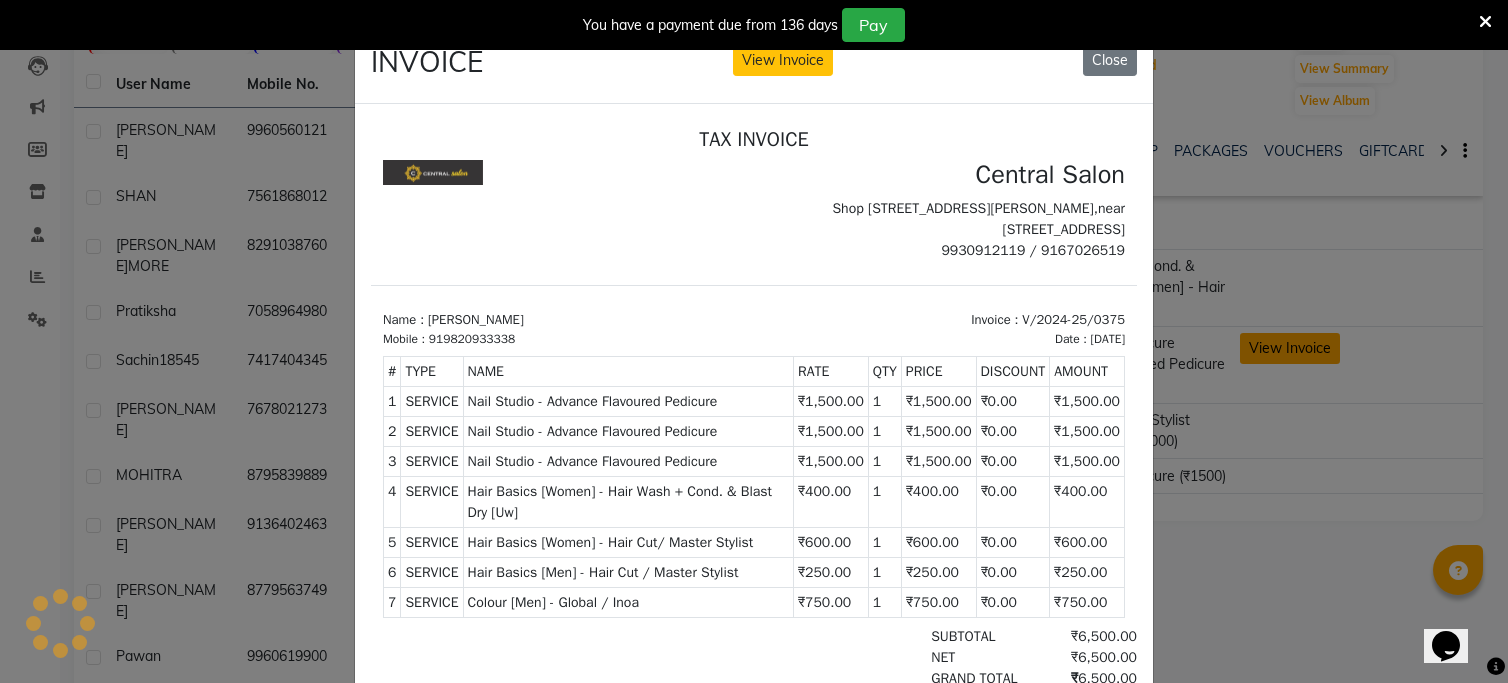 scroll, scrollTop: 0, scrollLeft: 0, axis: both 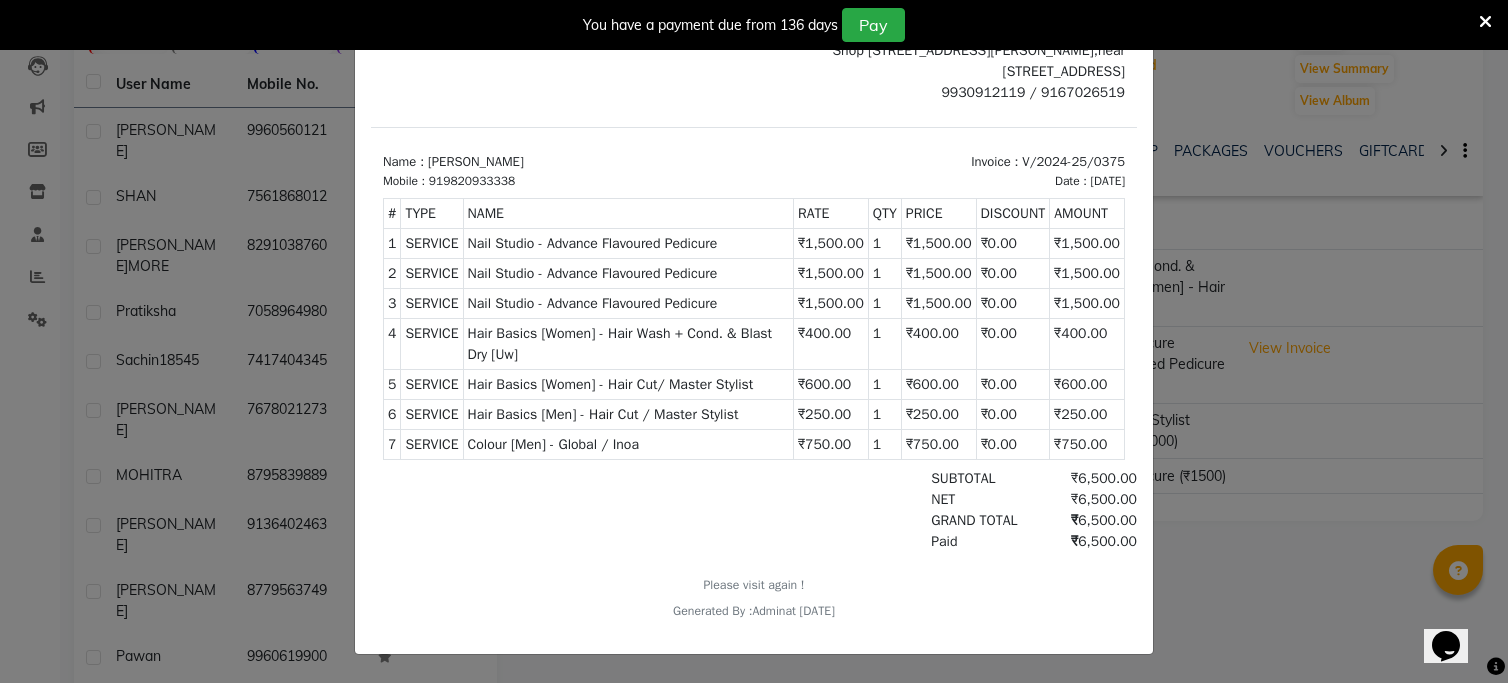 drag, startPoint x: 1872, startPoint y: 597, endPoint x: 1071, endPoint y: 590, distance: 801.0306 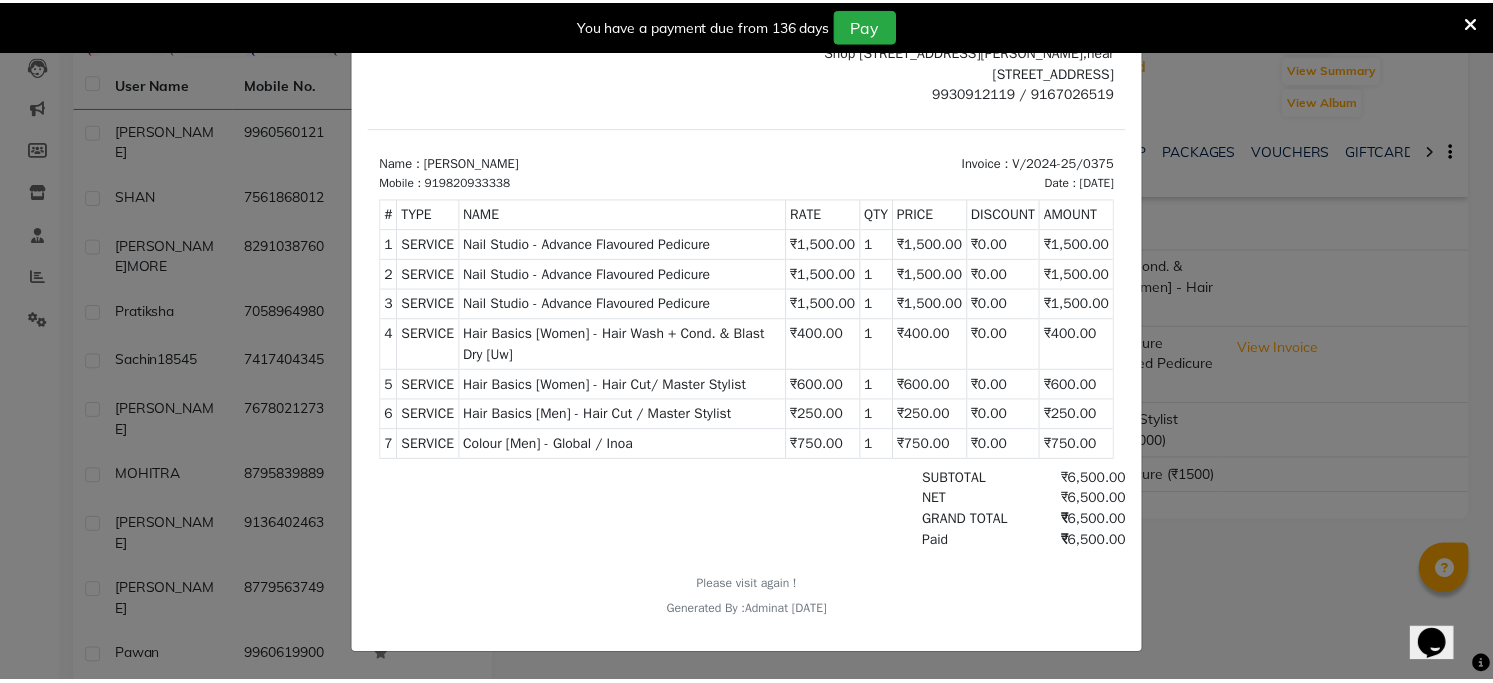 scroll, scrollTop: 15, scrollLeft: 0, axis: vertical 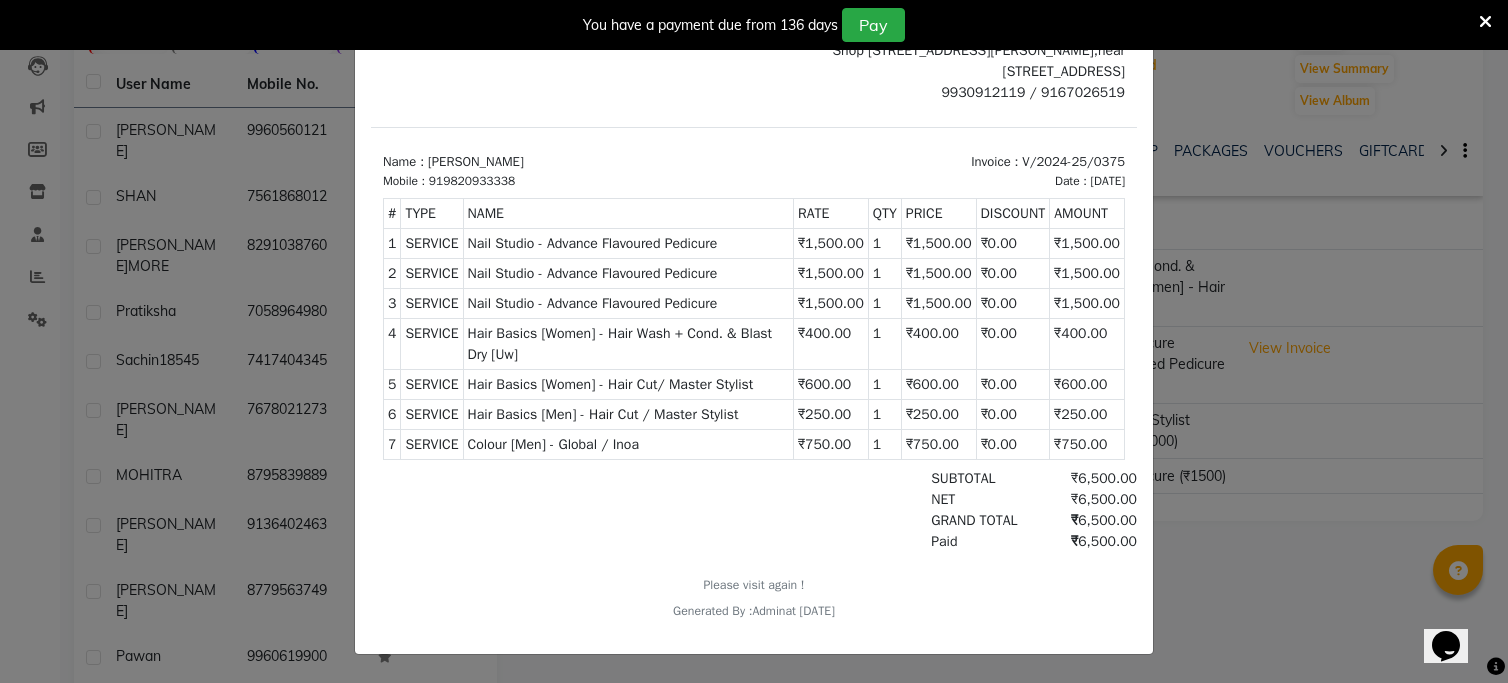 click on "INVOICE View Invoice Close" 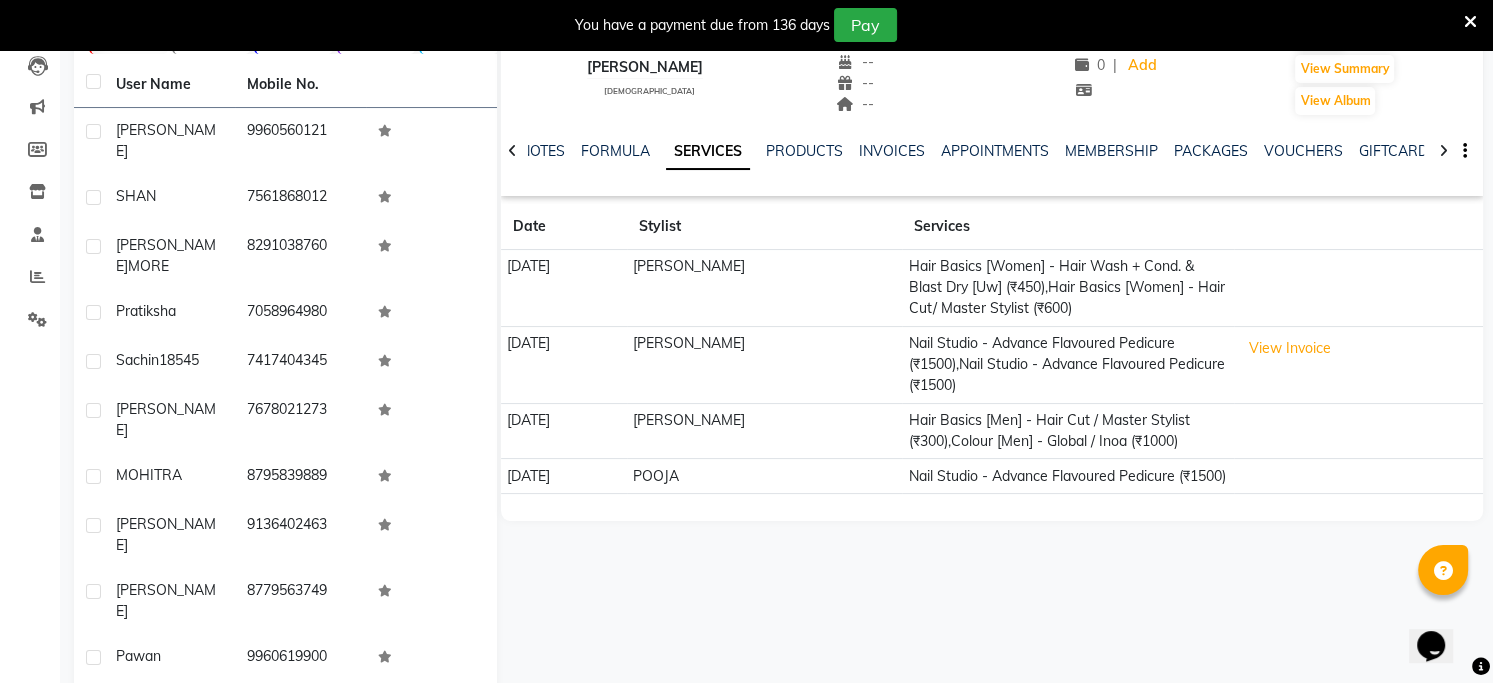 drag, startPoint x: 1025, startPoint y: 481, endPoint x: 1091, endPoint y: 631, distance: 163.878 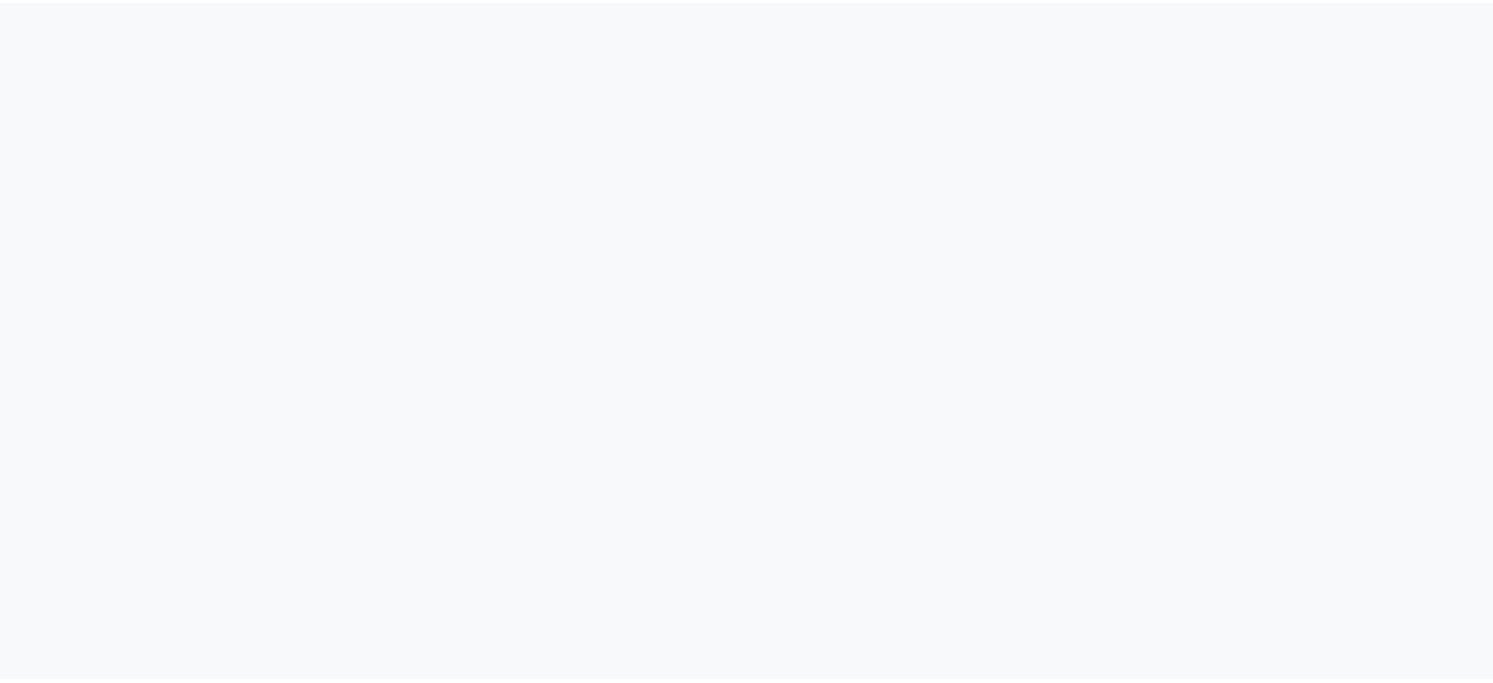 scroll, scrollTop: 0, scrollLeft: 0, axis: both 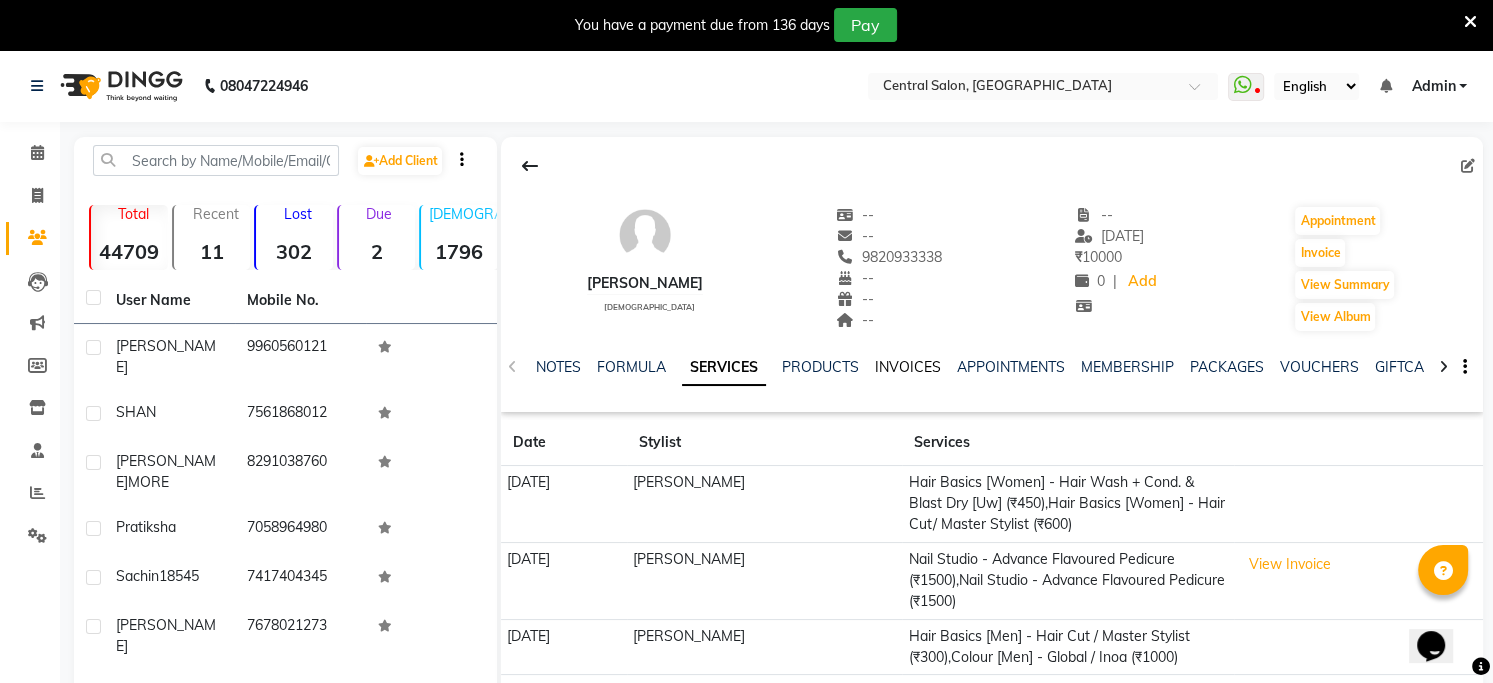 click on "INVOICES" 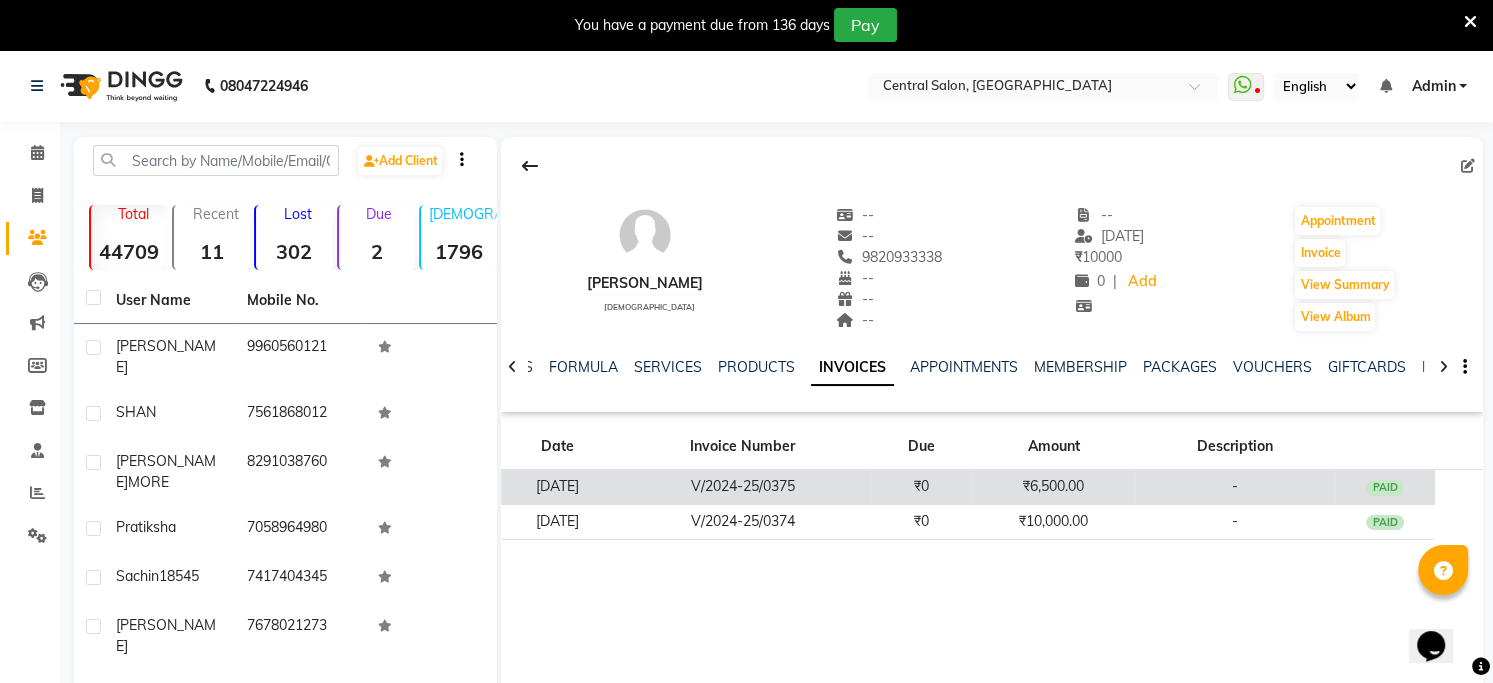 click on "V/2024-25/0375" 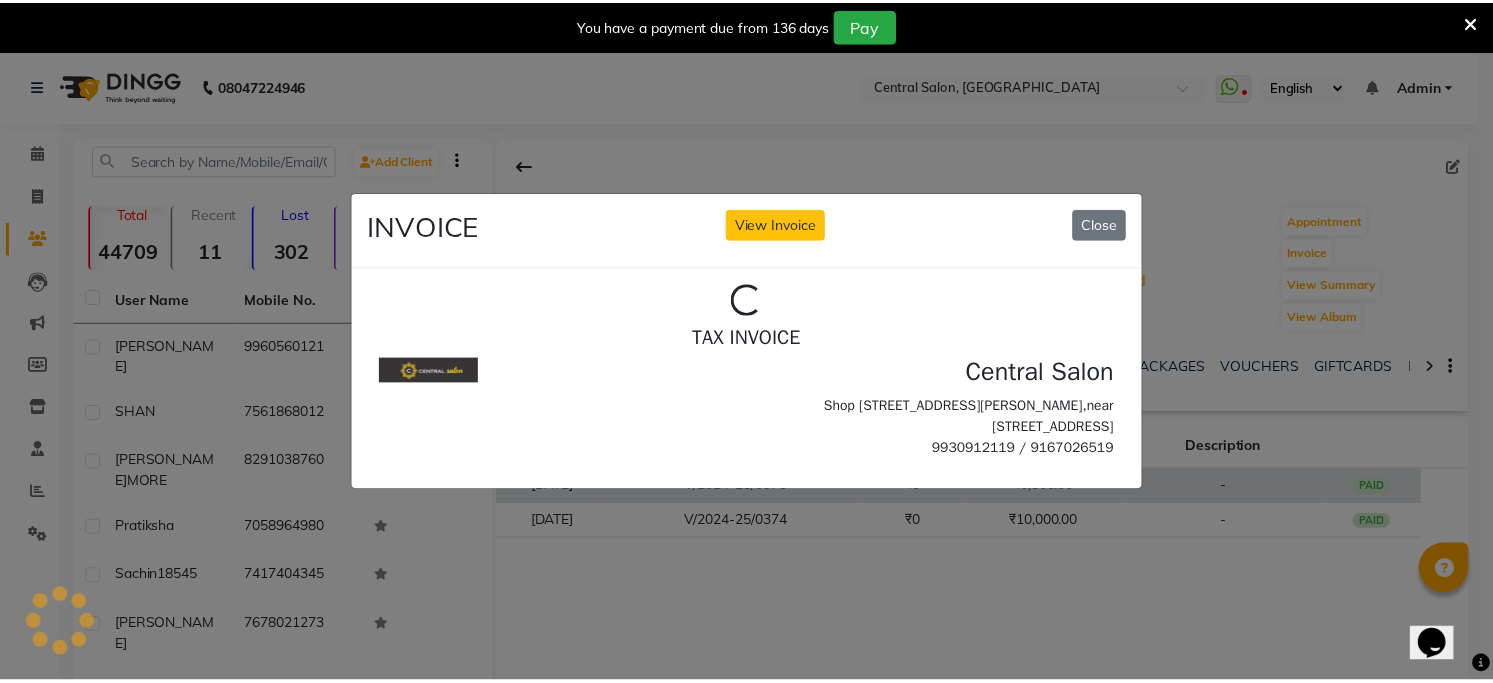 scroll, scrollTop: 0, scrollLeft: 0, axis: both 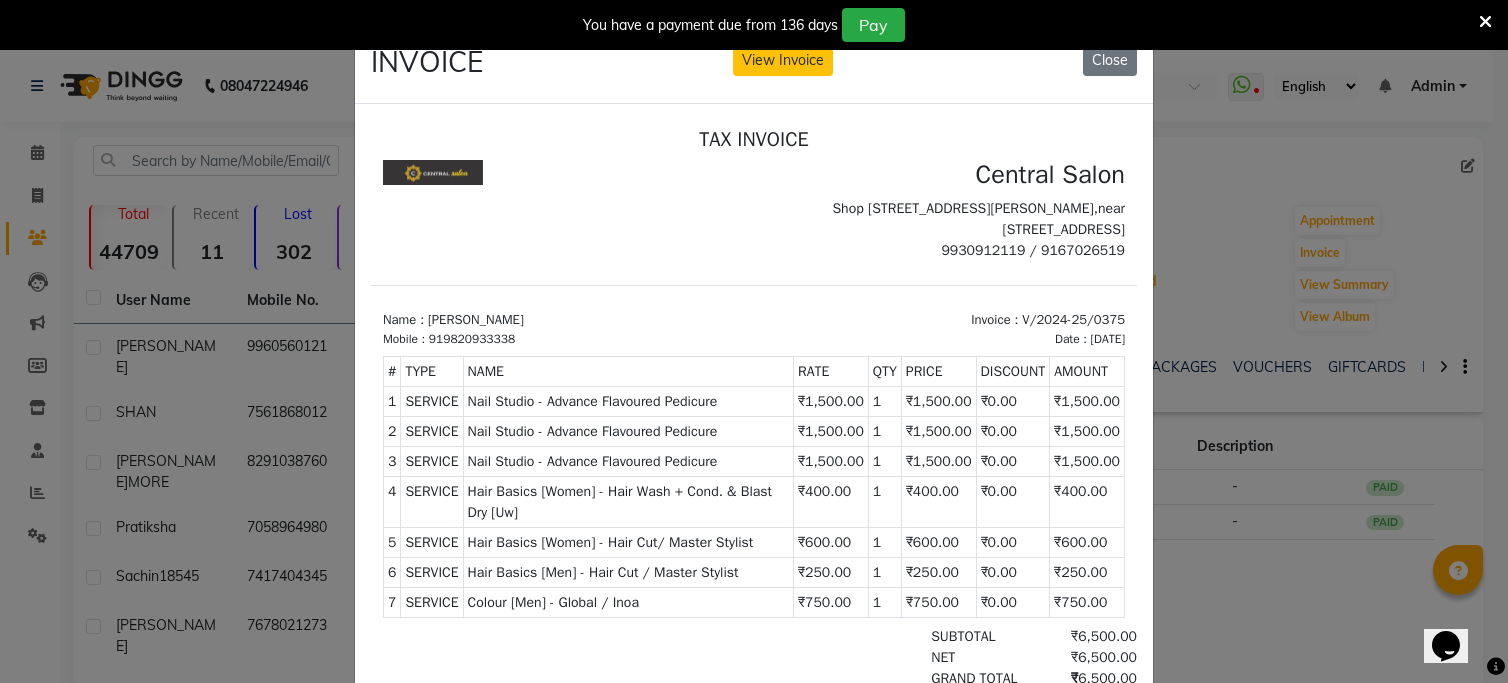 type 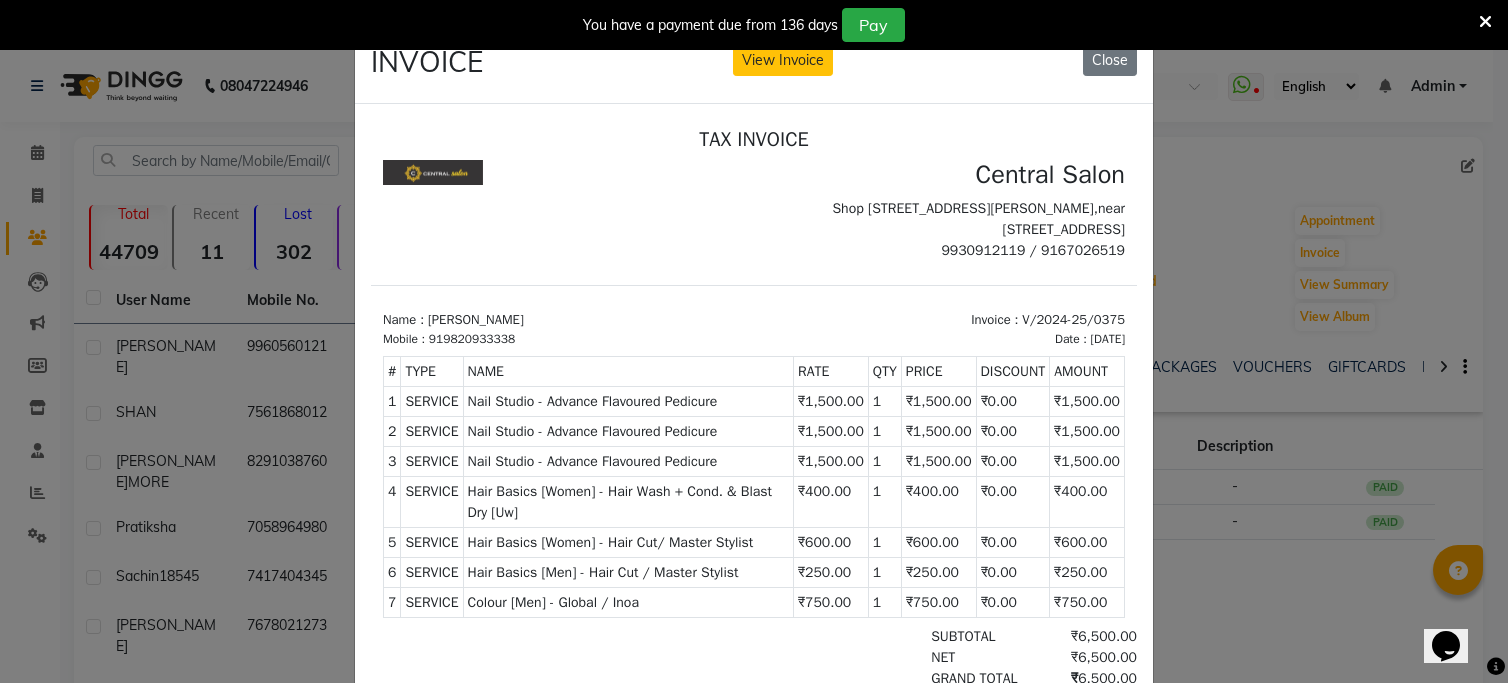 click on "INVOICE View Invoice Close" 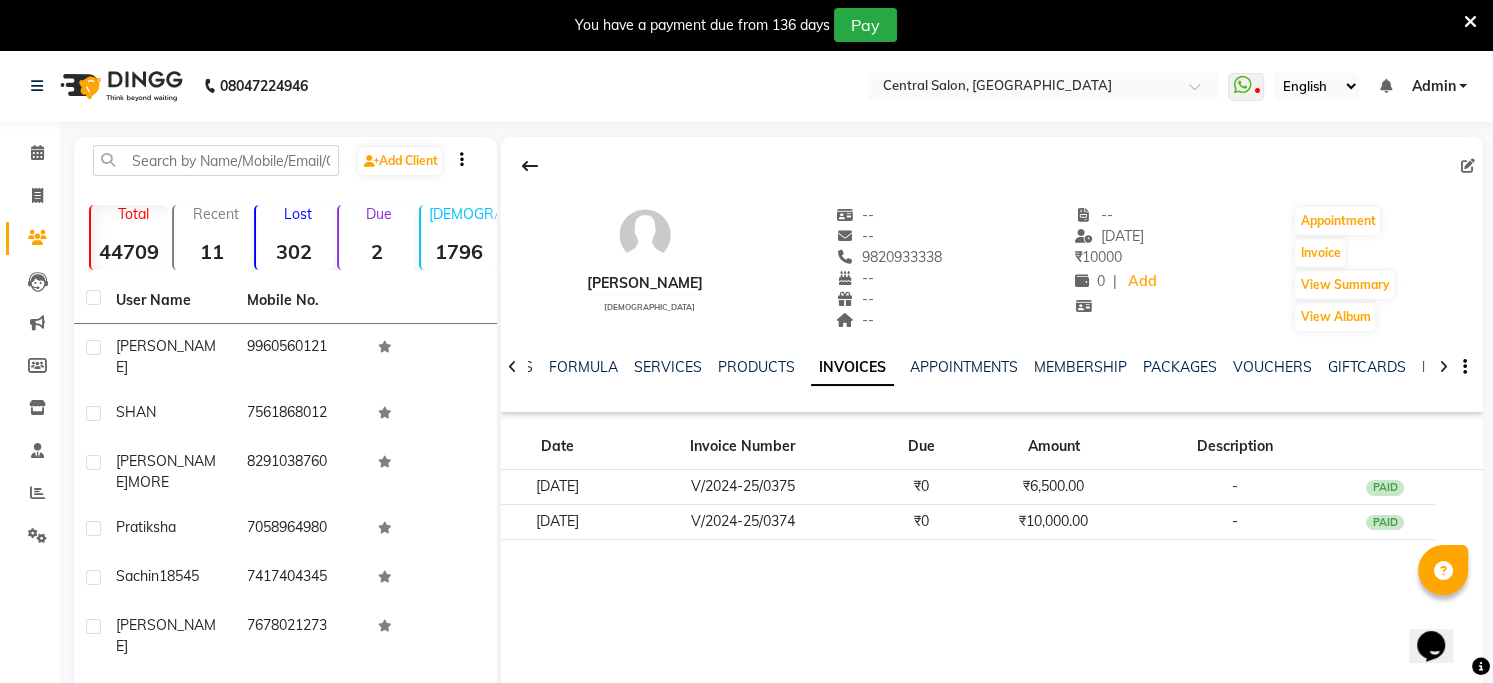 drag, startPoint x: 1223, startPoint y: 379, endPoint x: 1202, endPoint y: 411, distance: 38.27532 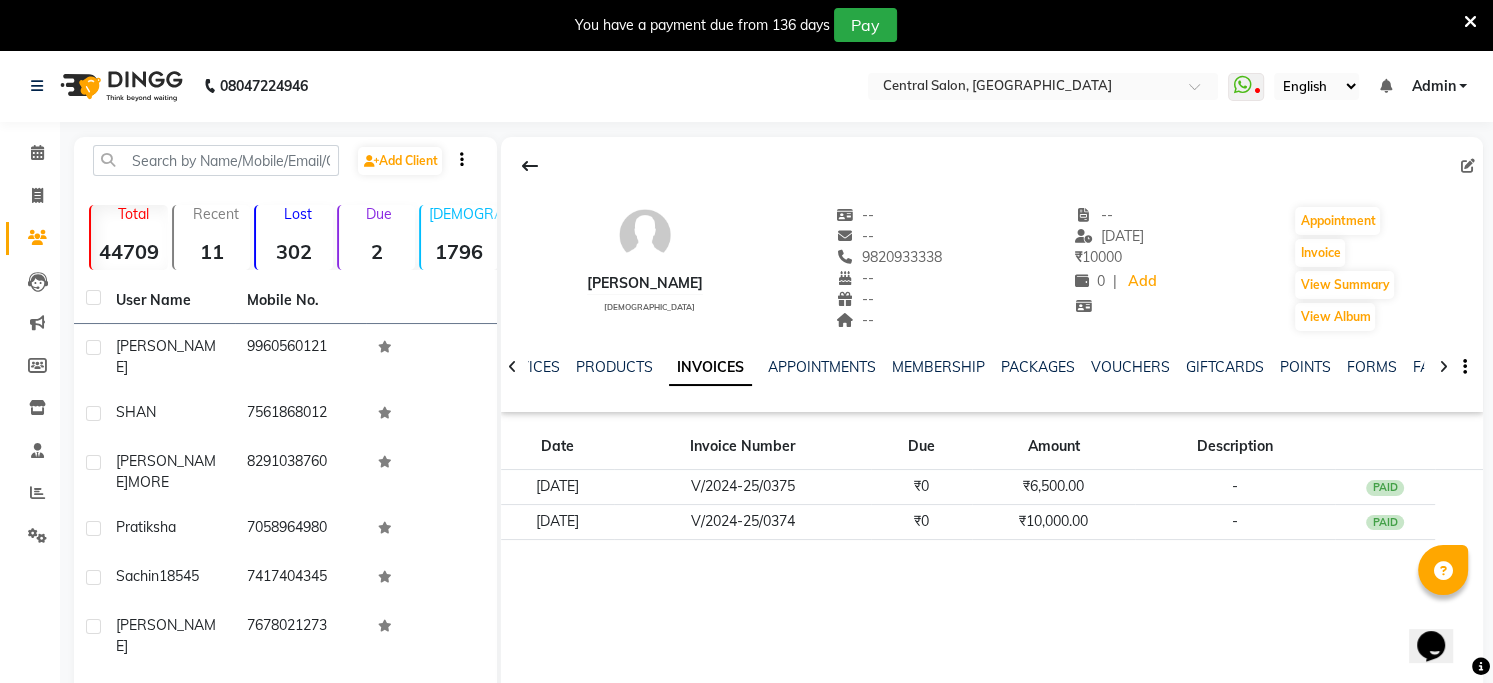 scroll, scrollTop: 0, scrollLeft: 147, axis: horizontal 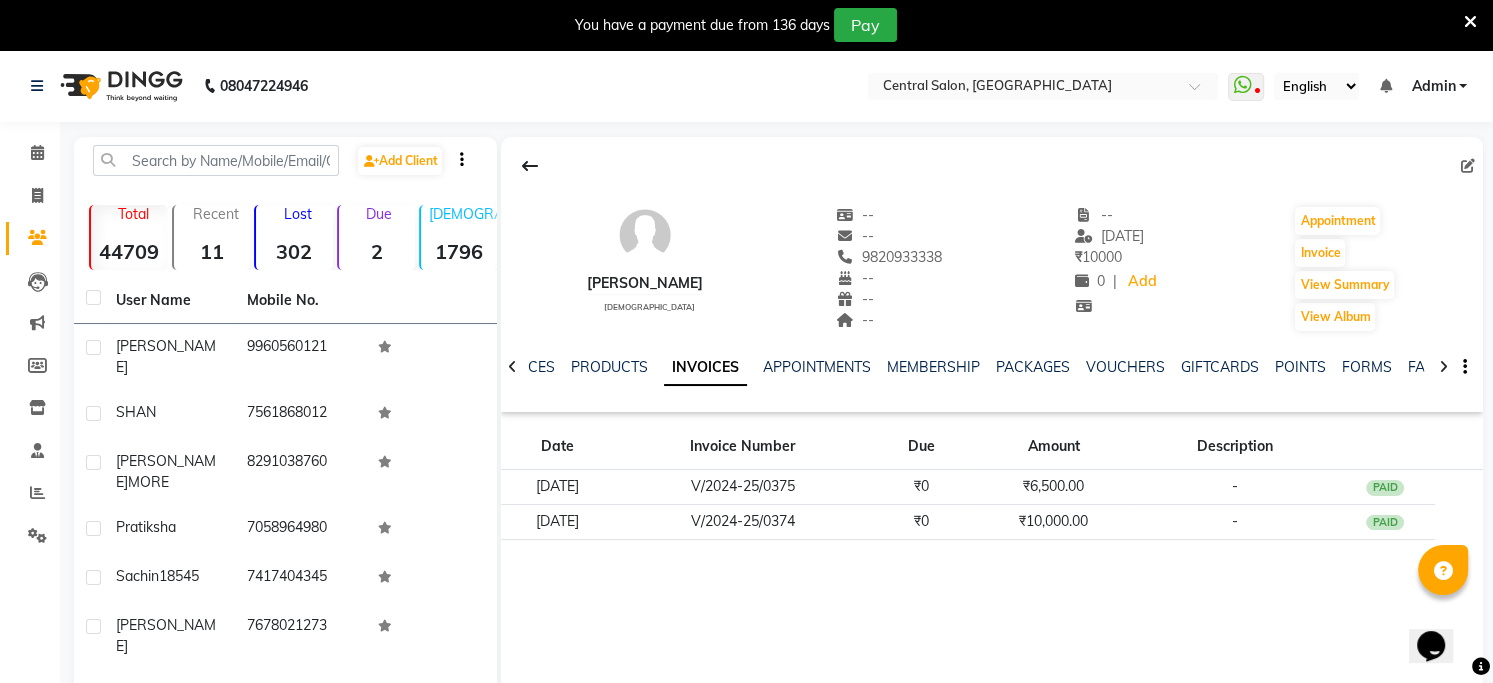 click on "08047224946 Select Location × [GEOGRAPHIC_DATA], Thane  WhatsApp Status  ✕ Status:  Disconnected Most Recent Message: [DATE]     09:15 PM Recent Service Activity: [DATE]     09:13 PM  08047224946 Whatsapp Settings English ENGLISH Español العربية मराठी हिंदी ગુજરાતી தமிழ் 中文 Notifications nothing to show Admin Manage Profile Change Password Sign out  Version:3.15.4" 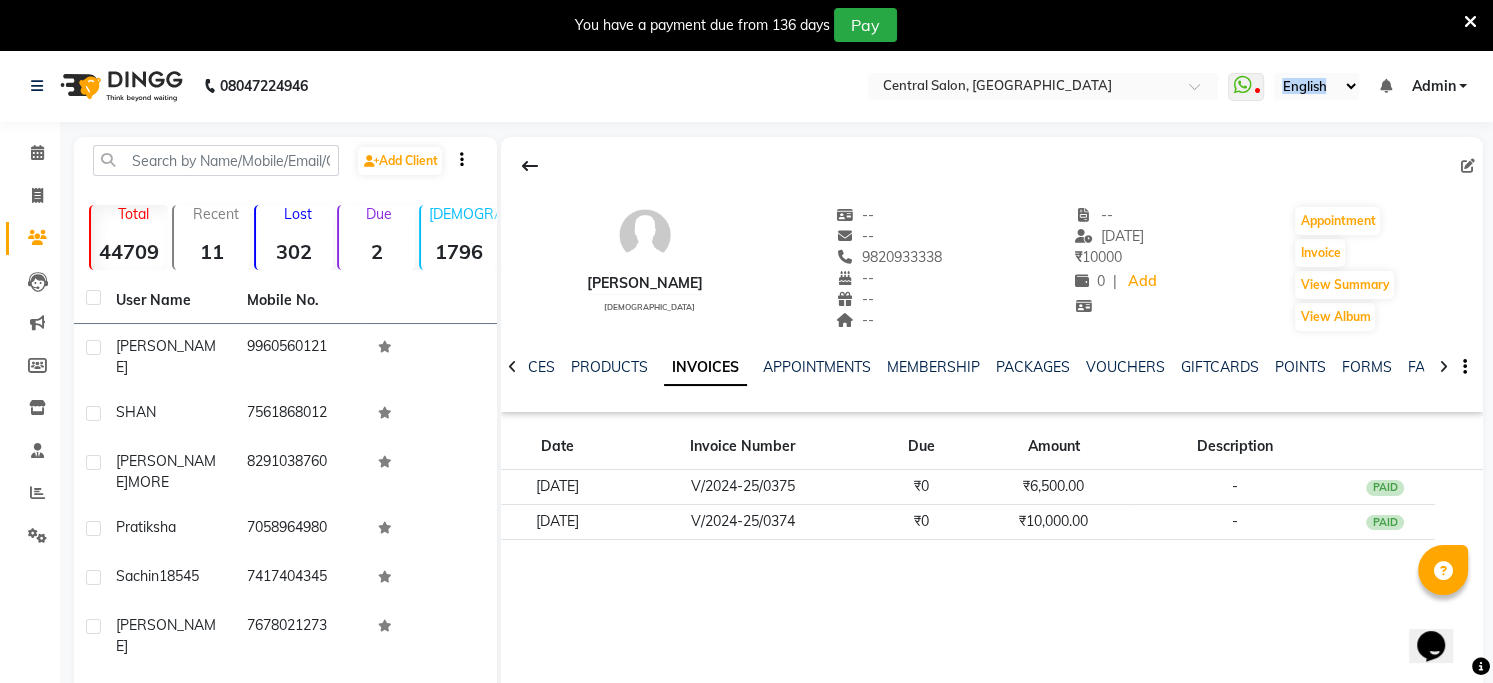 click on "08047224946 Select Location × [GEOGRAPHIC_DATA], Thane  WhatsApp Status  ✕ Status:  Disconnected Most Recent Message: [DATE]     09:15 PM Recent Service Activity: [DATE]     09:13 PM  08047224946 Whatsapp Settings English ENGLISH Español العربية मराठी हिंदी ગુજરાતી தமிழ் 中文 Notifications nothing to show Admin Manage Profile Change Password Sign out  Version:3.15.4" 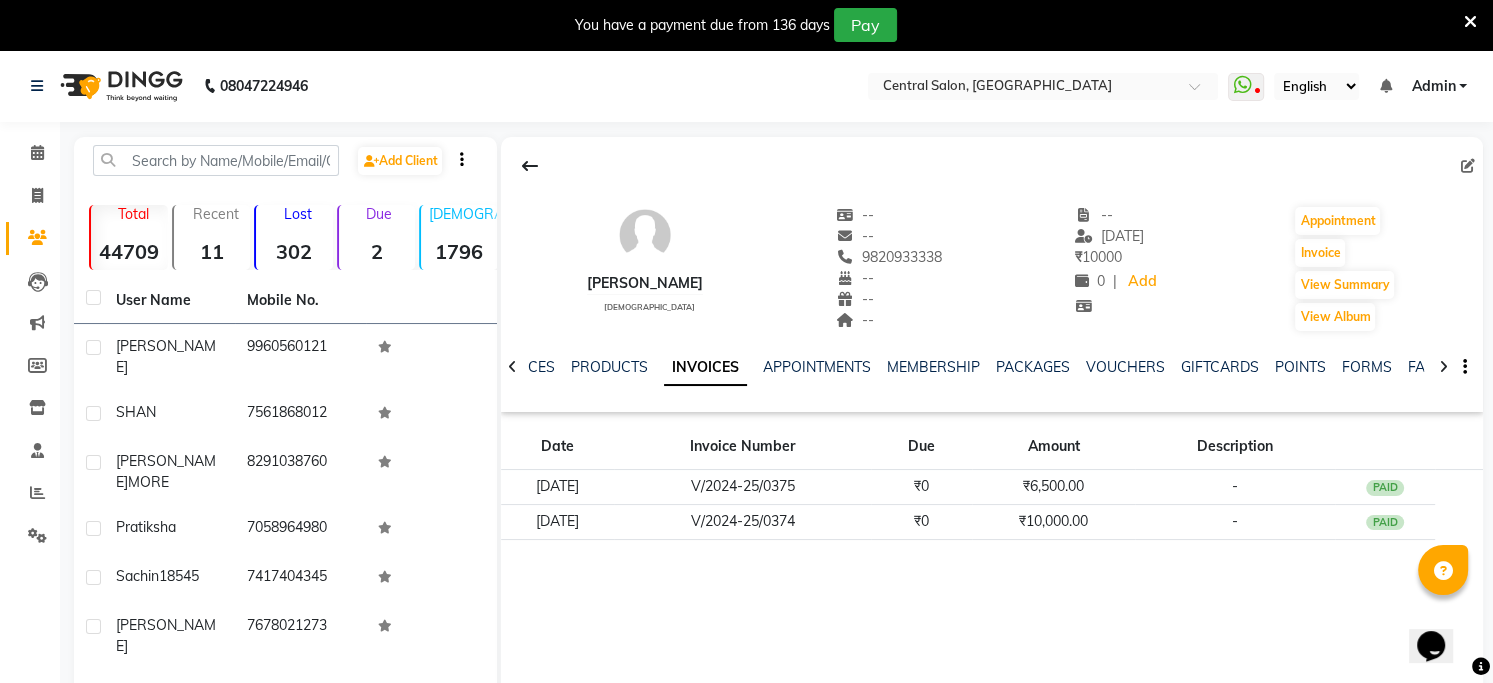 click on "08047224946 Select Location × [GEOGRAPHIC_DATA], Thane  WhatsApp Status  ✕ Status:  Disconnected Most Recent Message: [DATE]     09:15 PM Recent Service Activity: [DATE]     09:13 PM  08047224946 Whatsapp Settings English ENGLISH Español العربية मराठी हिंदी ગુજરાતી தமிழ் 中文 Notifications nothing to show Admin Manage Profile Change Password Sign out  Version:3.15.4" 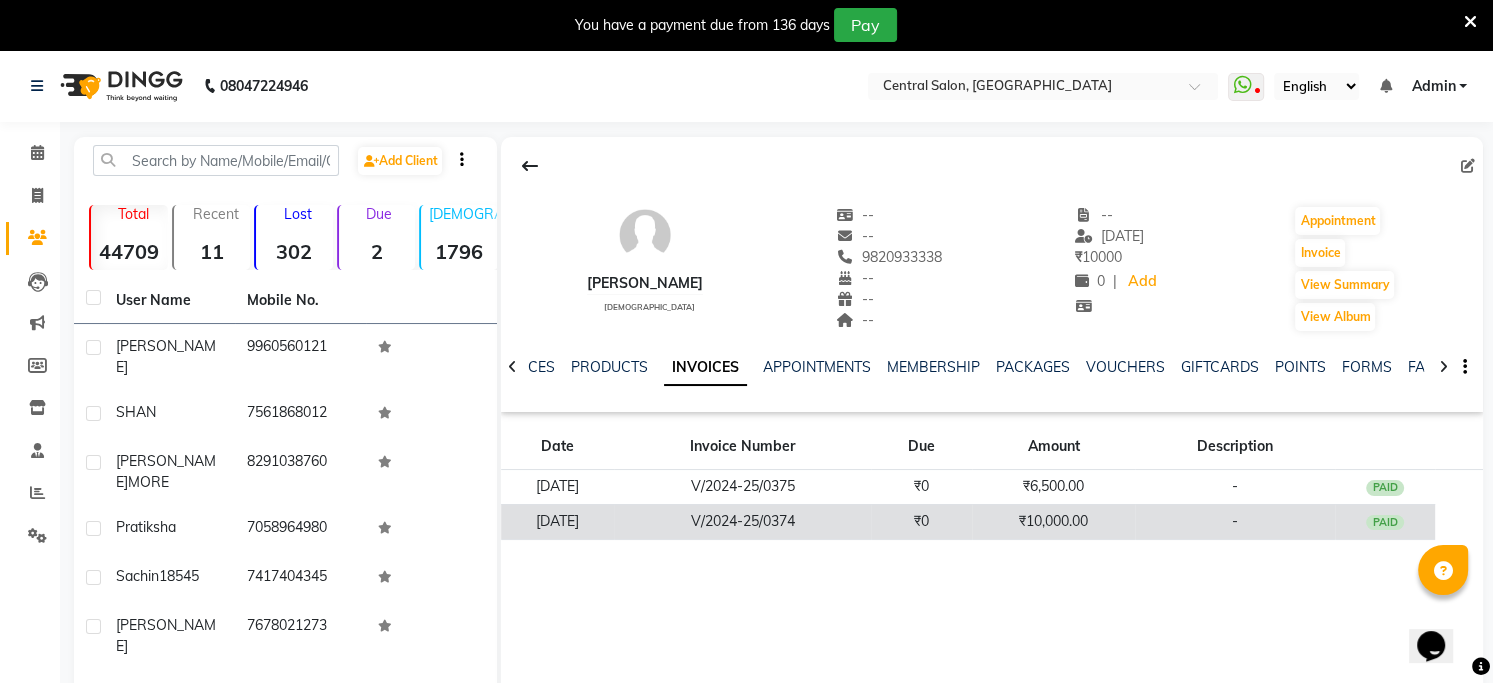 scroll, scrollTop: 0, scrollLeft: 0, axis: both 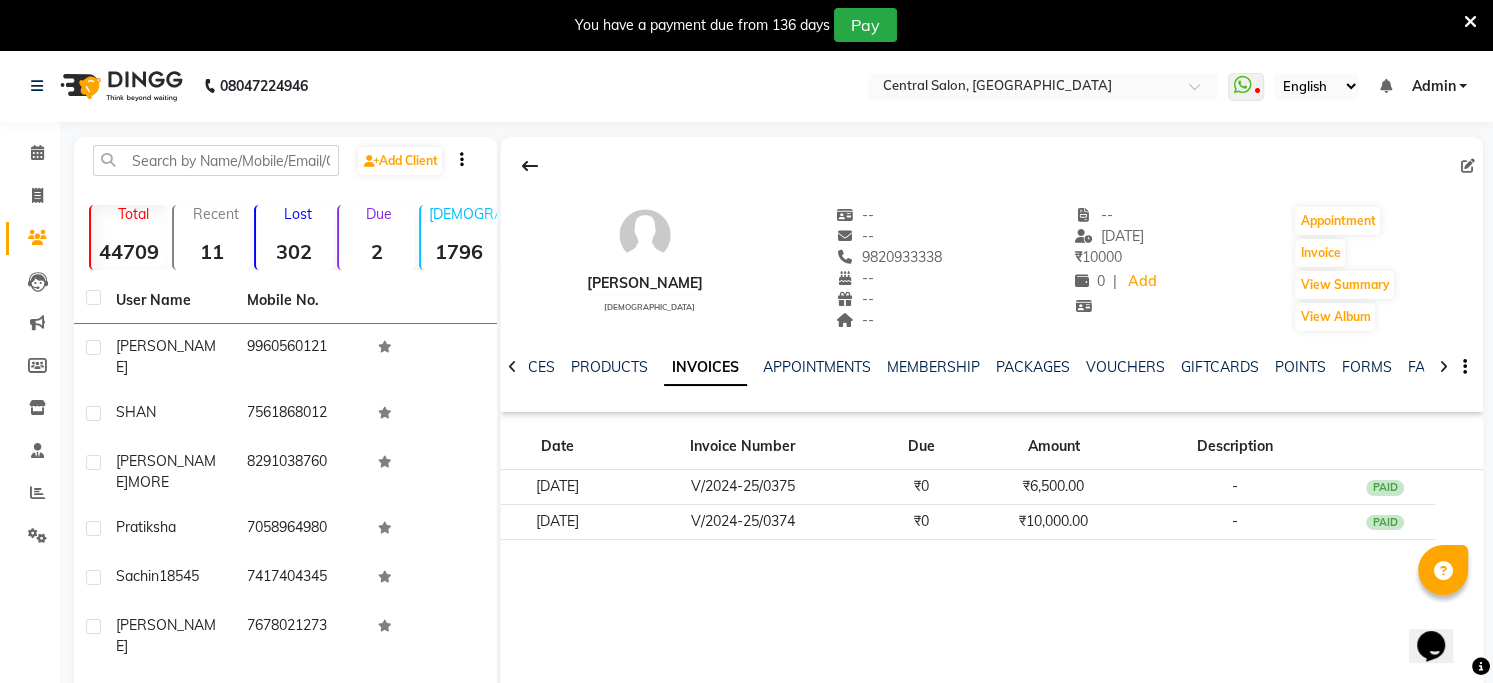 click on "[PERSON_NAME]   [DEMOGRAPHIC_DATA]  --   --   9820933338  --  --  --  -- [DATE] ₹    10000 0 |  Add   Appointment   Invoice  View Summary  View Album  NOTES FORMULA SERVICES PRODUCTS INVOICES APPOINTMENTS MEMBERSHIP PACKAGES VOUCHERS GIFTCARDS POINTS FORMS FAMILY CARDS WALLET Date Invoice Number Due Amount Description [DATE] V/2024-25/0375 ₹0 ₹6,500.00 -  PAID [DATE] V/2024-25/0374 ₹0 ₹10,000.00 -  PAID" 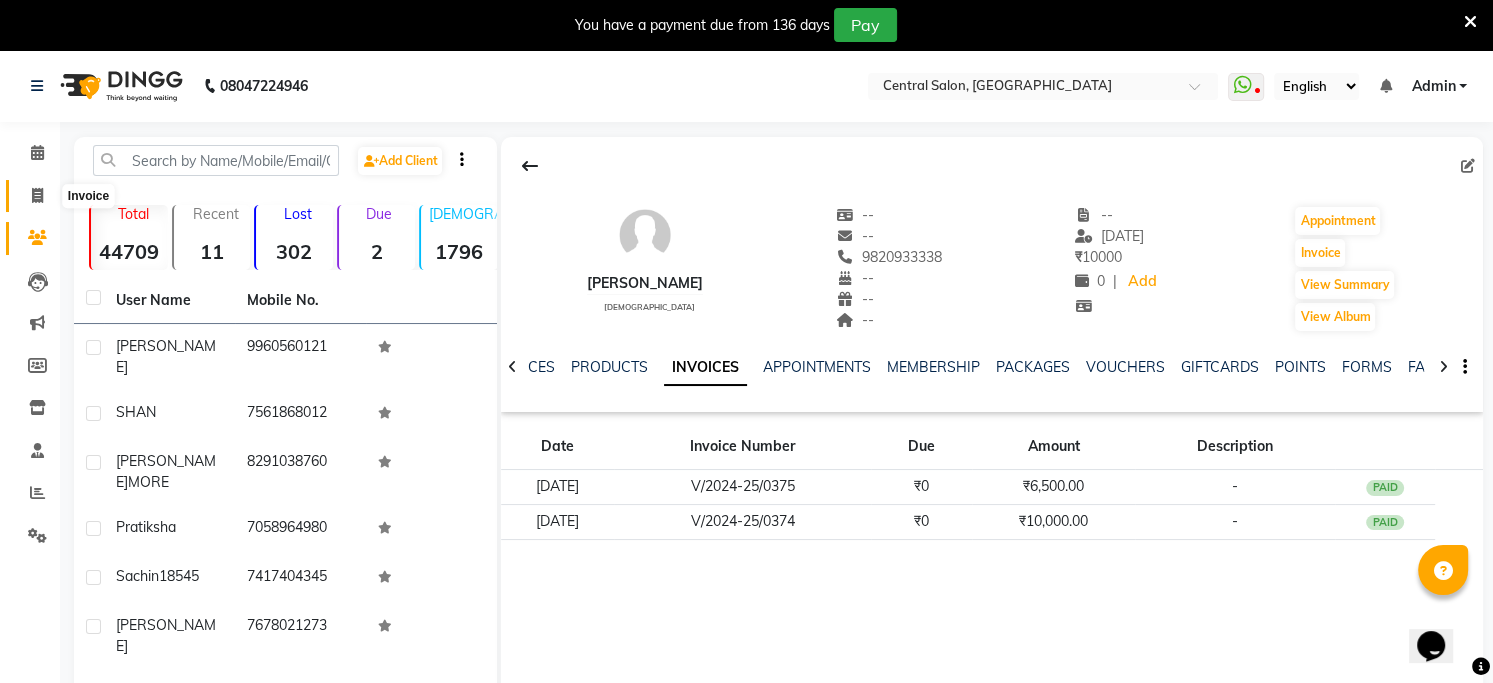click 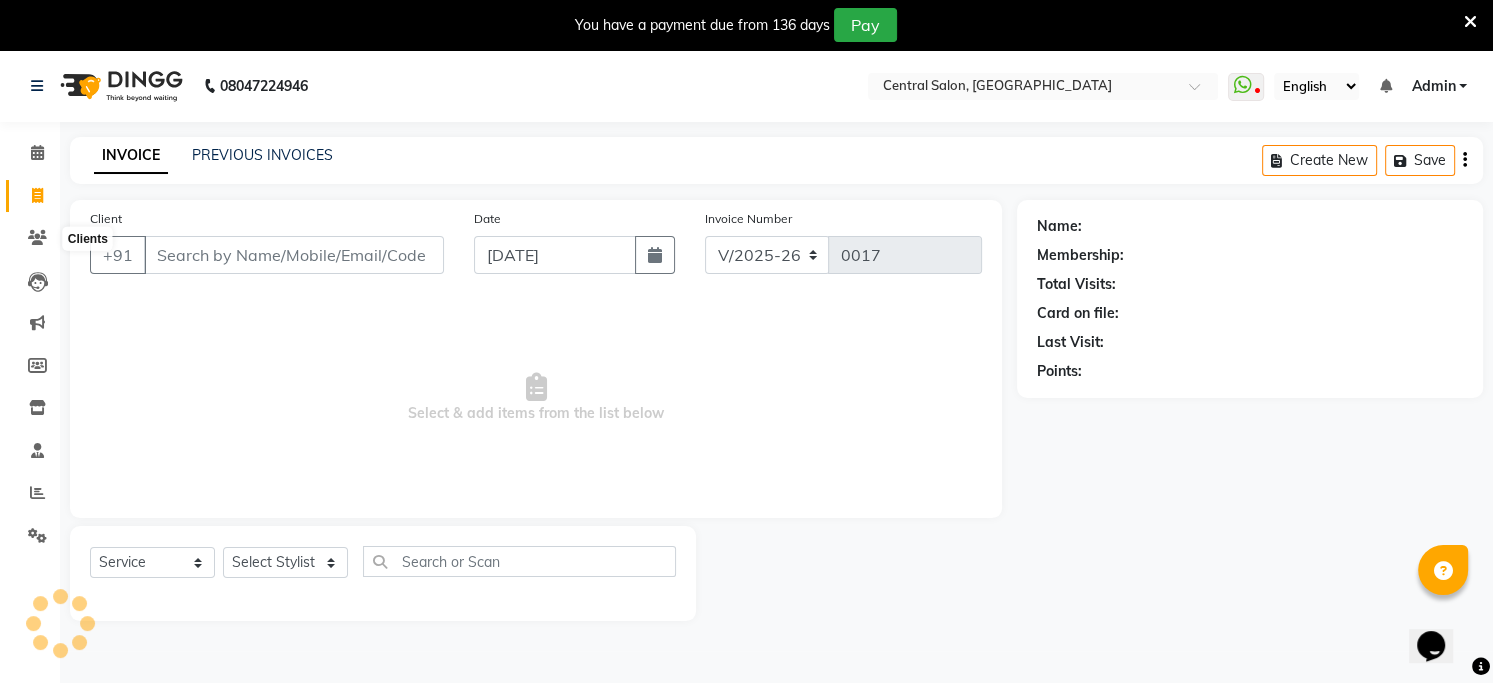 scroll, scrollTop: 50, scrollLeft: 0, axis: vertical 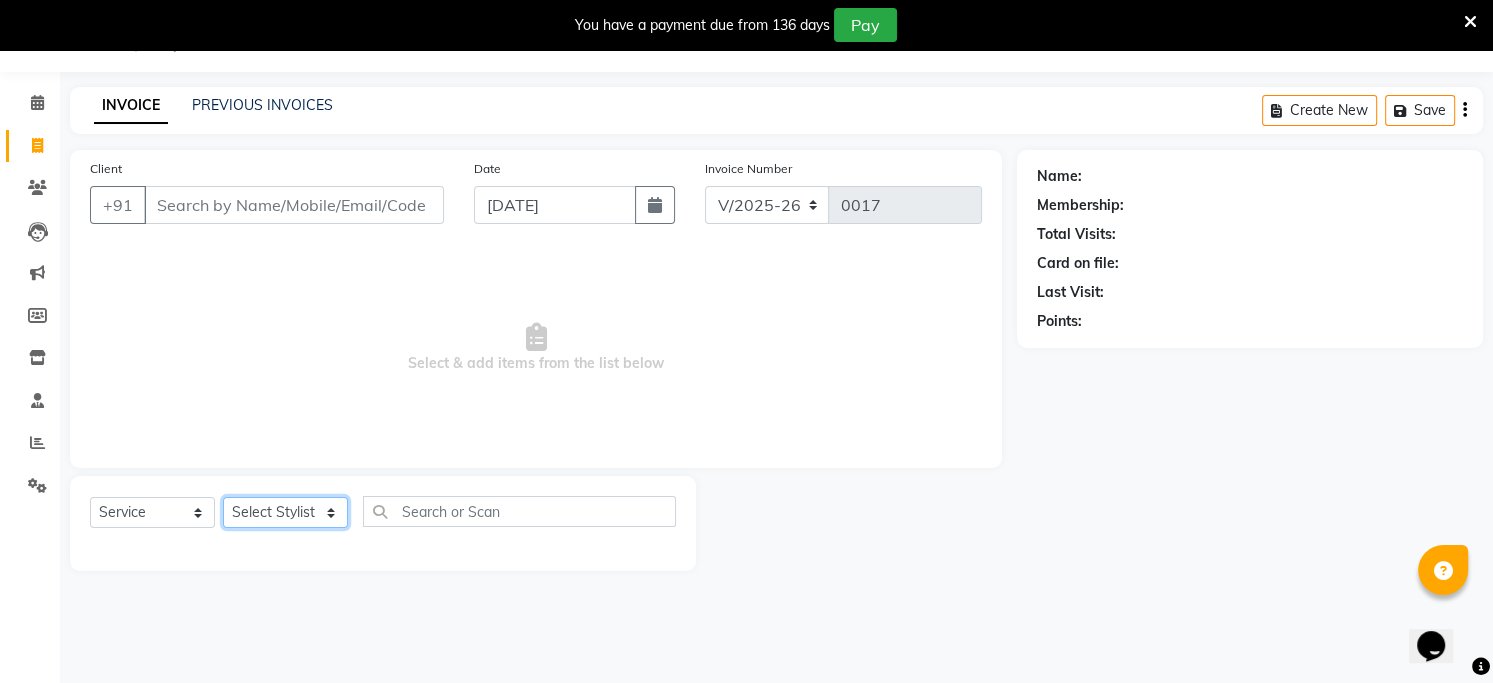 click on "Select Stylist Aarati Saket [PERSON_NAME] [PERSON_NAME] Jaya Sing [PERSON_NAME]  POOJA  Poonam Sable [PERSON_NAME] [PERSON_NAME] [PERSON_NAME]" 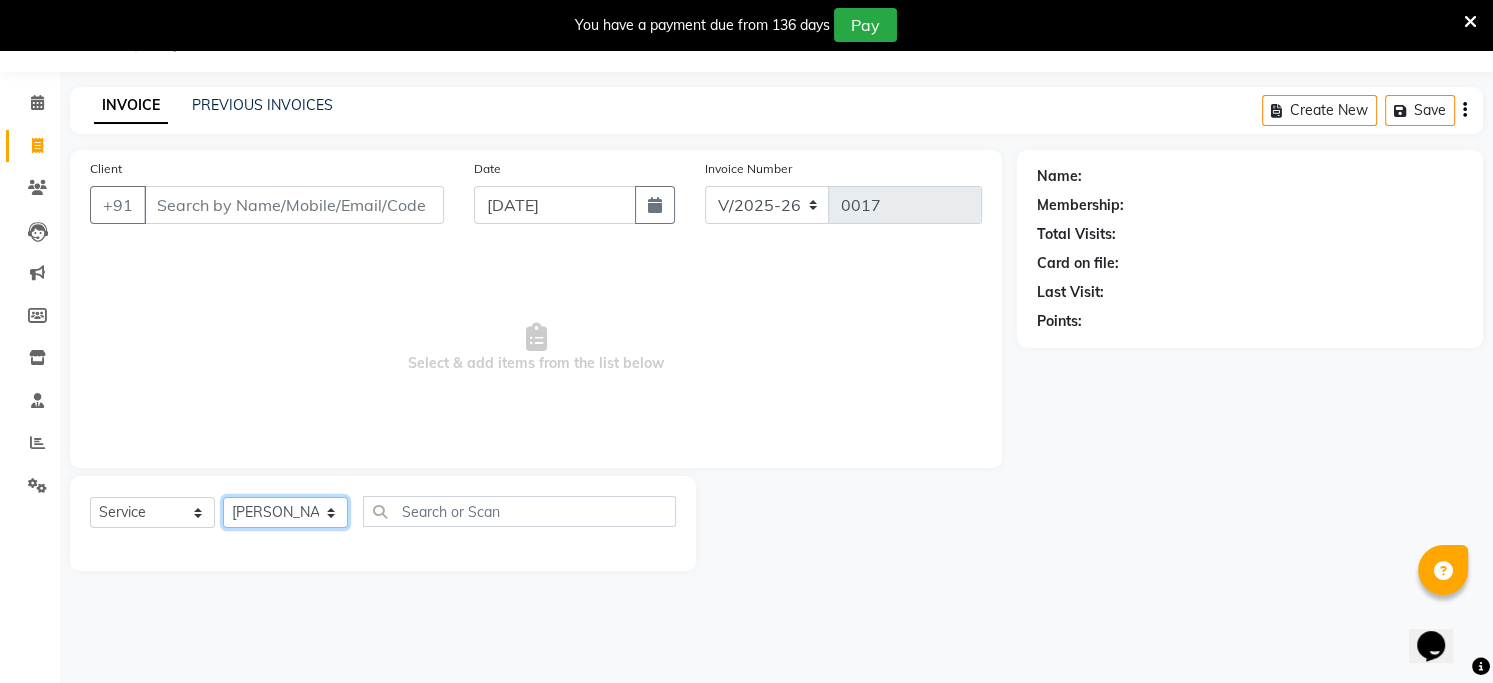 click on "Select Stylist Aarati Saket [PERSON_NAME] [PERSON_NAME] Jaya Sing [PERSON_NAME]  POOJA  Poonam Sable [PERSON_NAME] [PERSON_NAME] [PERSON_NAME]" 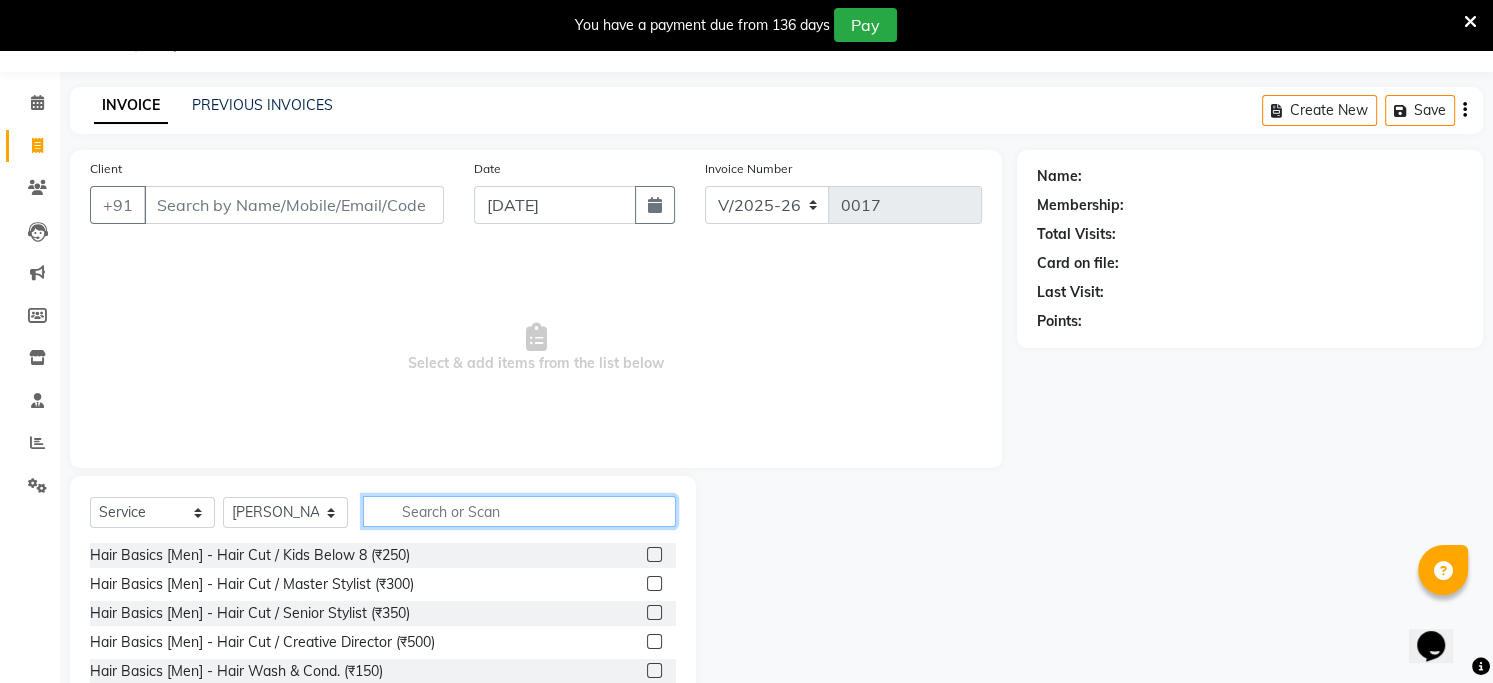 click 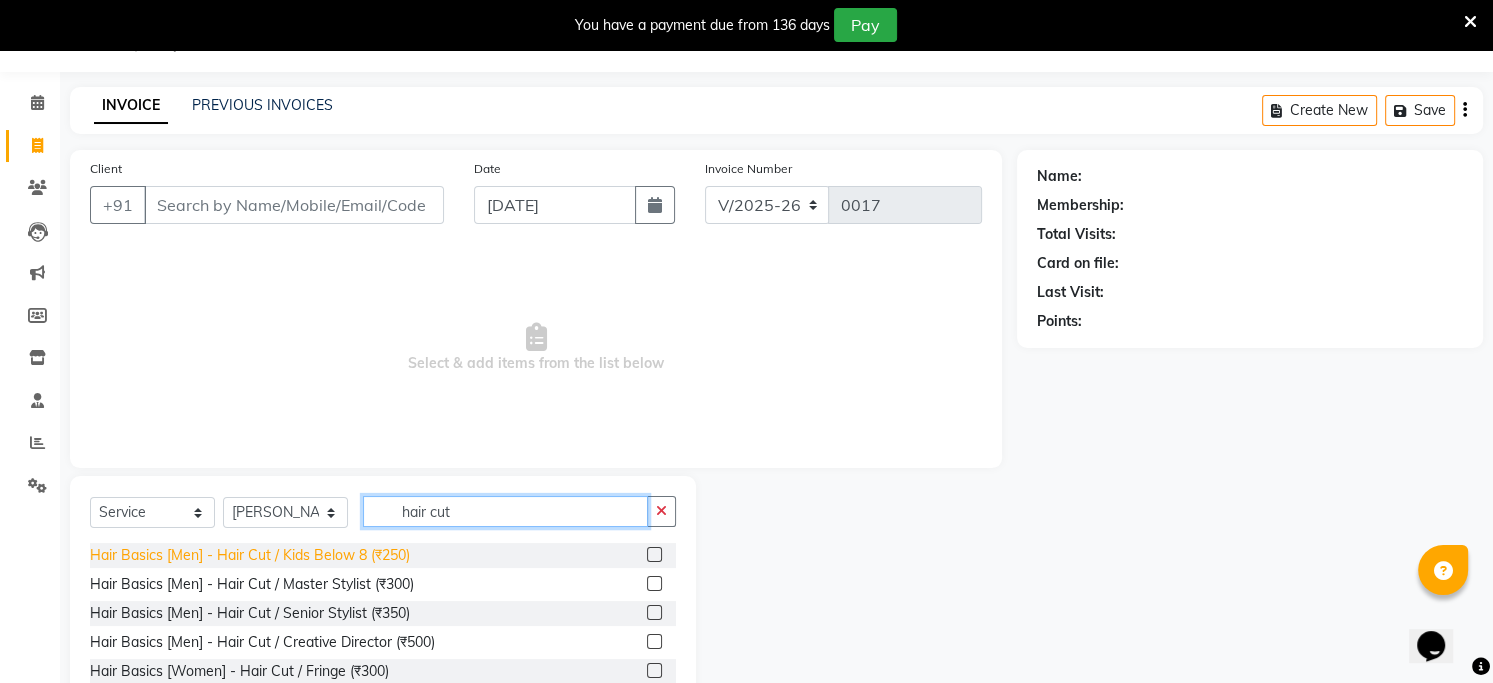 type on "hair cut" 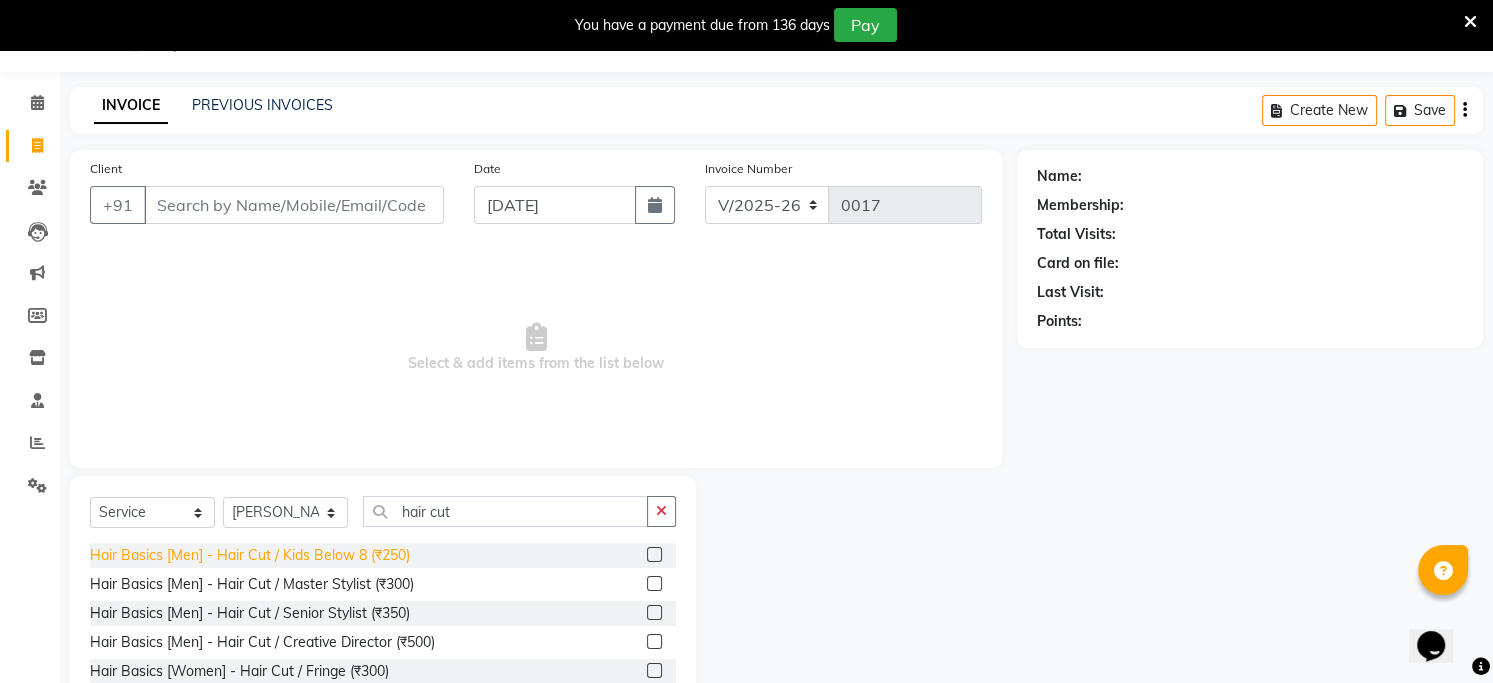 click on "Hair Basics [Men] - Hair Cut / Kids Below 8 (₹250)" 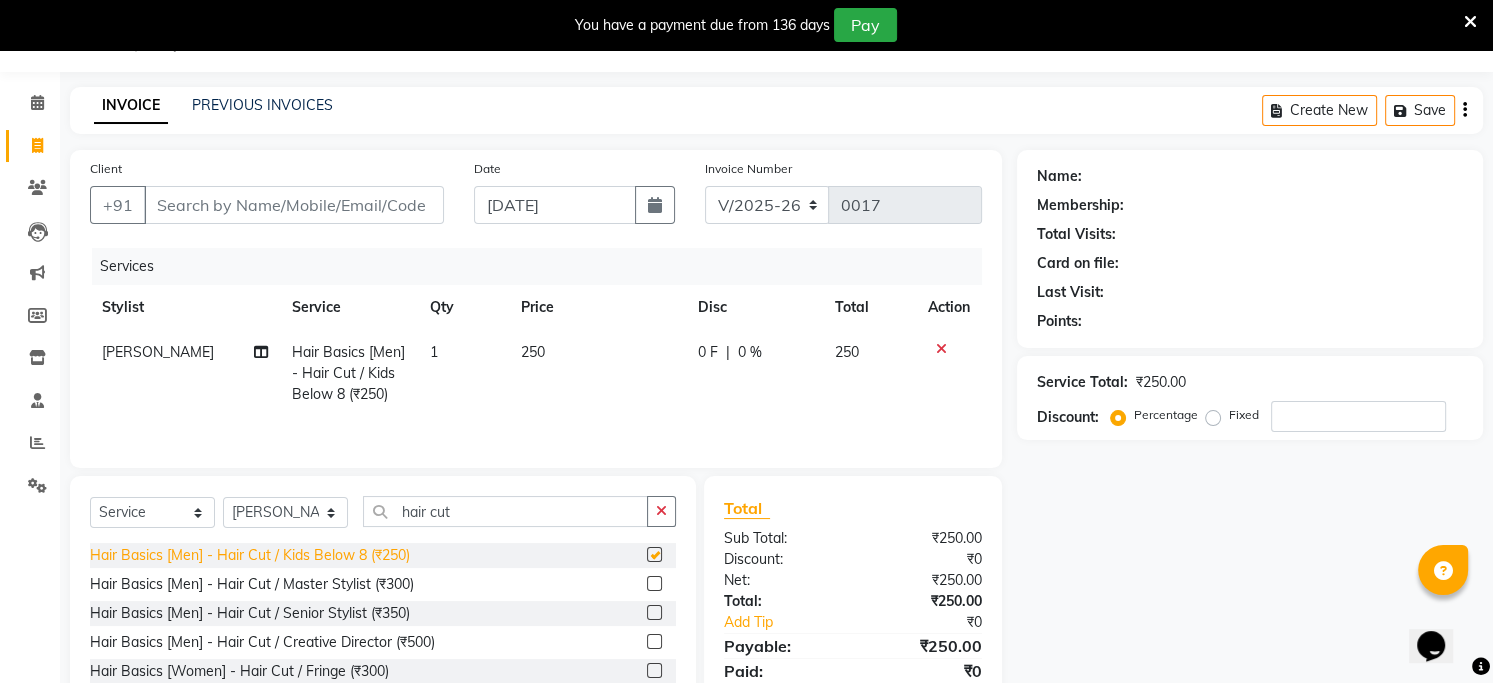 checkbox on "false" 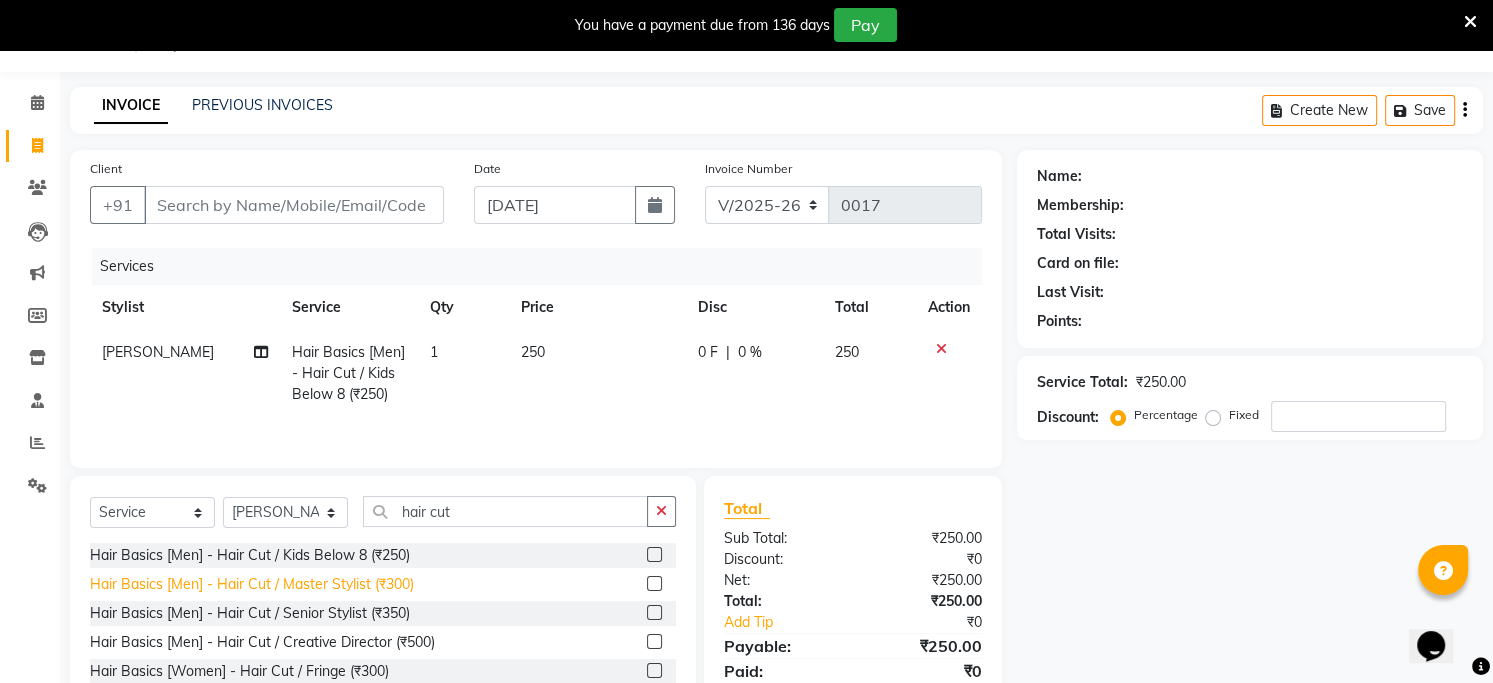 click on "Hair Basics [Men] - Hair Cut / Master Stylist (₹300)" 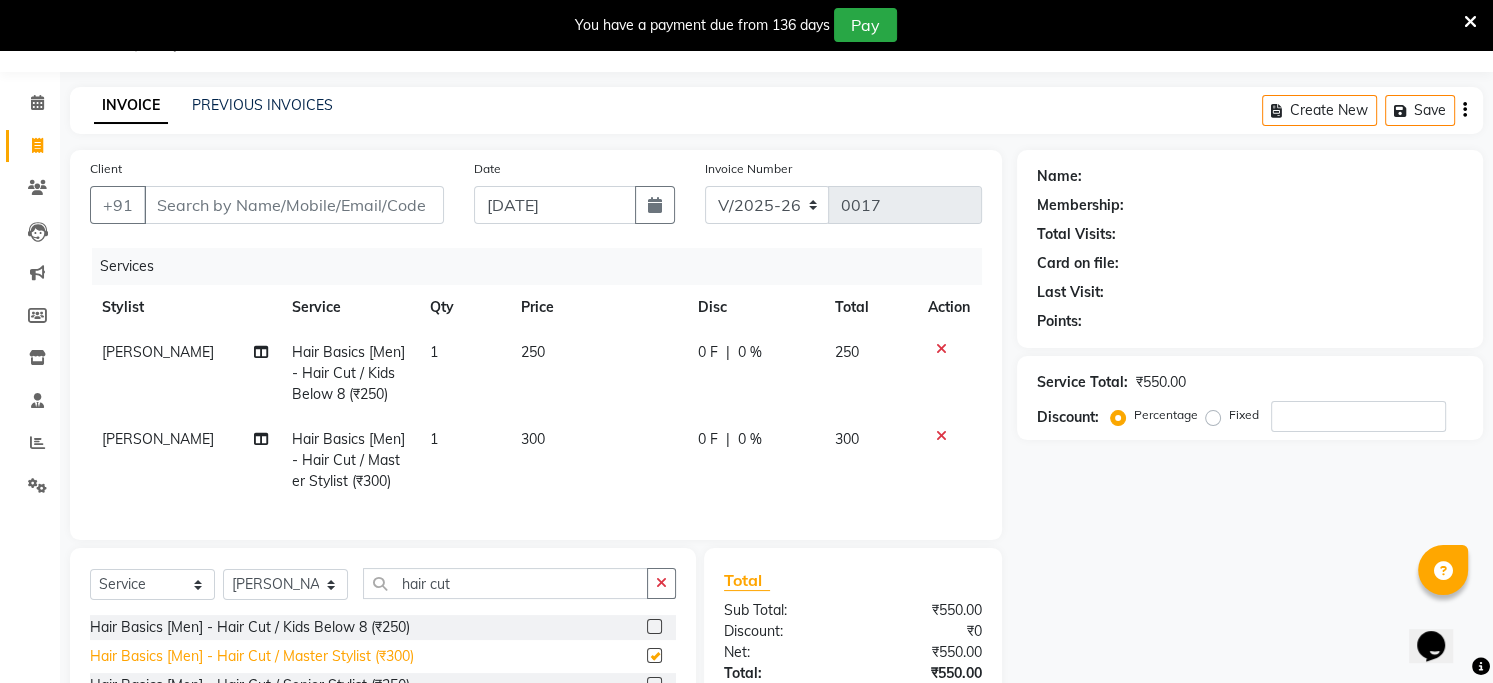 checkbox on "false" 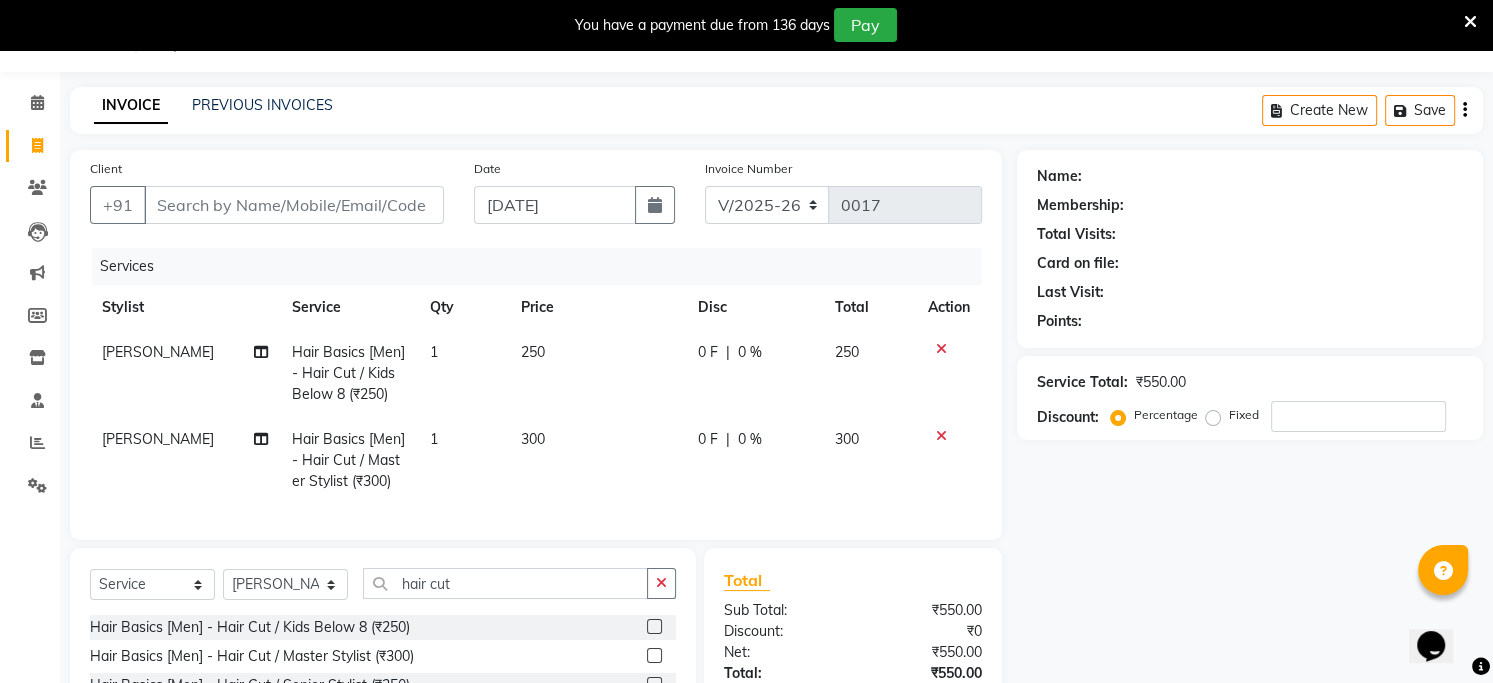 click 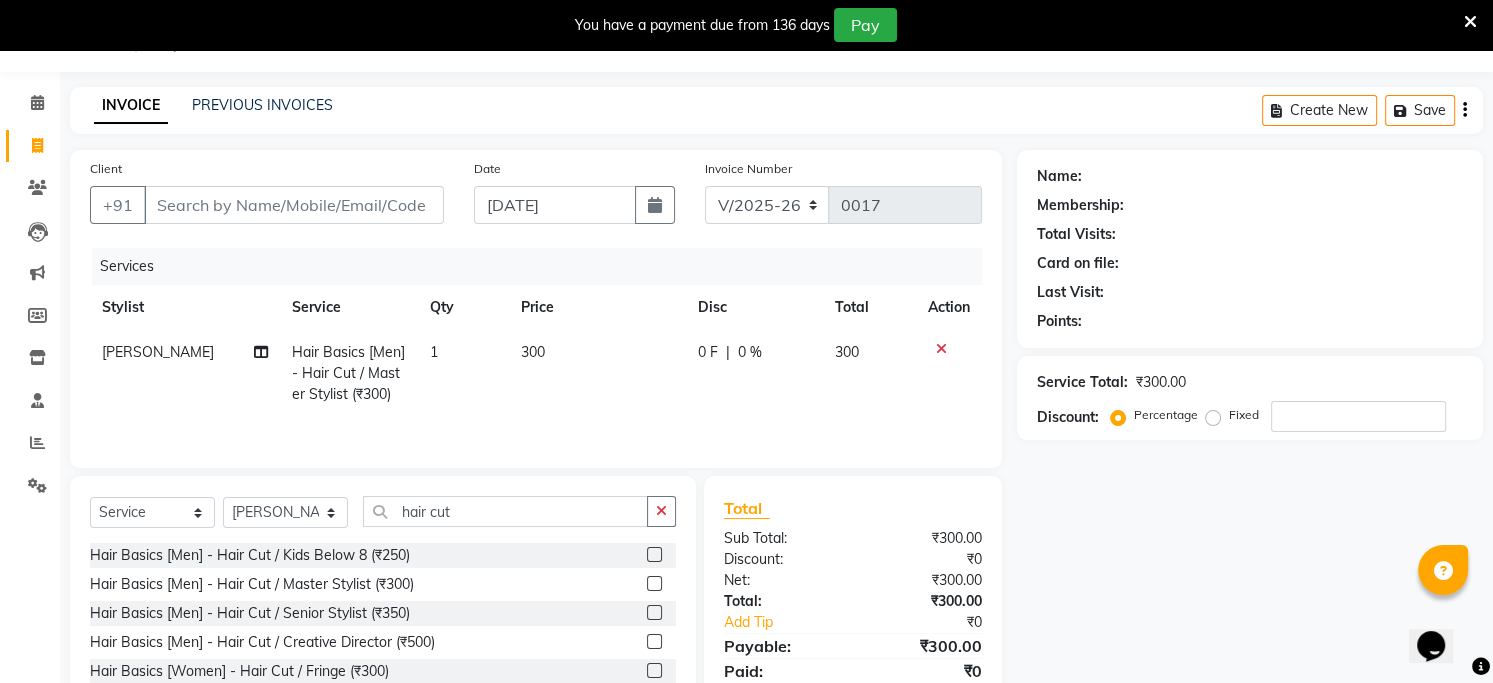 click on "1" 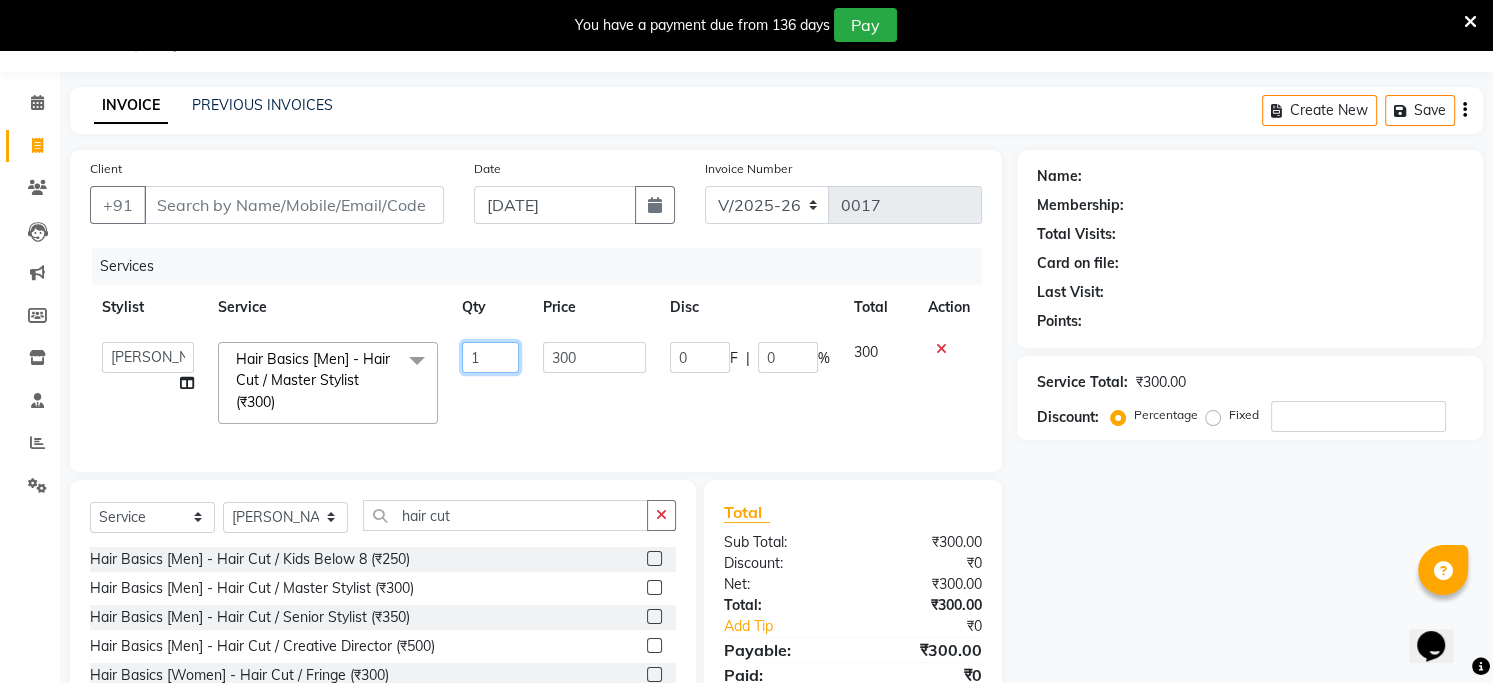 click on "1" 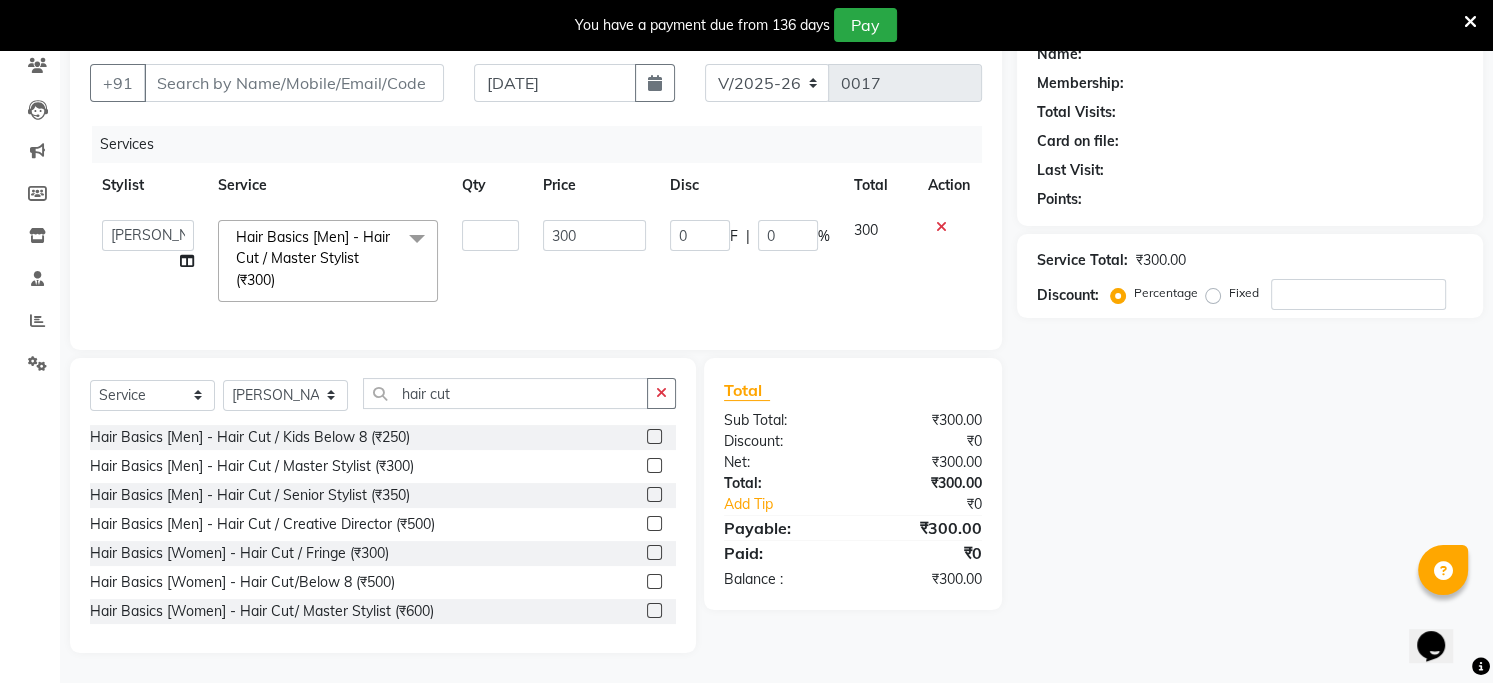 scroll, scrollTop: 168, scrollLeft: 0, axis: vertical 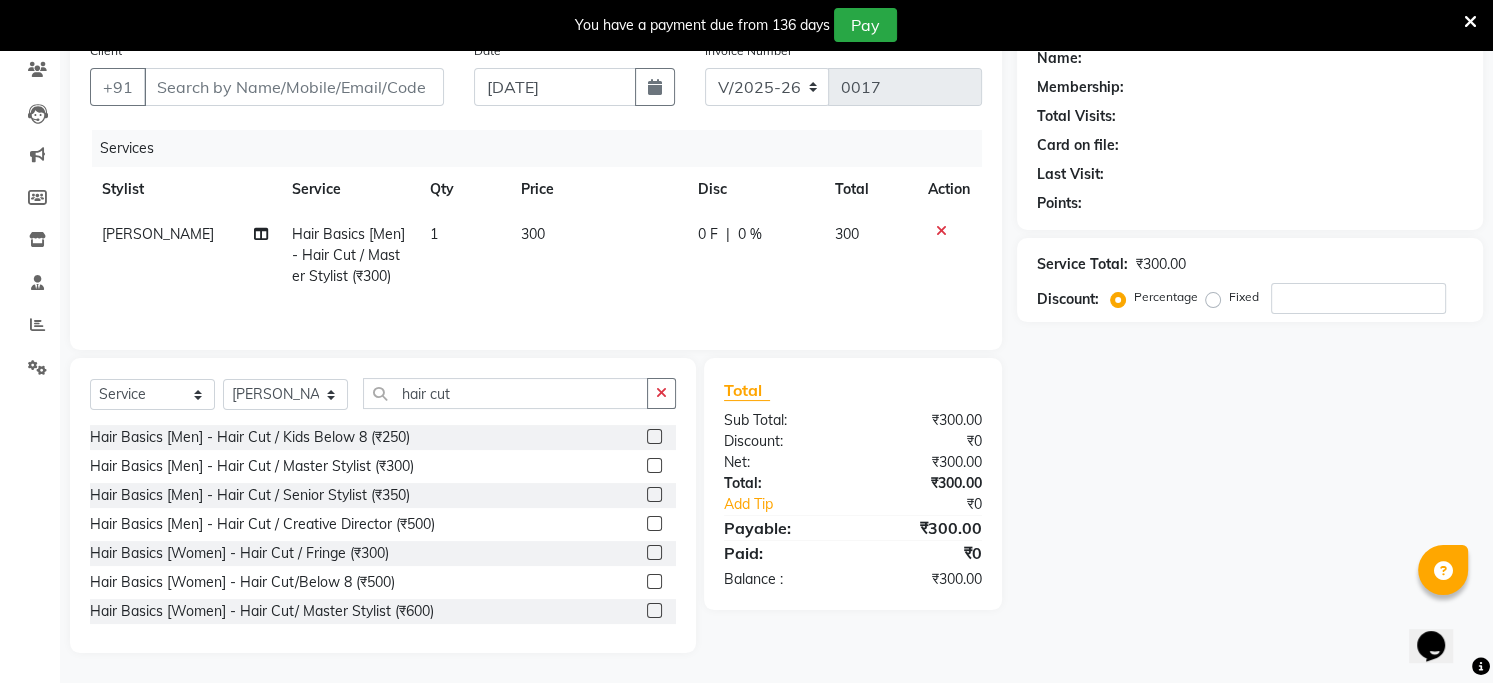 click on "Select  Service  Product  Membership  Package Voucher Prepaid Gift Card  Select Stylist Aarati Saket [PERSON_NAME] [PERSON_NAME] Jaya Sing [PERSON_NAME]  POOJA  Poonam Sable [PERSON_NAME] [PERSON_NAME] [PERSON_NAME]  hair cut Hair Basics [Men] - Hair Cut / Kids Below 8 (₹250)  Hair Basics [Men] - Hair Cut / Master Stylist (₹300)  Hair Basics [Men] - Hair Cut / Senior Stylist (₹350)  Hair Basics [Men] - Hair Cut / Creative Director (₹500)  Hair Basics [Women] - Hair Cut / Fringe (₹300)  Hair Basics [Women] - Hair Cut/Below 8 (₹500)  Hair Basics [Women] - Hair Cut/ Master Stylist (₹600)  Hair Basics [Women] - Hair Cut / Senior Stylist (₹750)  Hair Basics [Women] - Hair Cut /Creative Director (₹900)  Kids Hair Cut (₹100)  [DEMOGRAPHIC_DATA] Hair Cut (₹100)  Men's Hair Cut (₹100)" 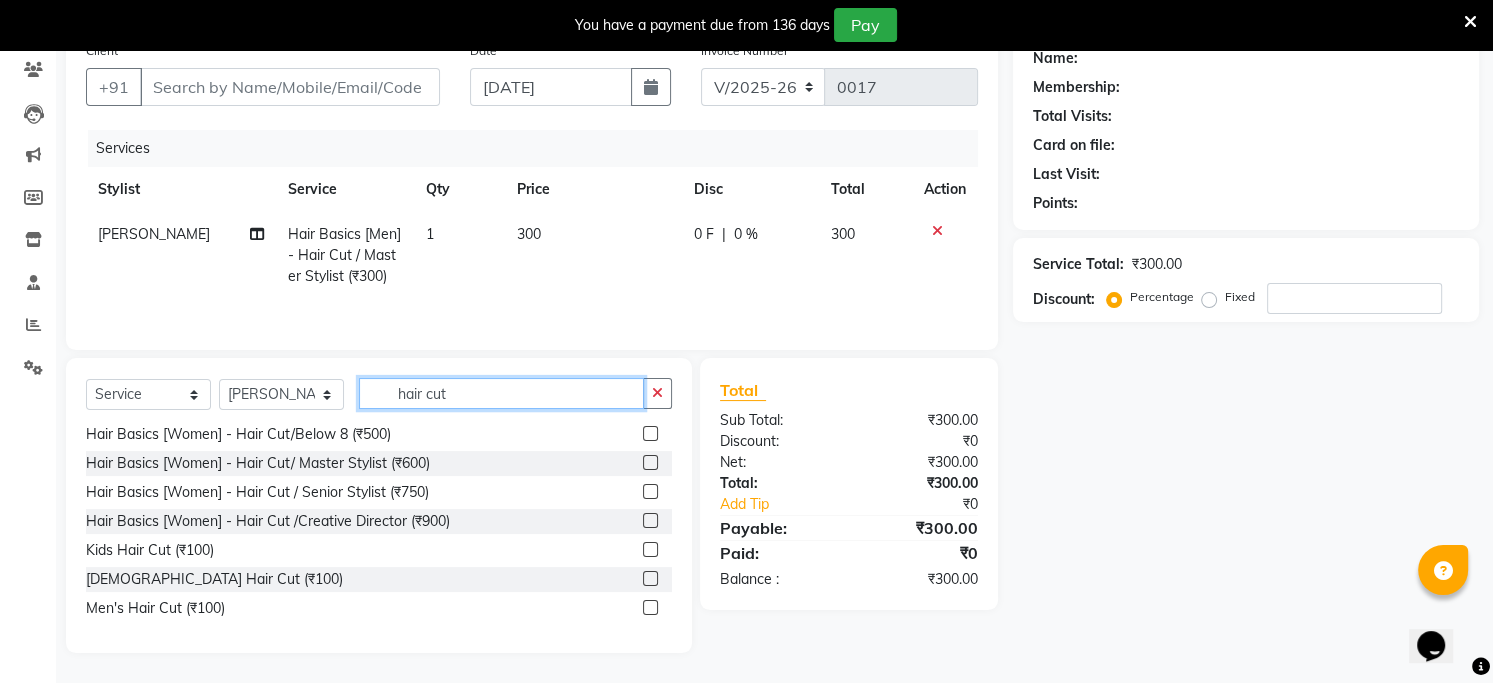 click on "hair cut" 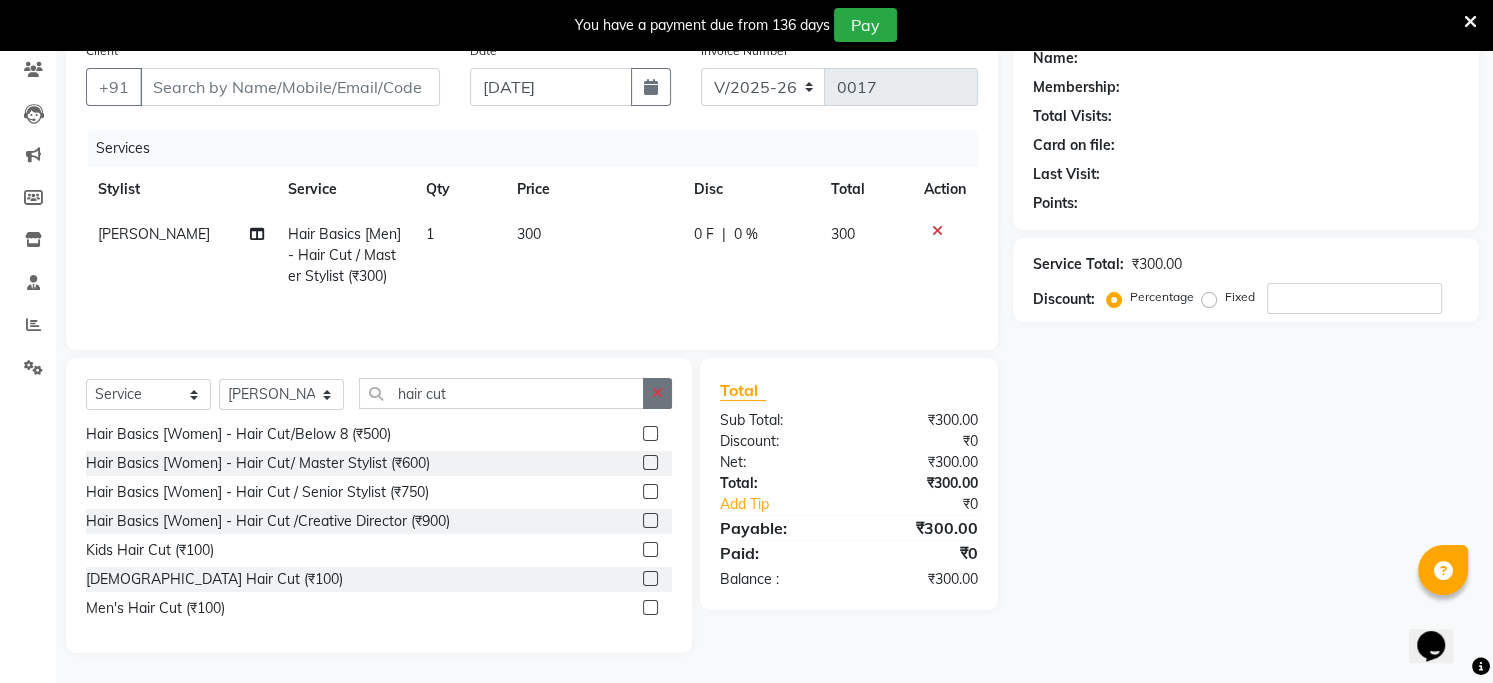 click 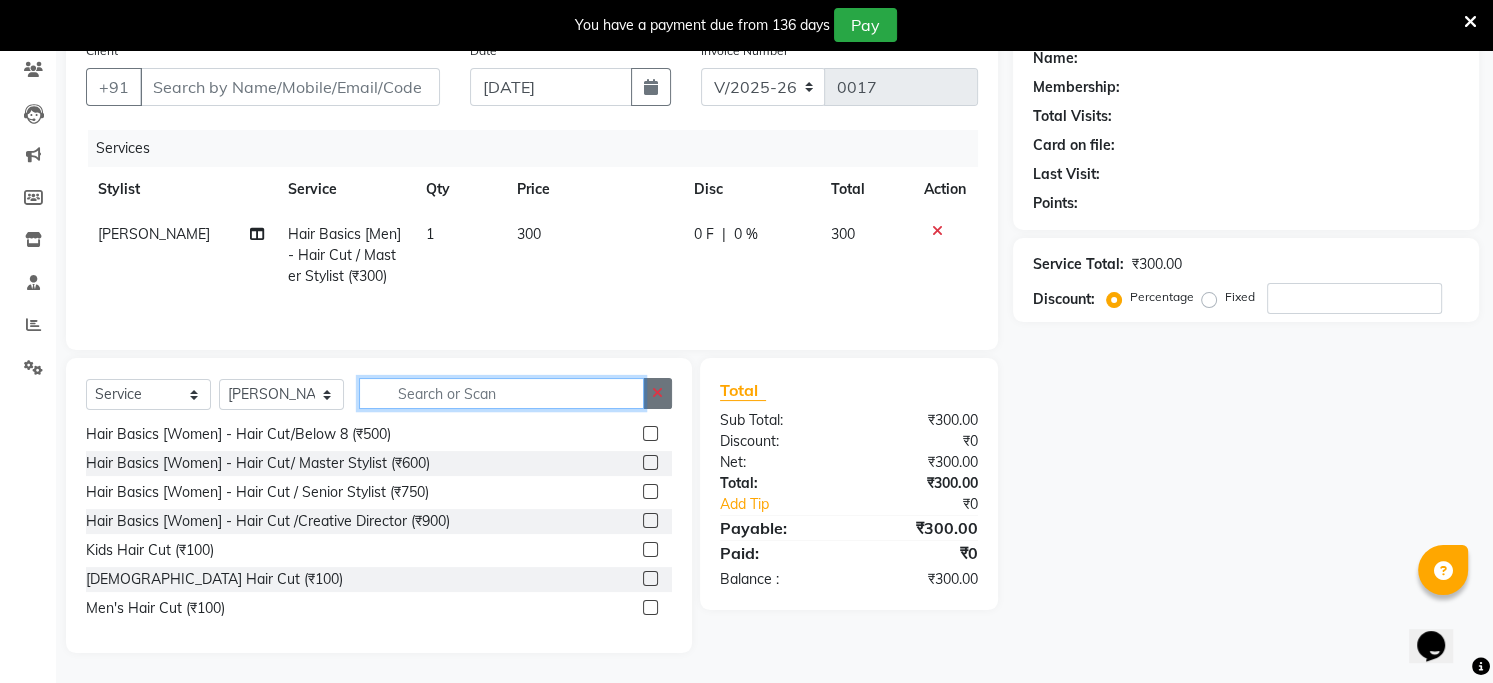 scroll, scrollTop: 292, scrollLeft: 0, axis: vertical 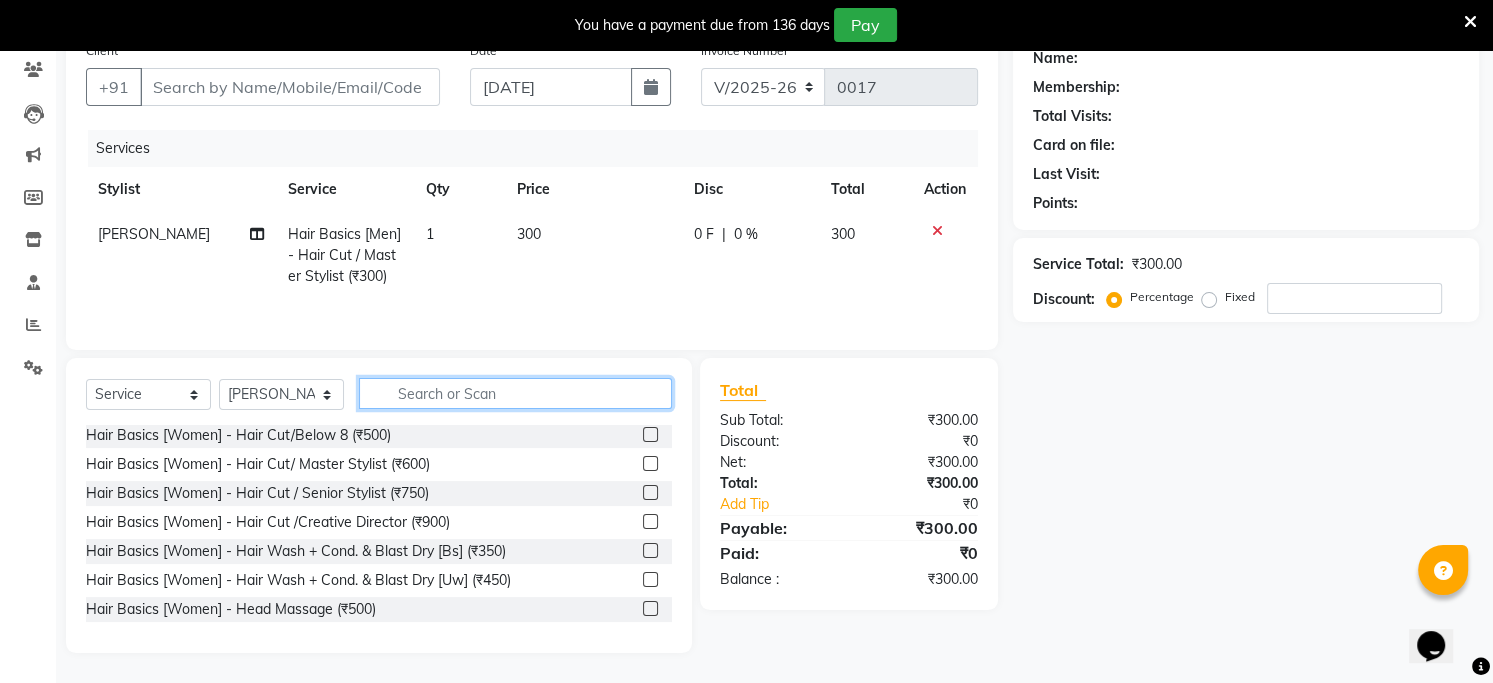 click 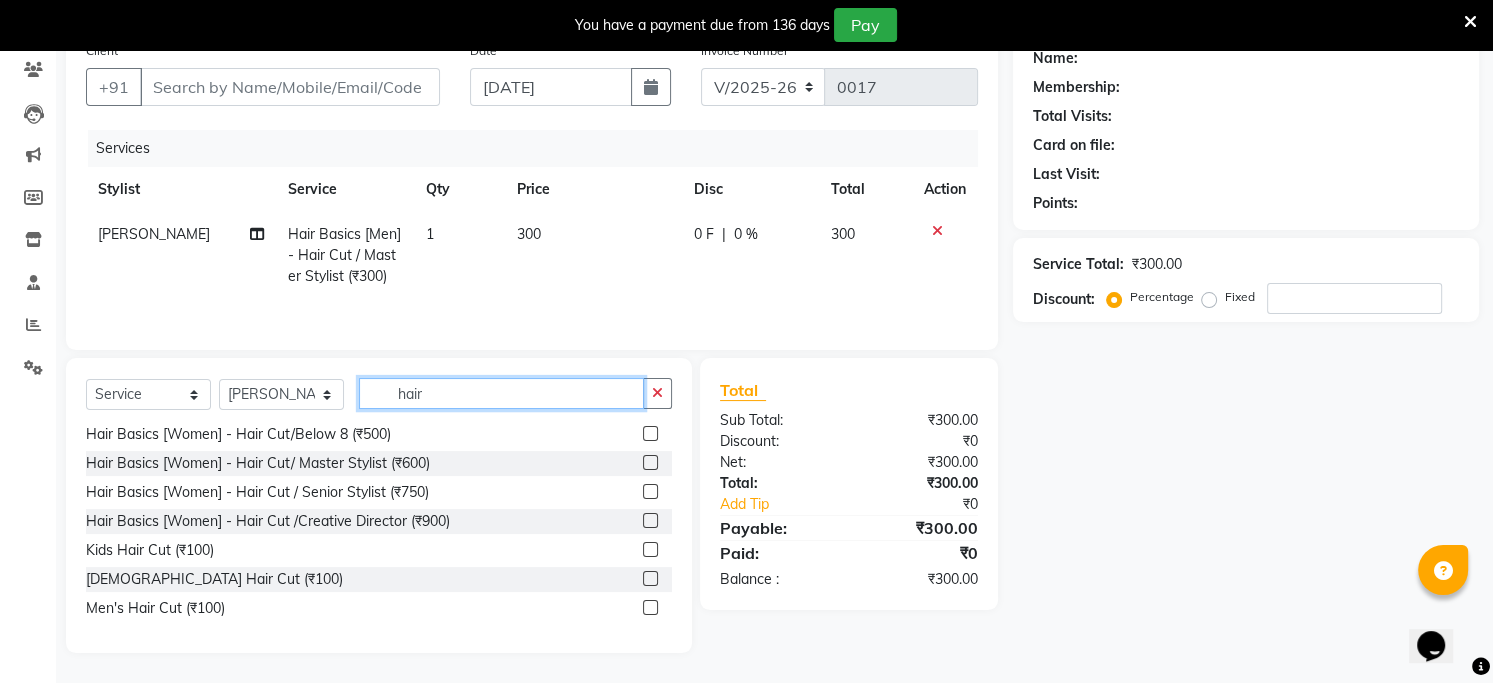 scroll, scrollTop: 292, scrollLeft: 0, axis: vertical 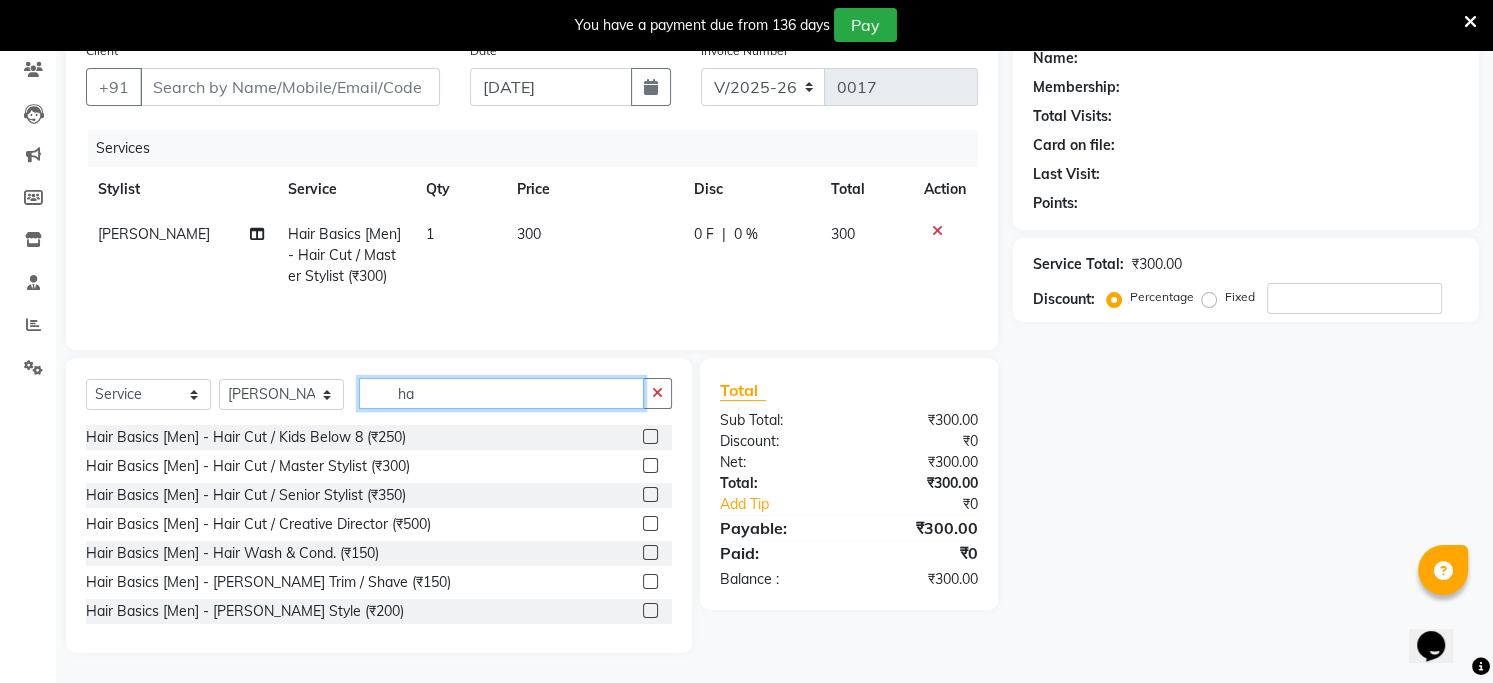 type on "h" 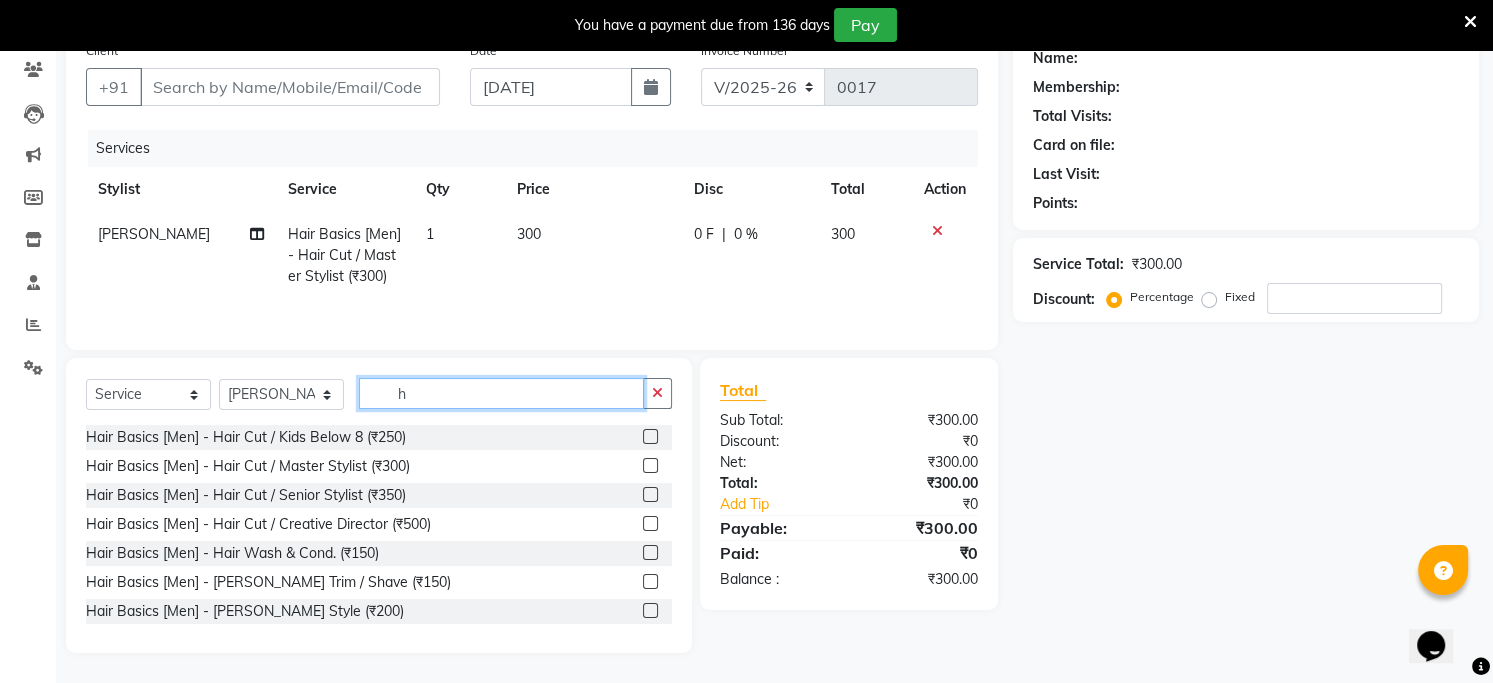 type 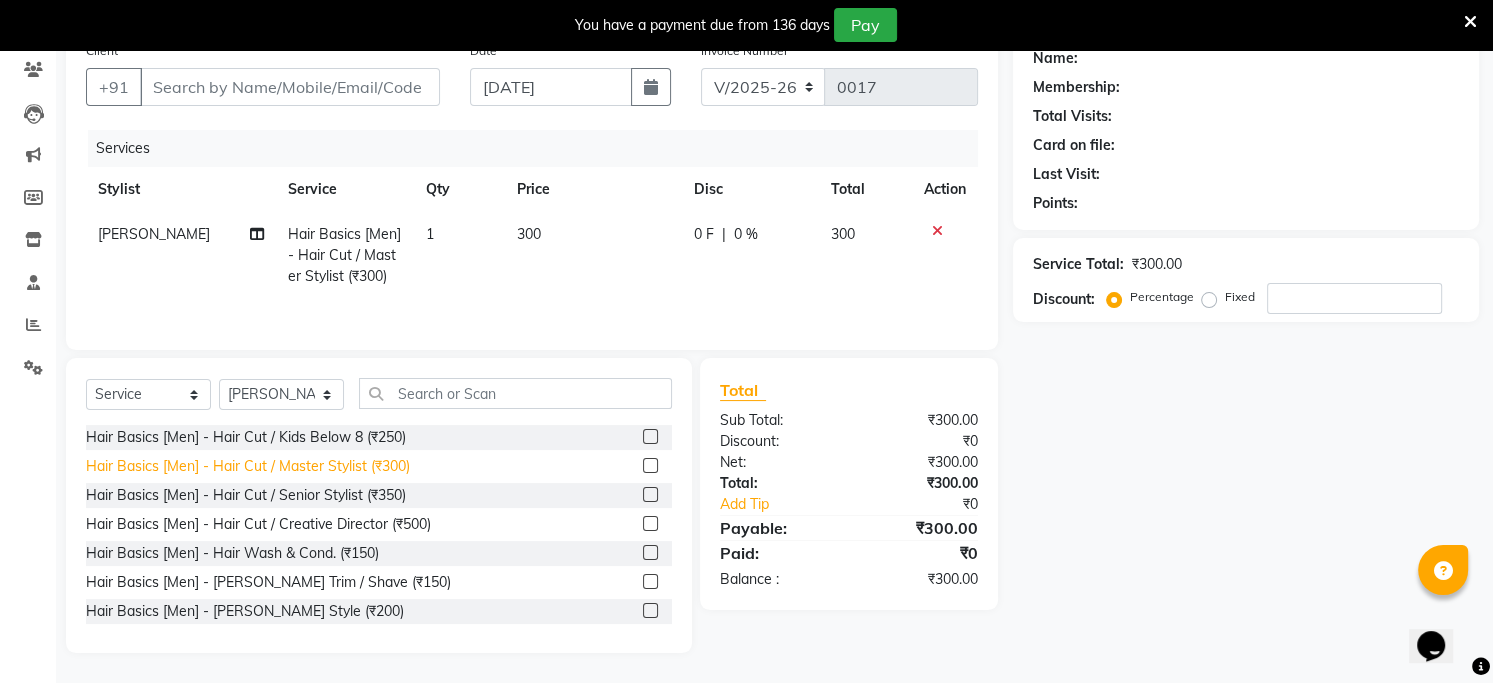 click on "Hair Basics [Men] - Hair Cut / Master Stylist (₹300)" 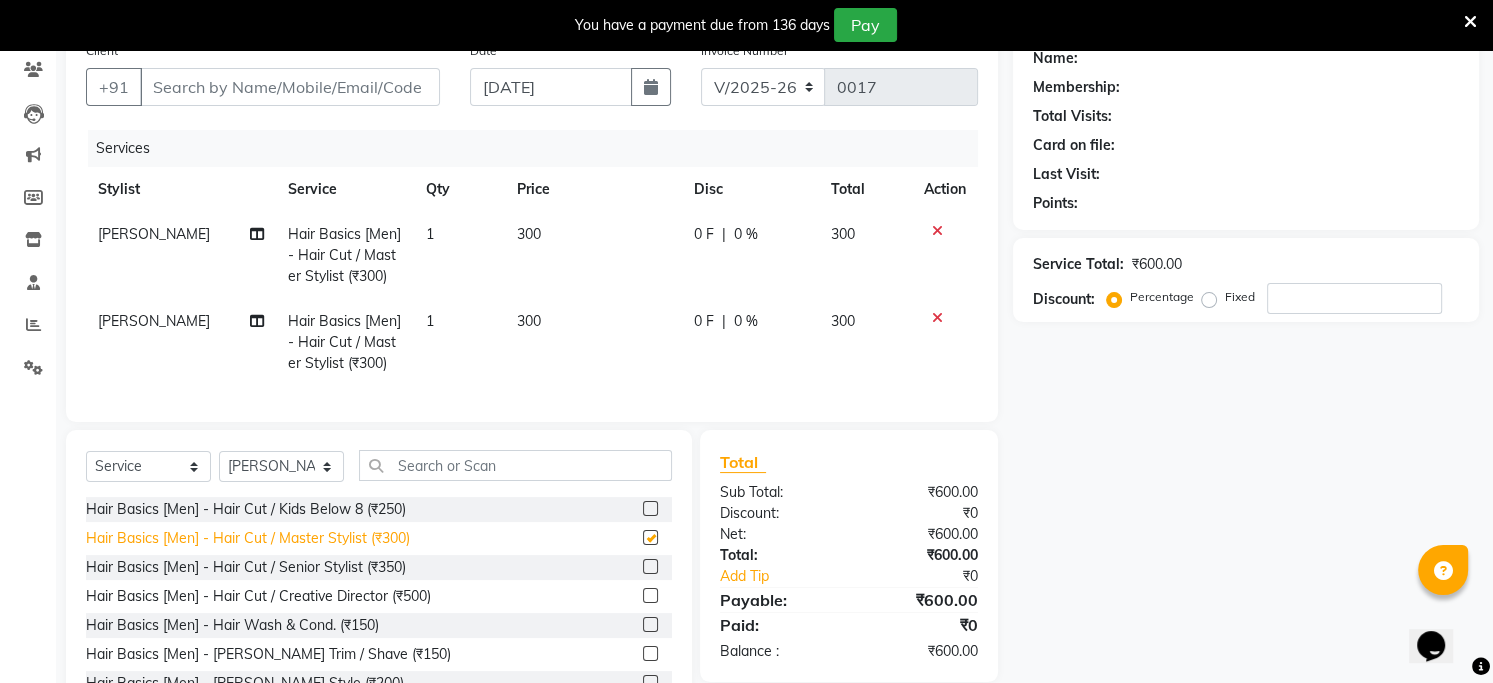 checkbox on "false" 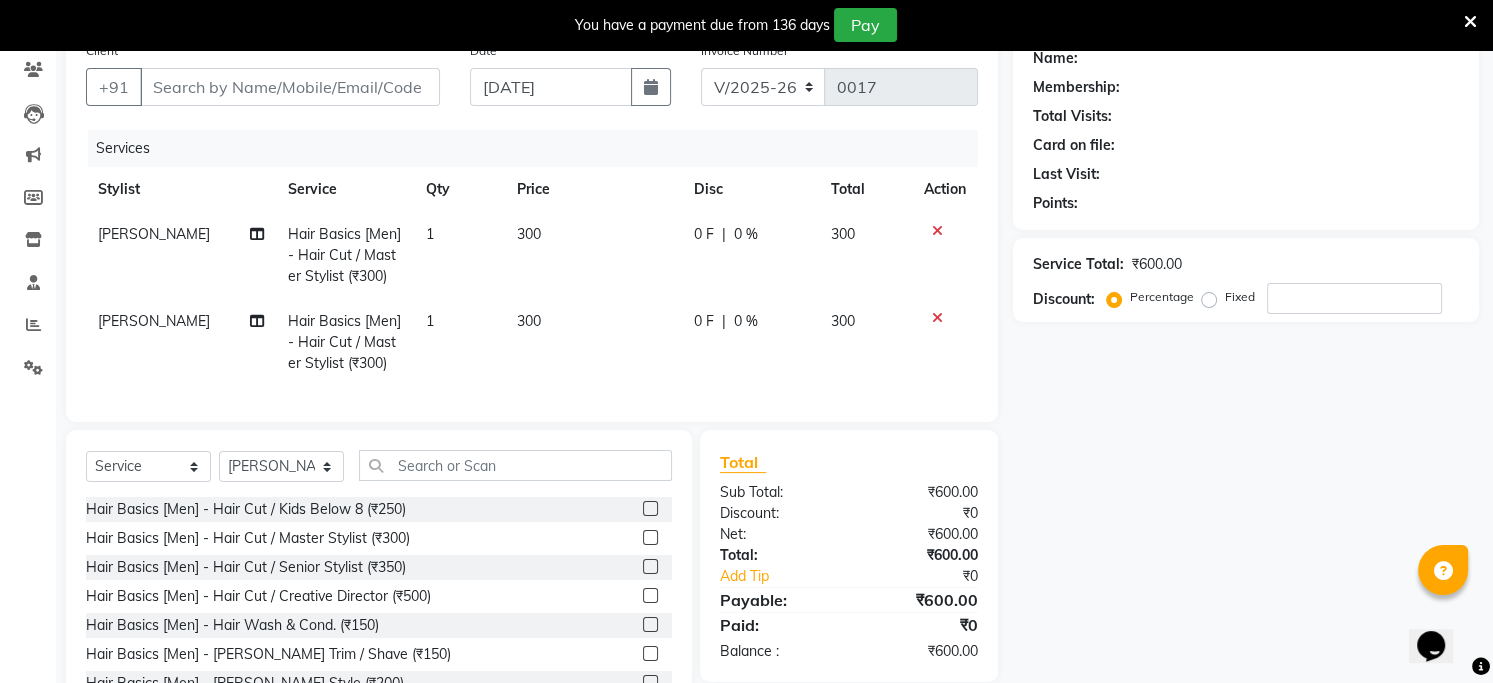 click on "Name: Membership: Total Visits: Card on file: Last Visit:  Points:  Service Total:  ₹600.00  Discount:  Percentage   Fixed" 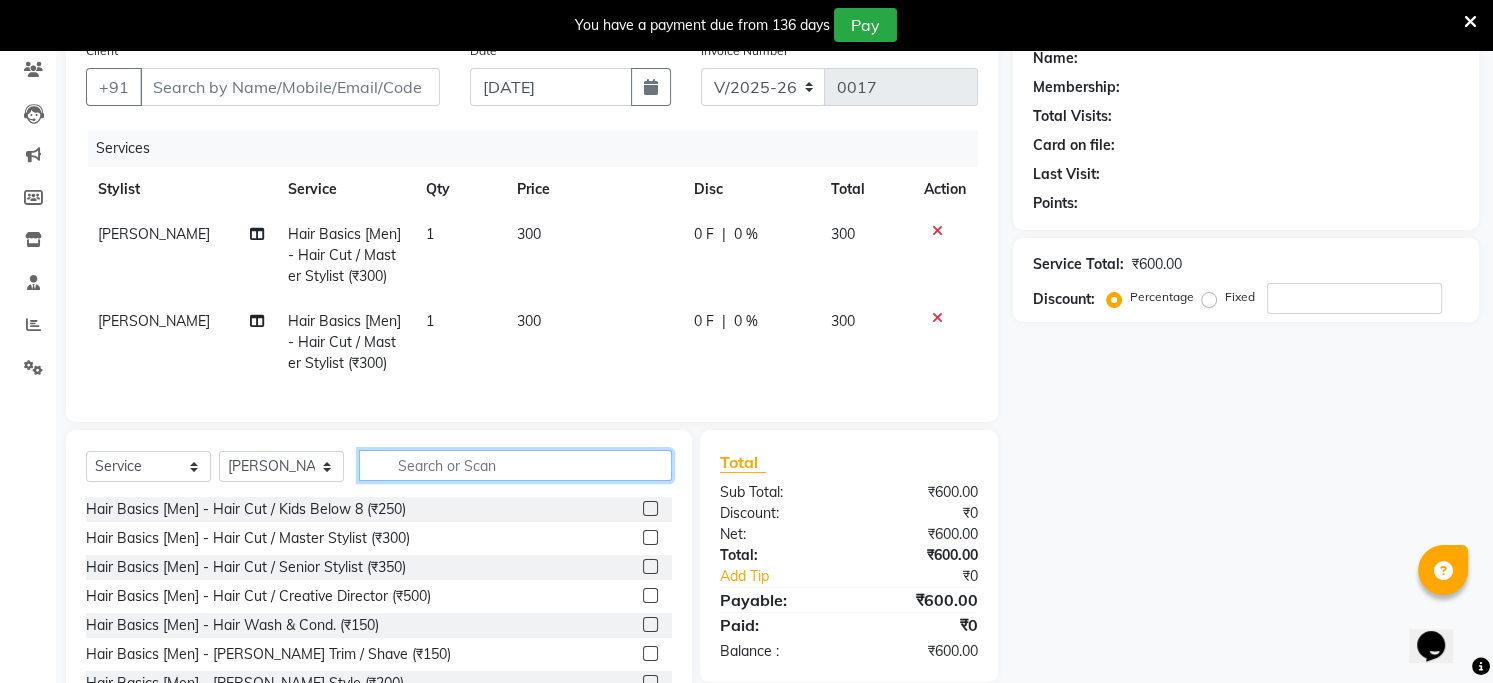 click 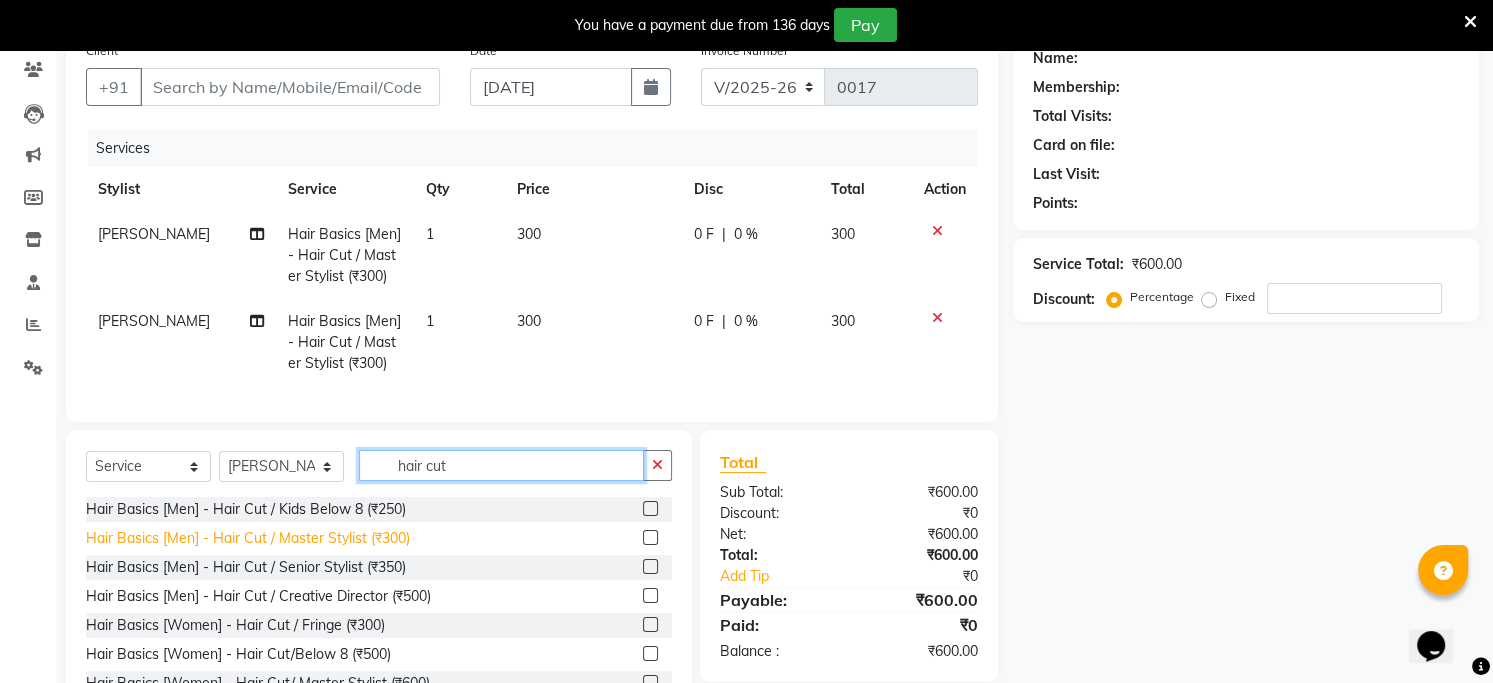 type on "hair cut" 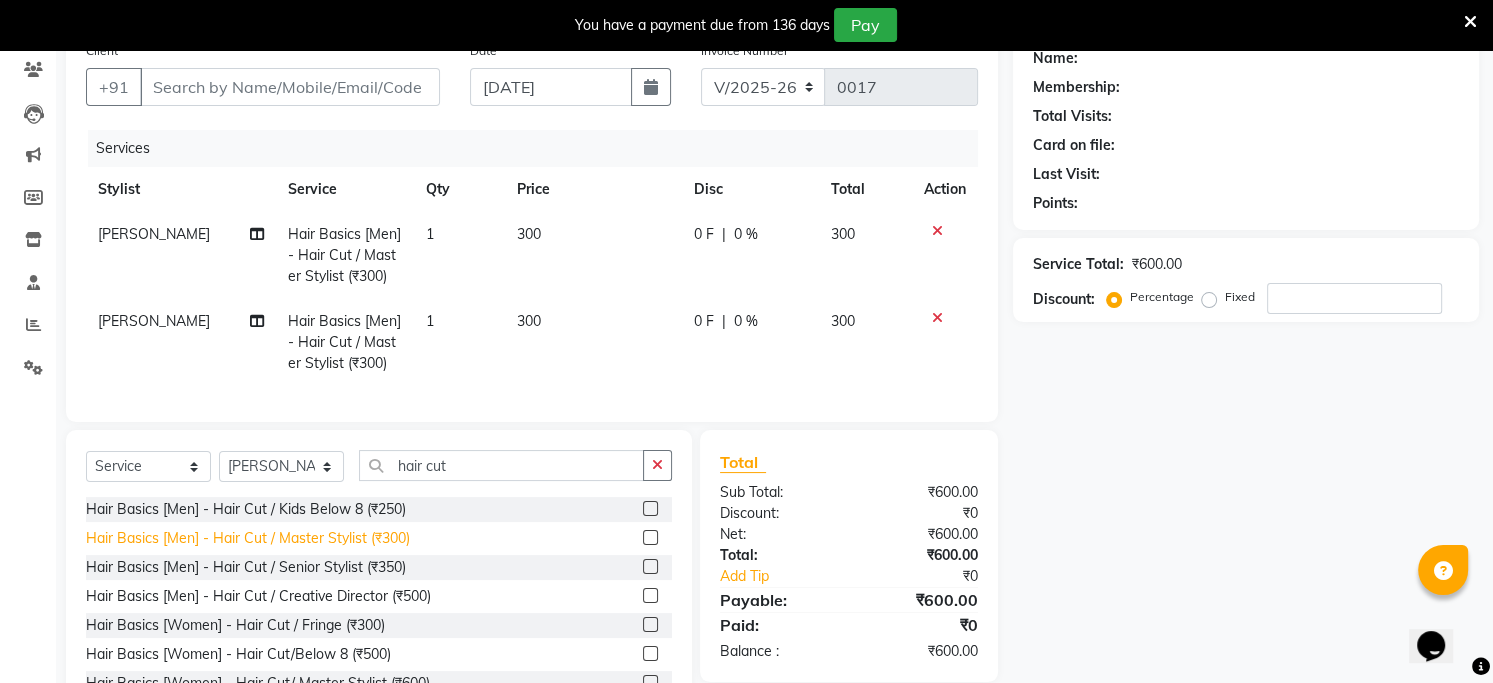click on "Hair Basics [Men] - Hair Cut / Master Stylist (₹300)" 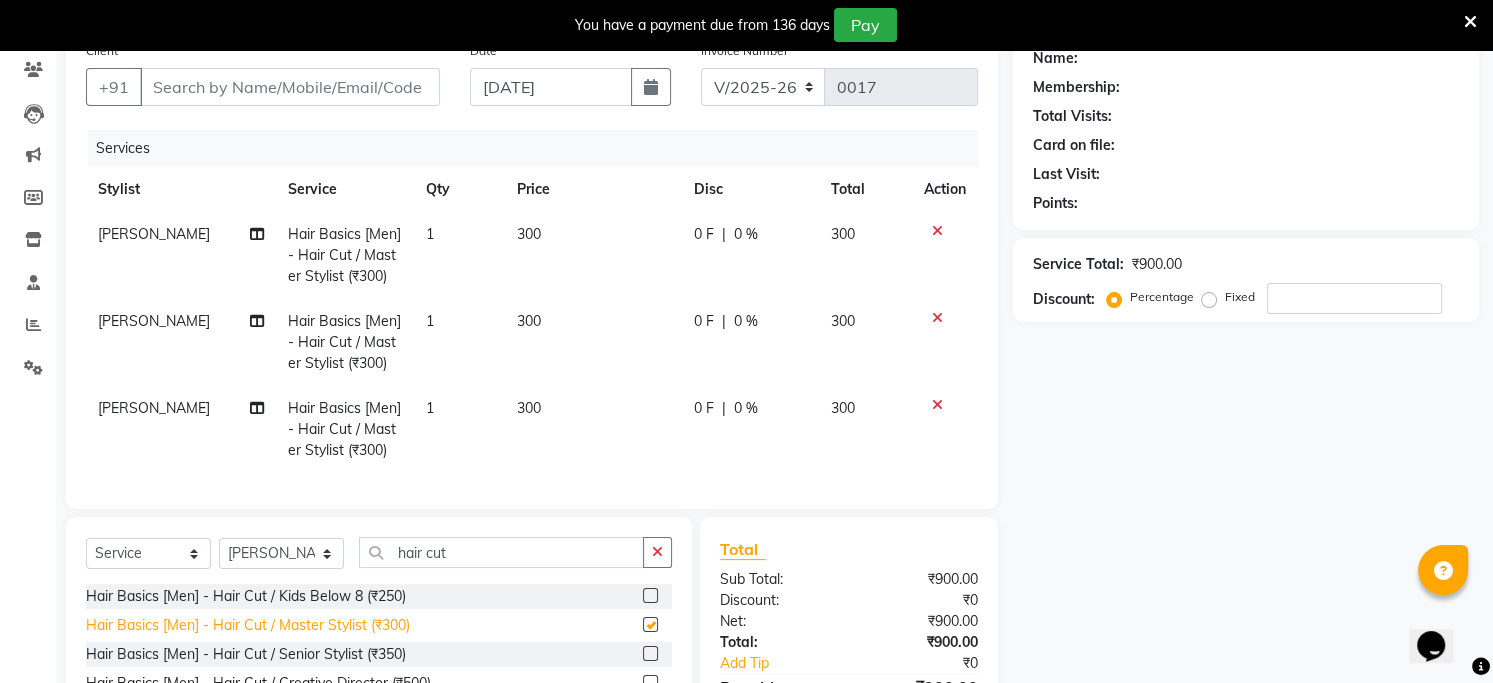 checkbox on "false" 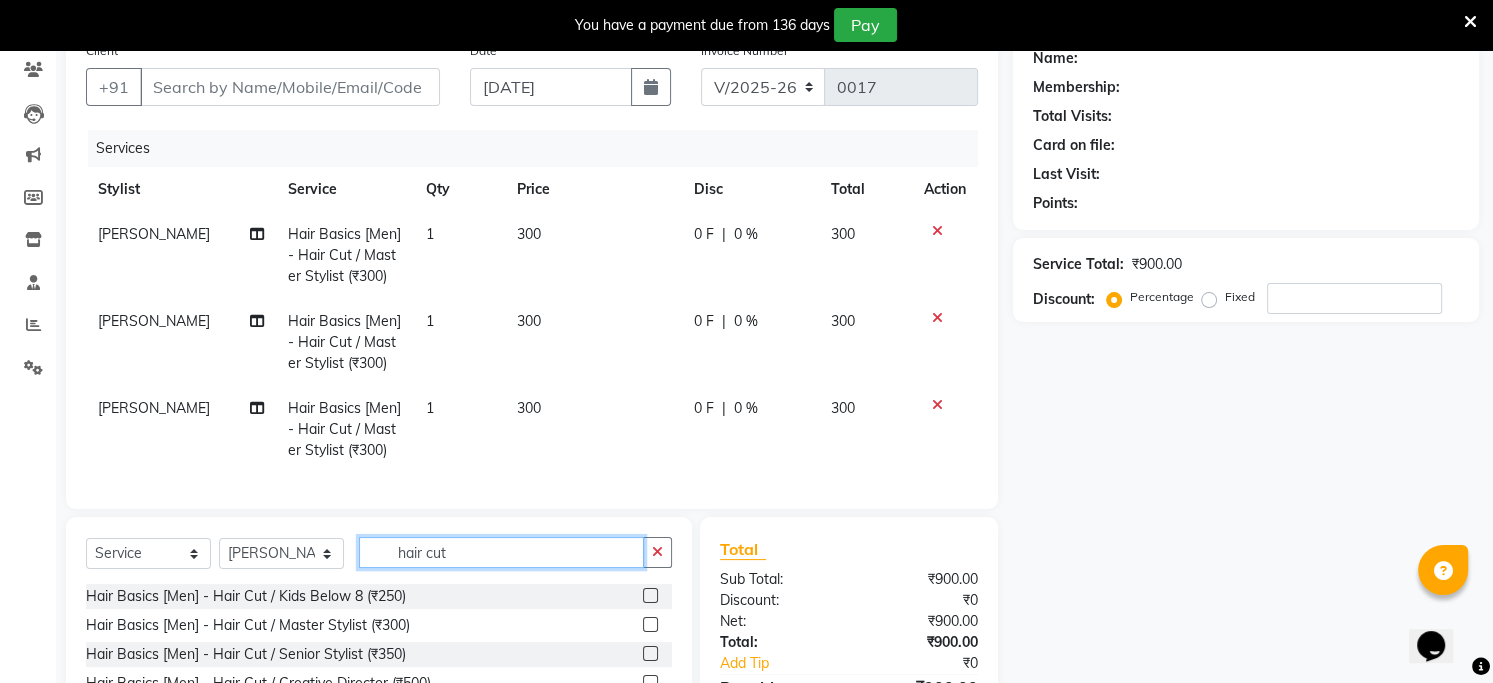 click on "hair cut" 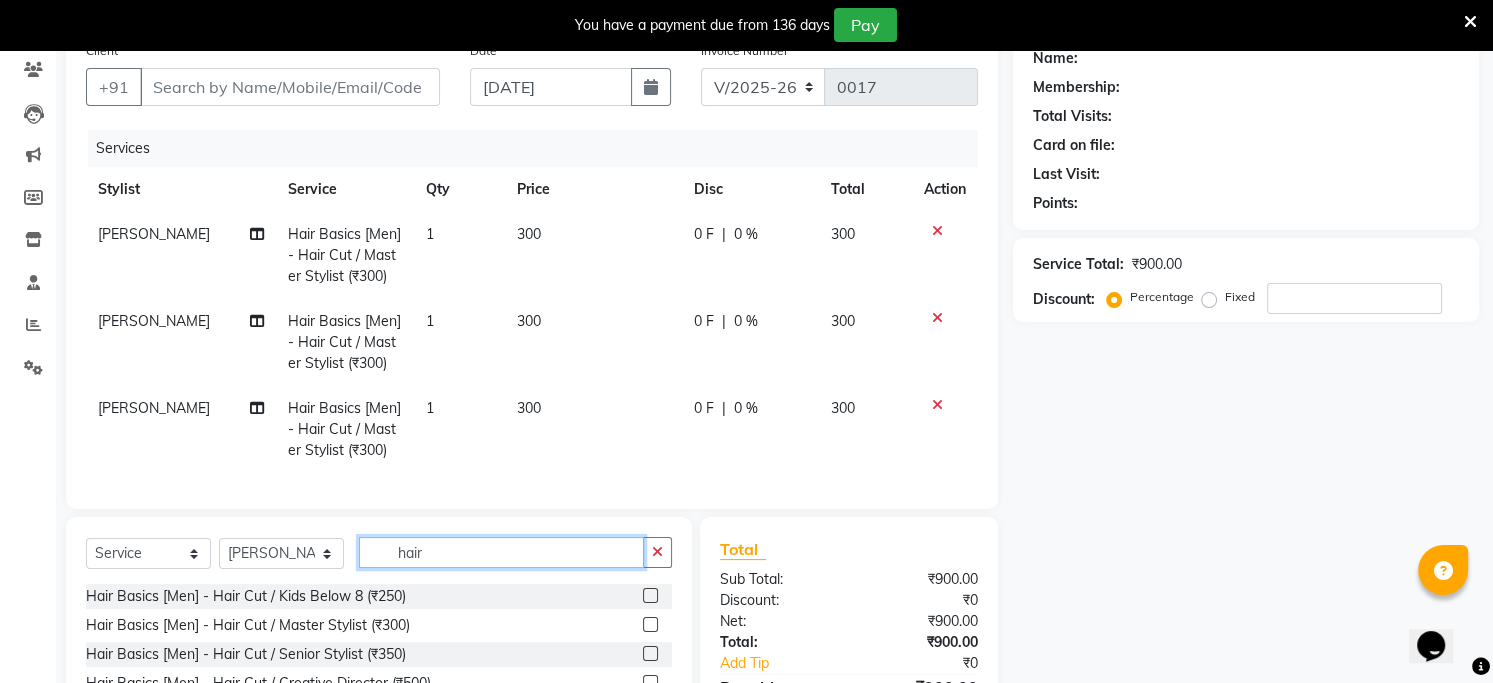 click on "hair" 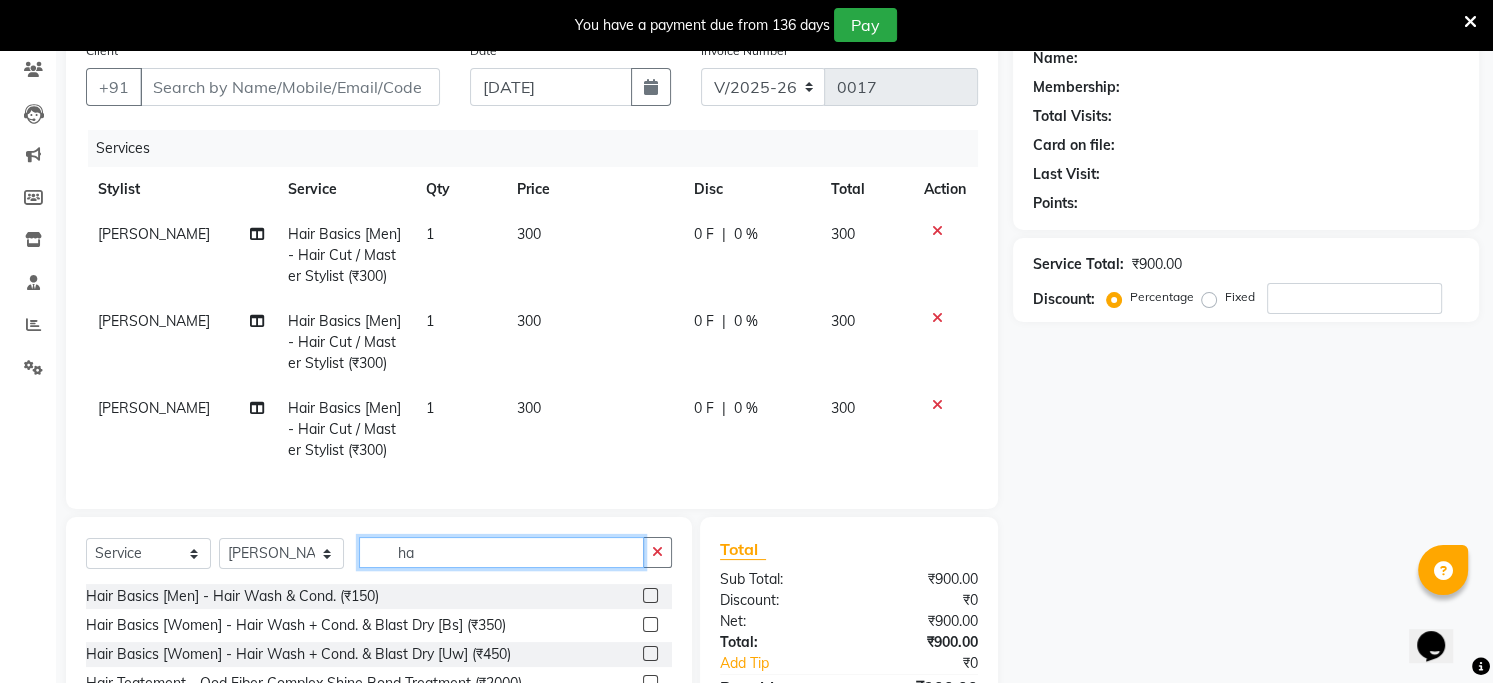 type on "h" 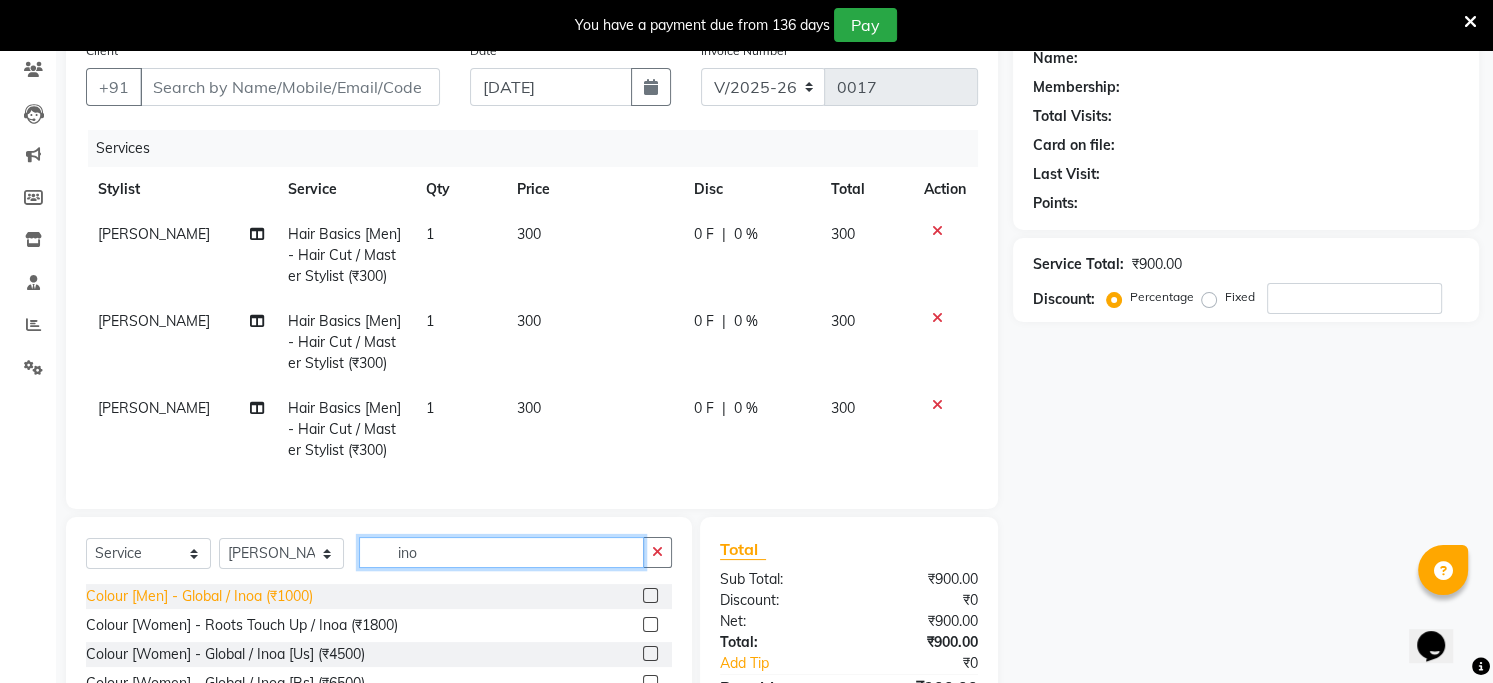 type on "ino" 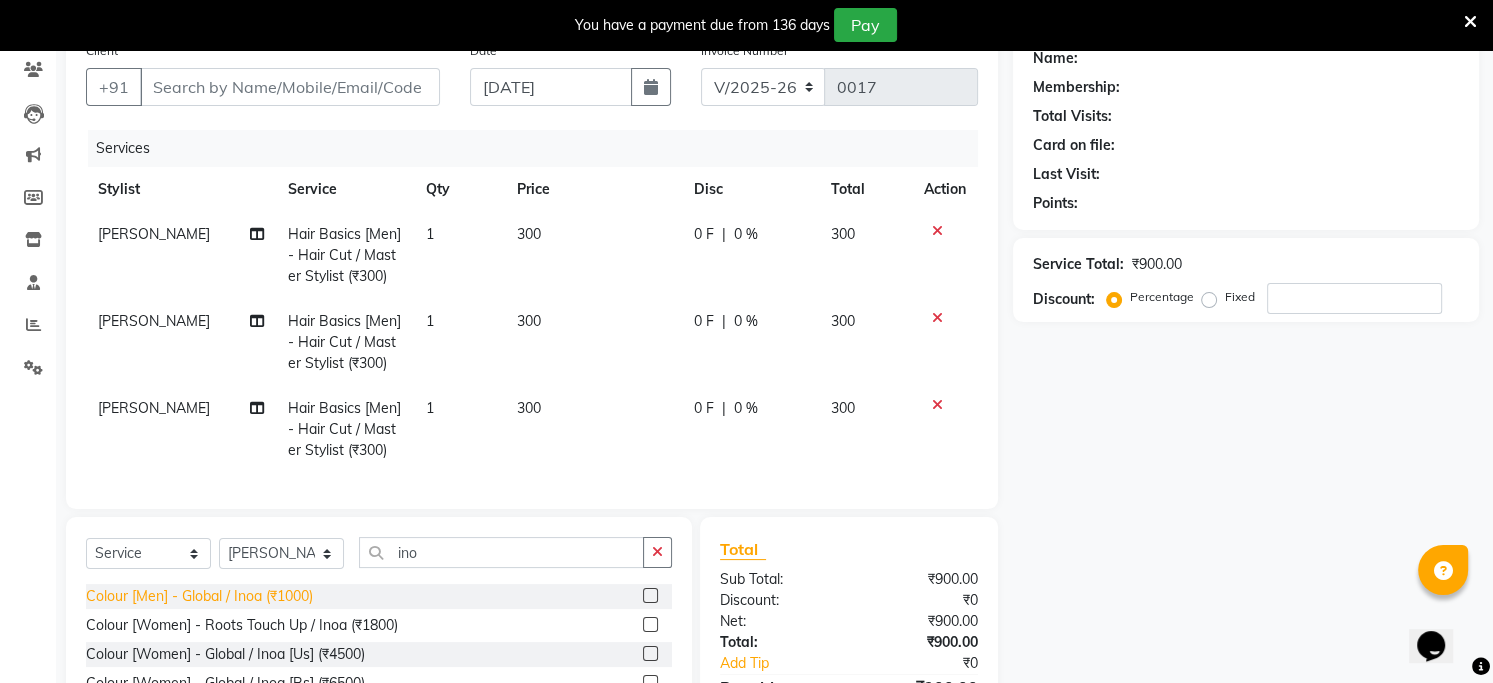 click on "Colour [Men] - Global / Inoa (₹1000)" 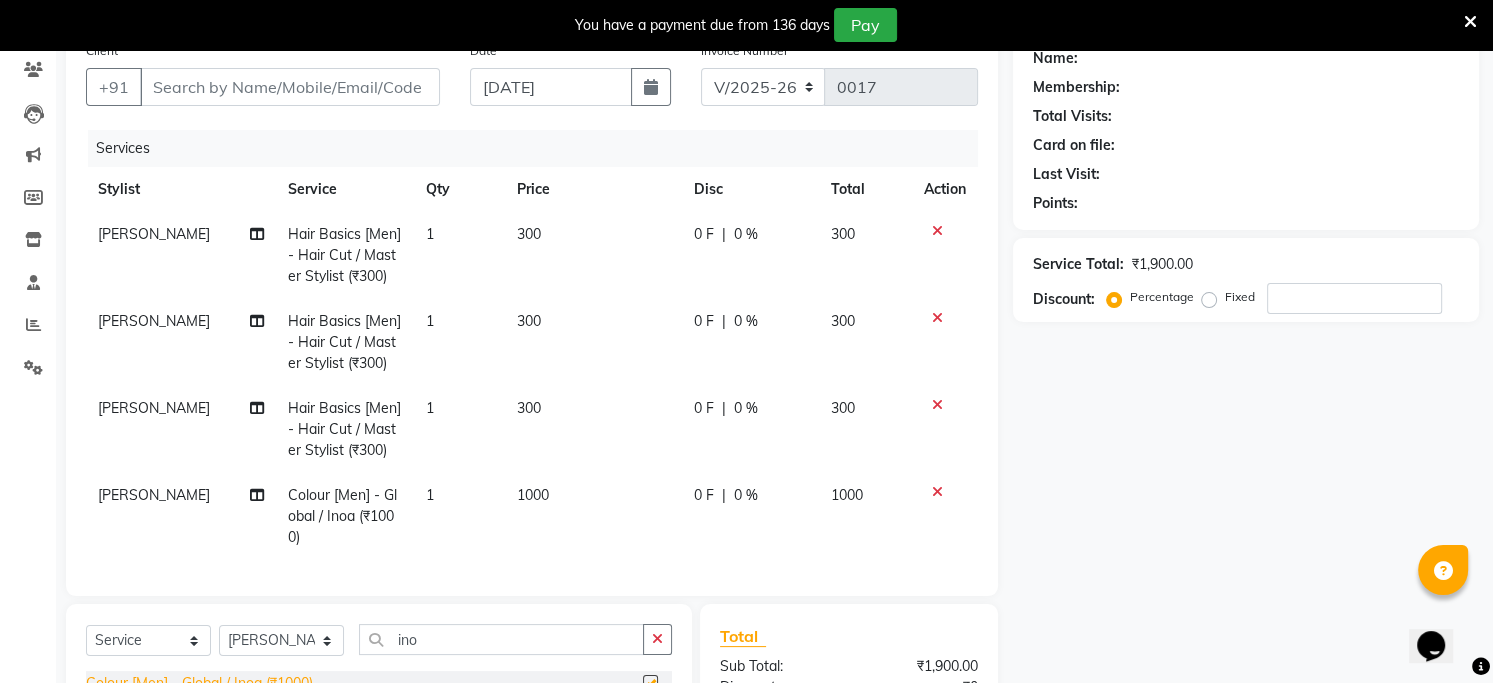 checkbox on "false" 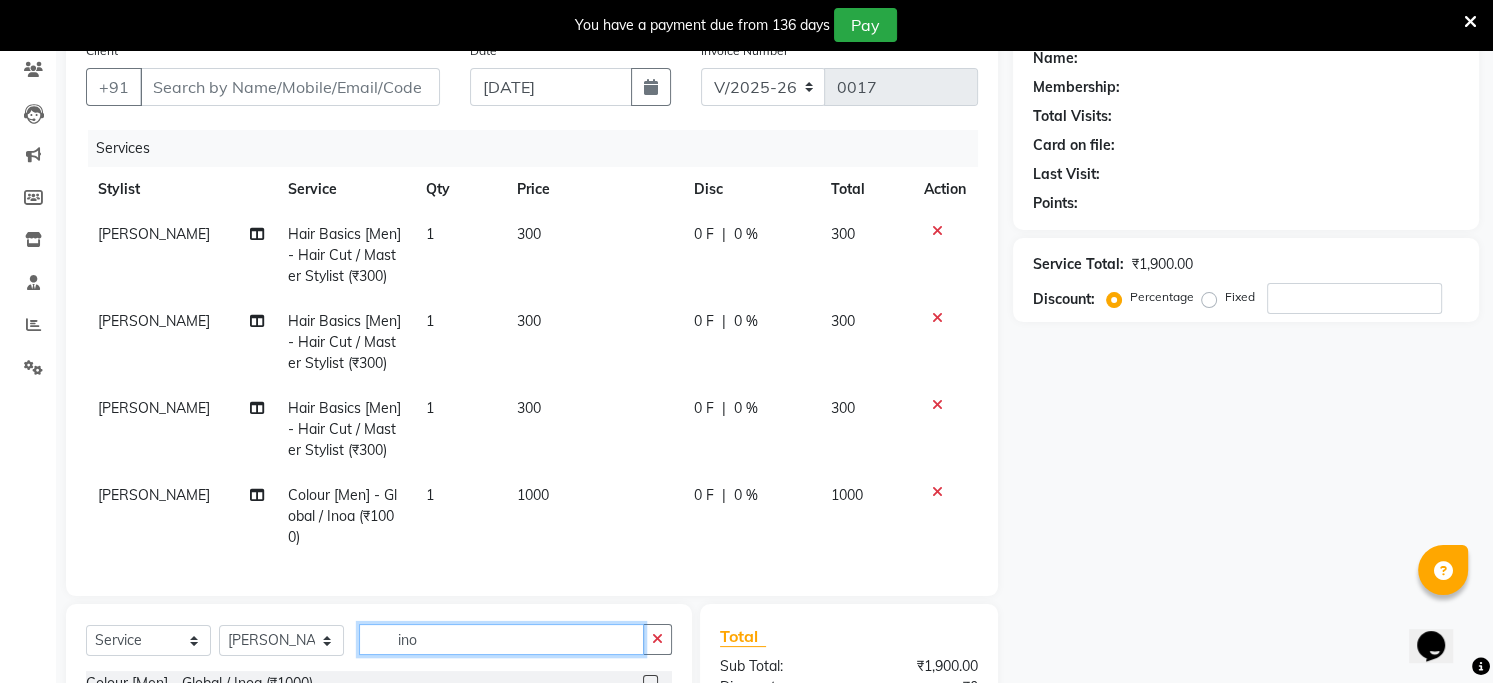 click on "ino" 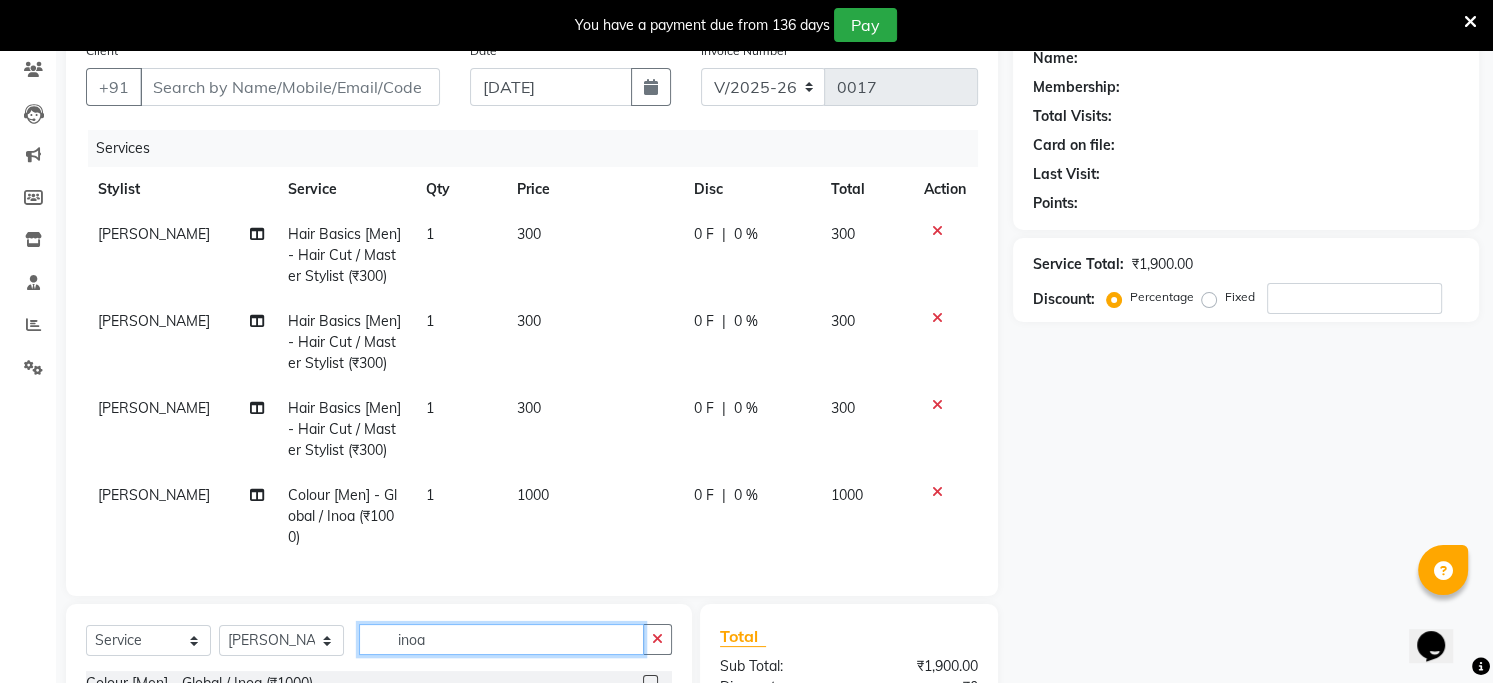 type on "ino" 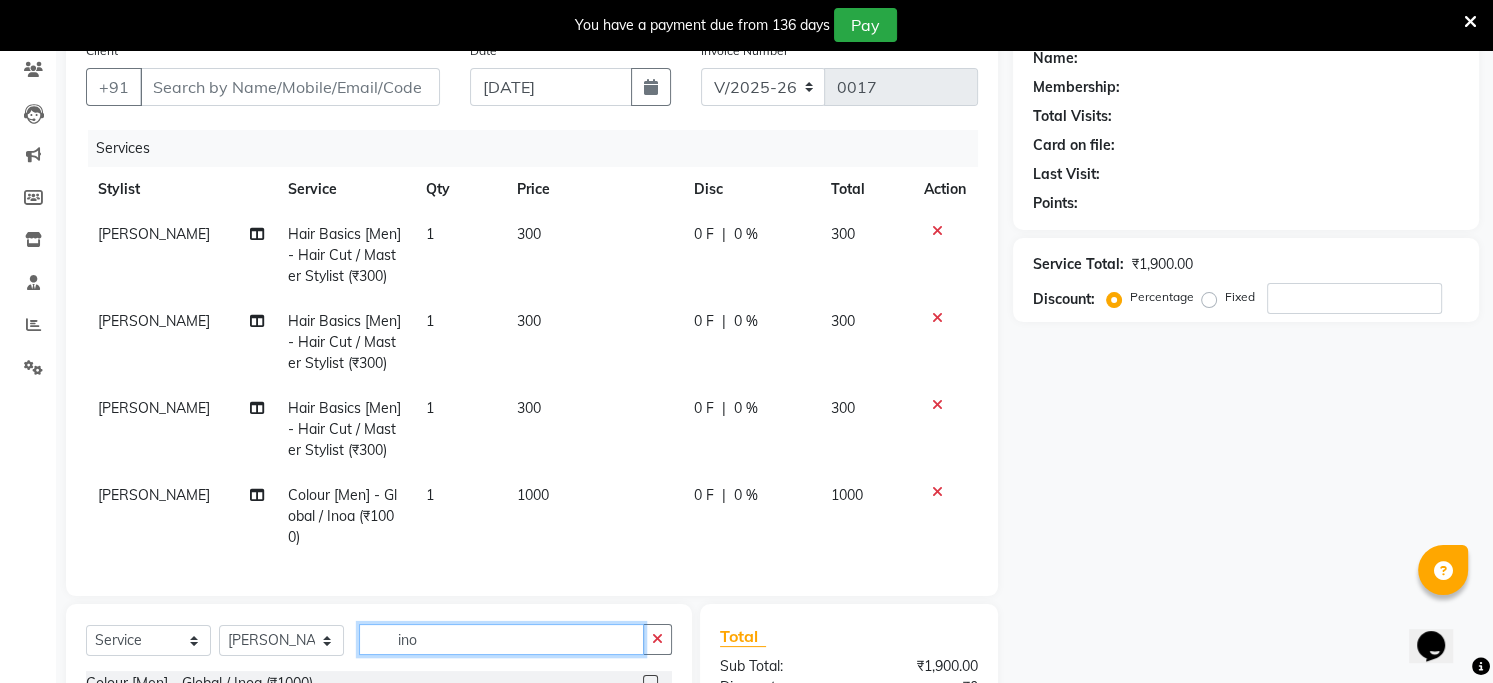 scroll, scrollTop: 386, scrollLeft: 0, axis: vertical 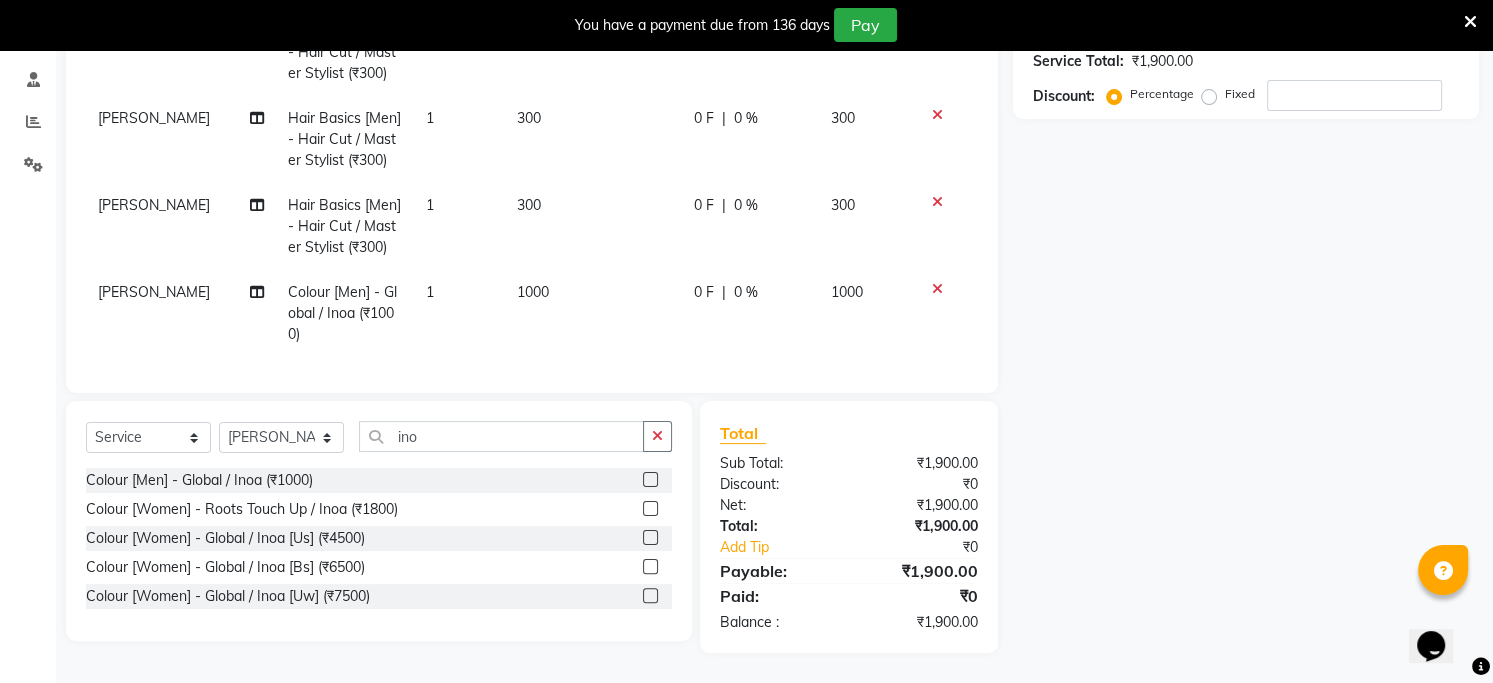 click on "Colour [Men] - Global / Inoa (₹1000)" 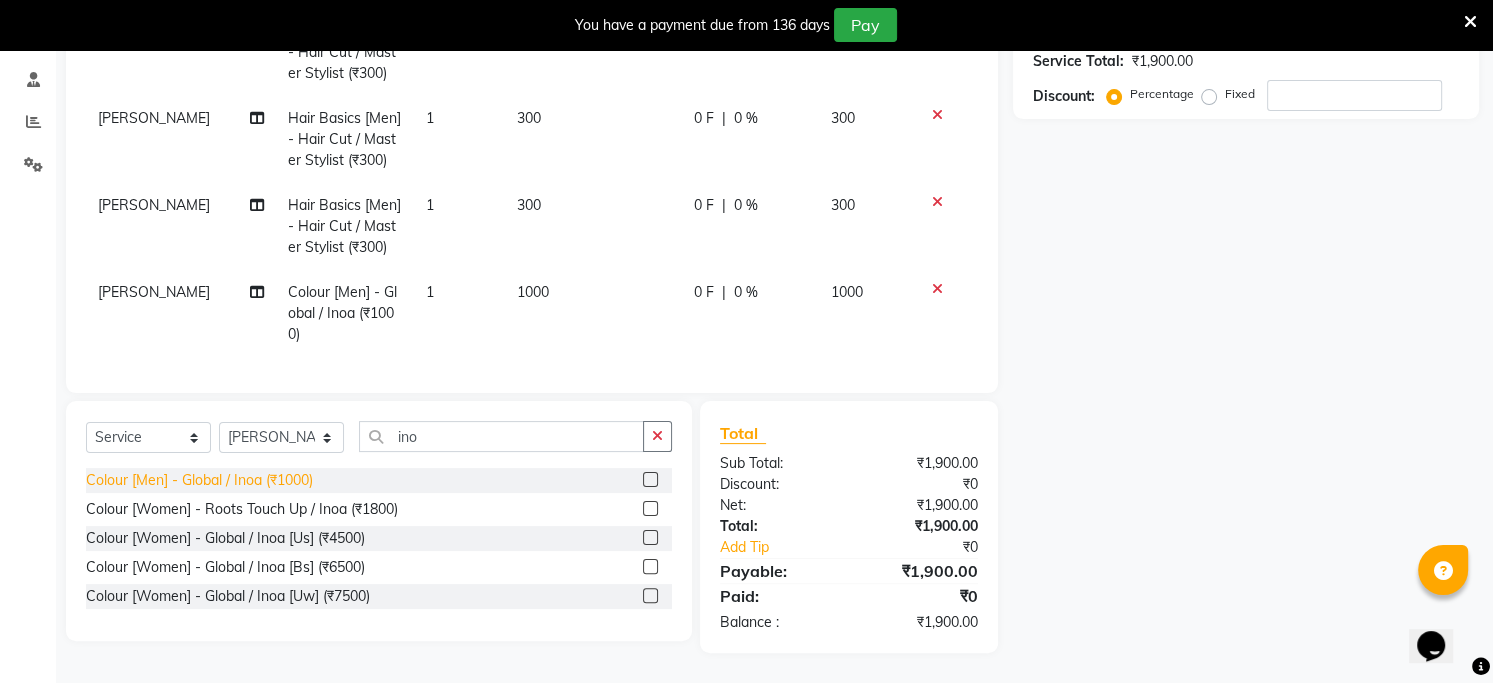 click on "Colour [Men] - Global / Inoa (₹1000)" 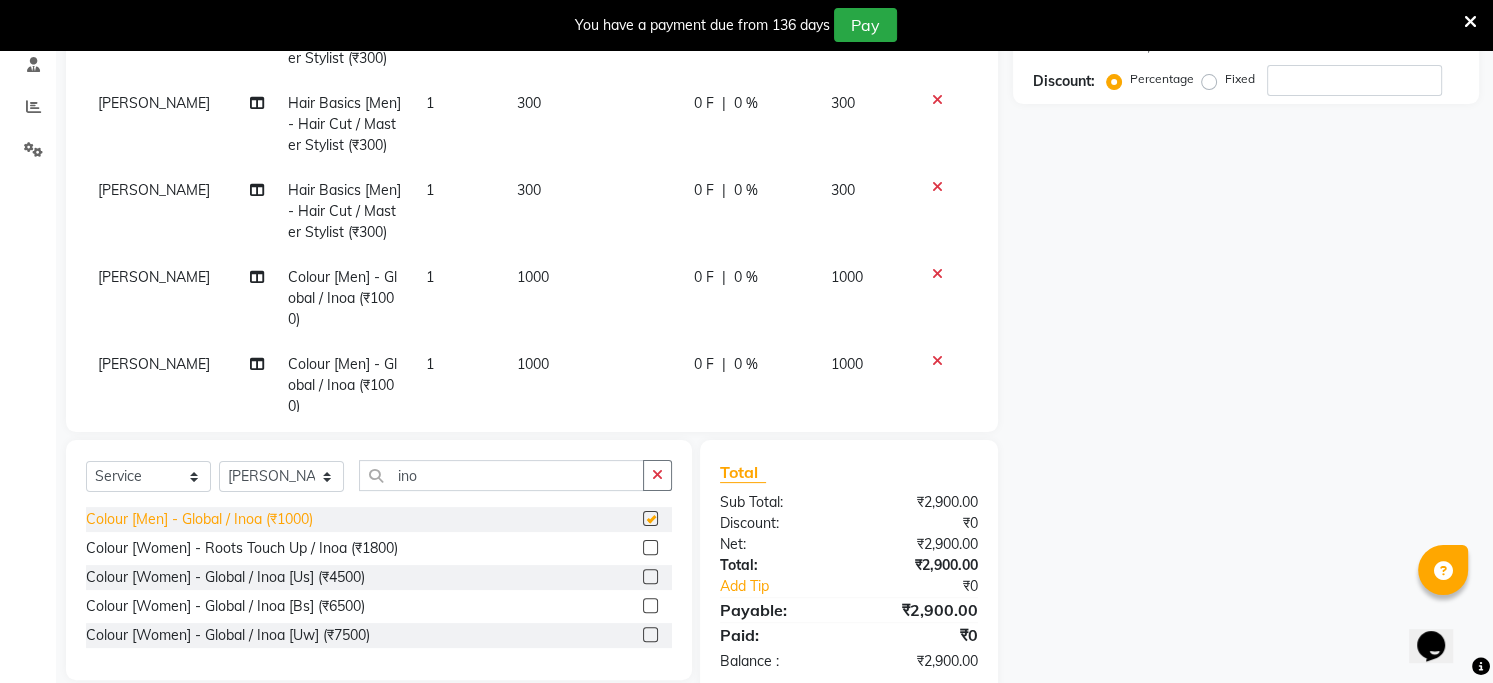 checkbox on "false" 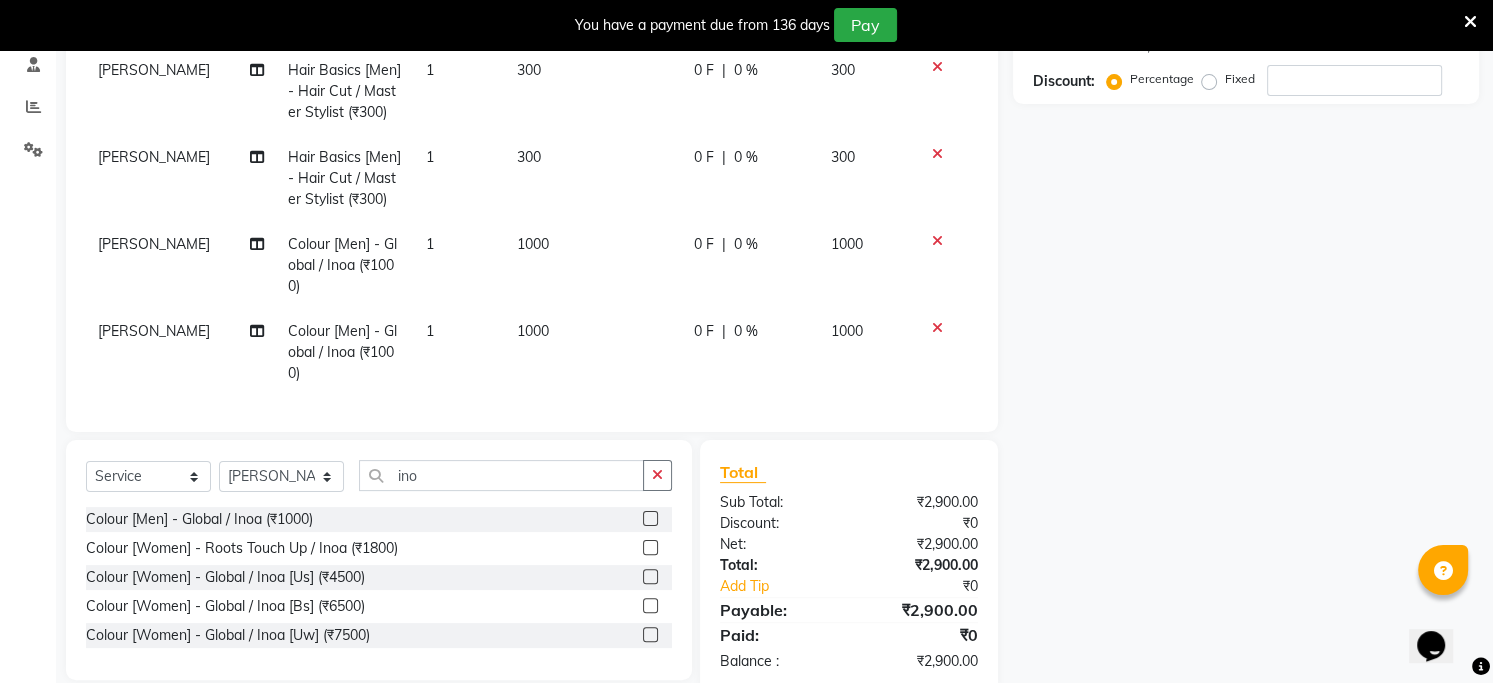 scroll, scrollTop: 111, scrollLeft: 0, axis: vertical 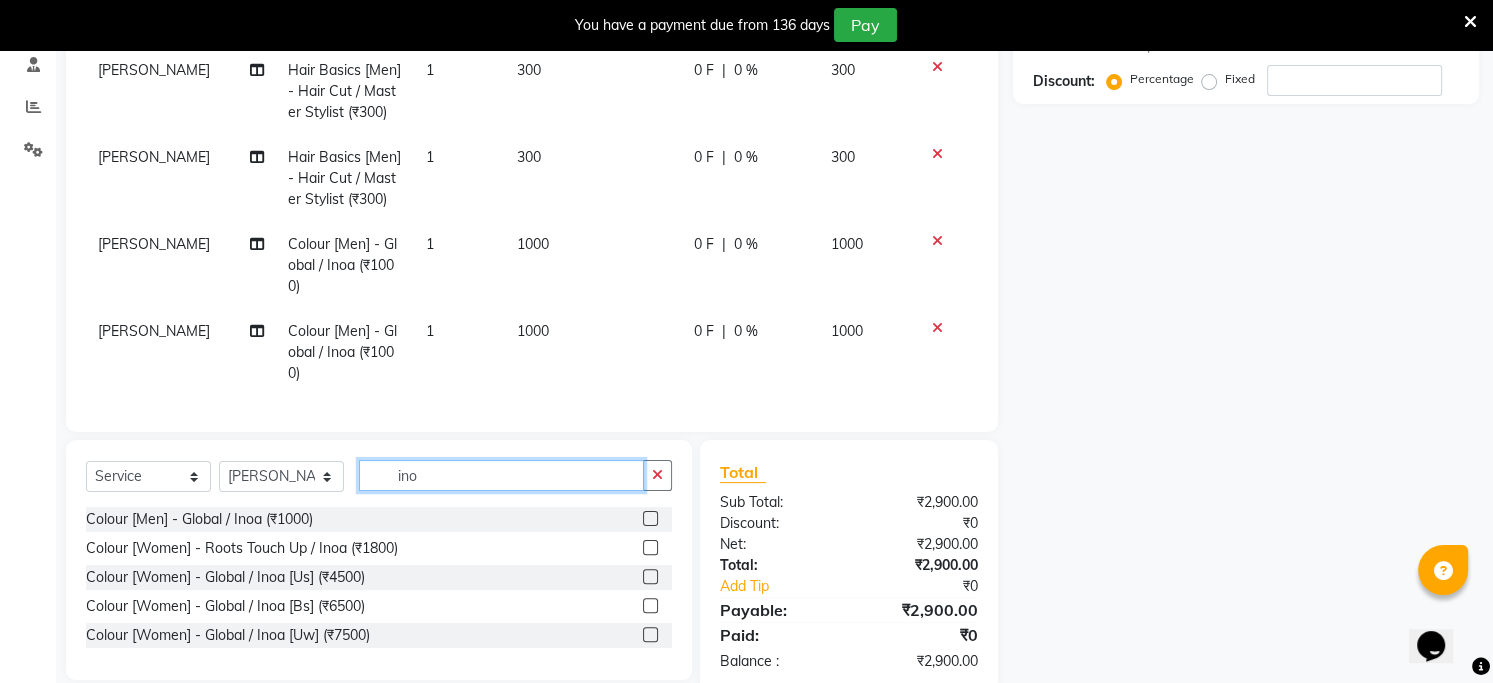 click on "ino" 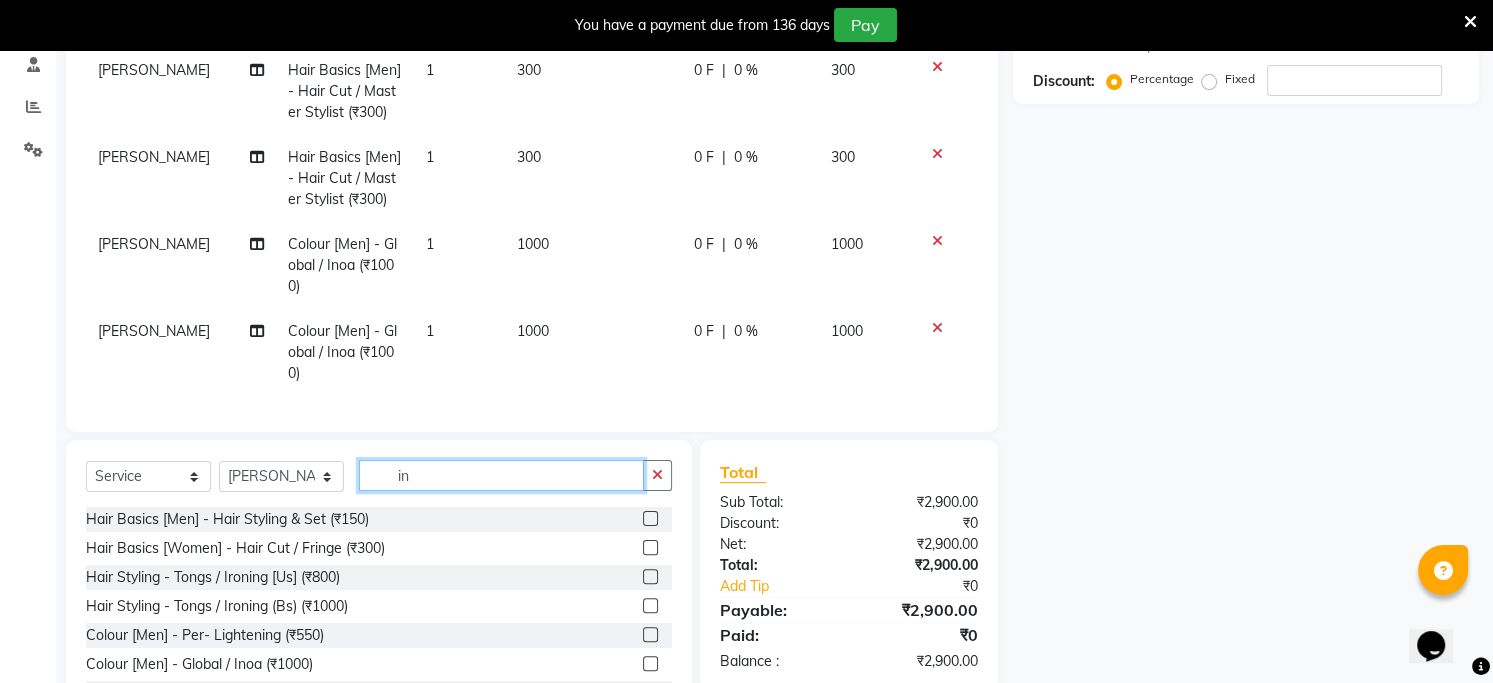 type on "i" 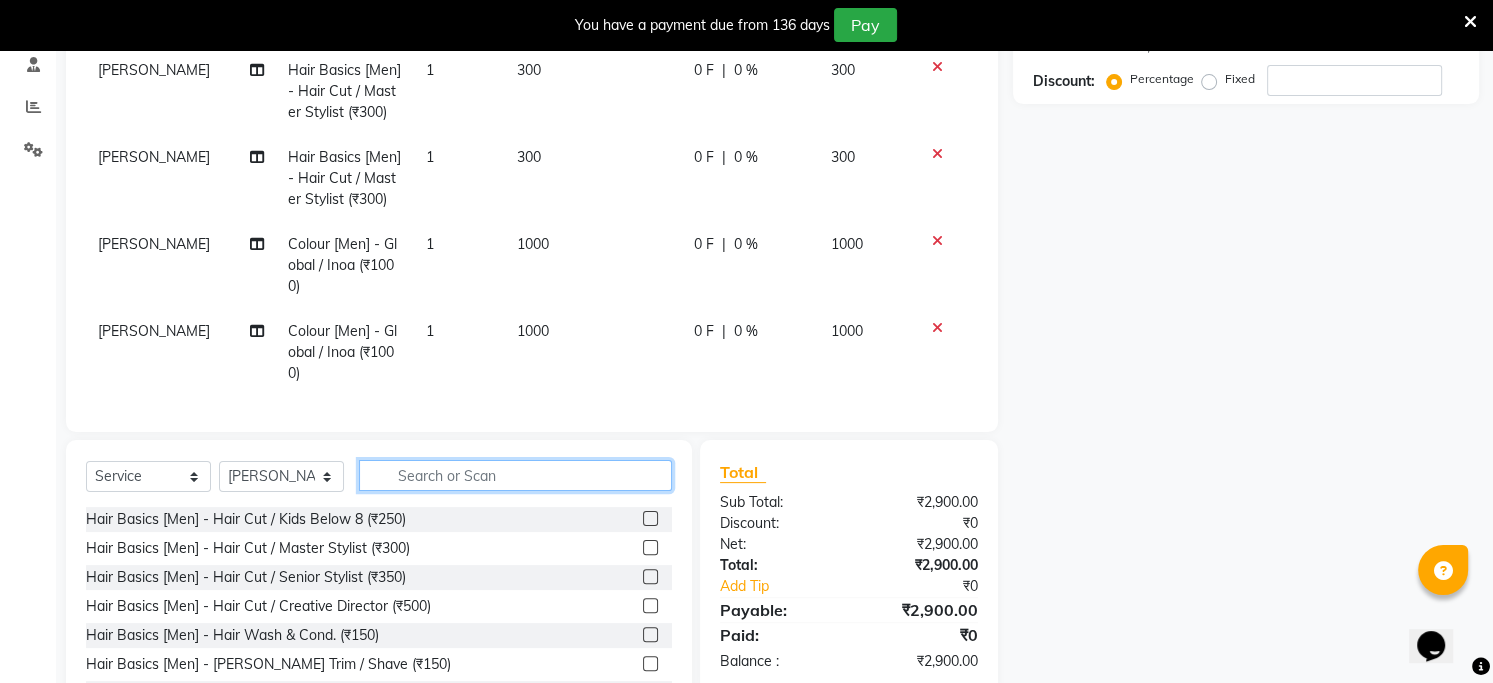 type on "a" 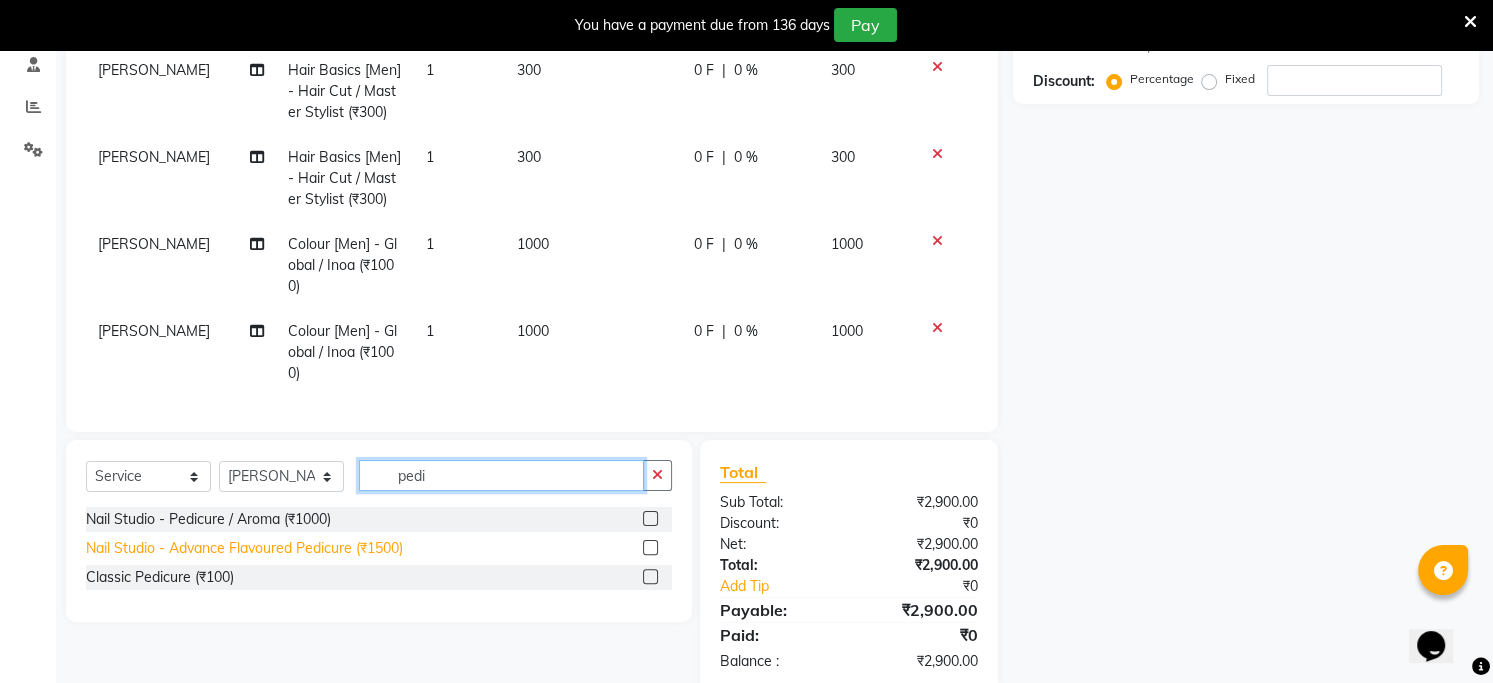 type on "pedi" 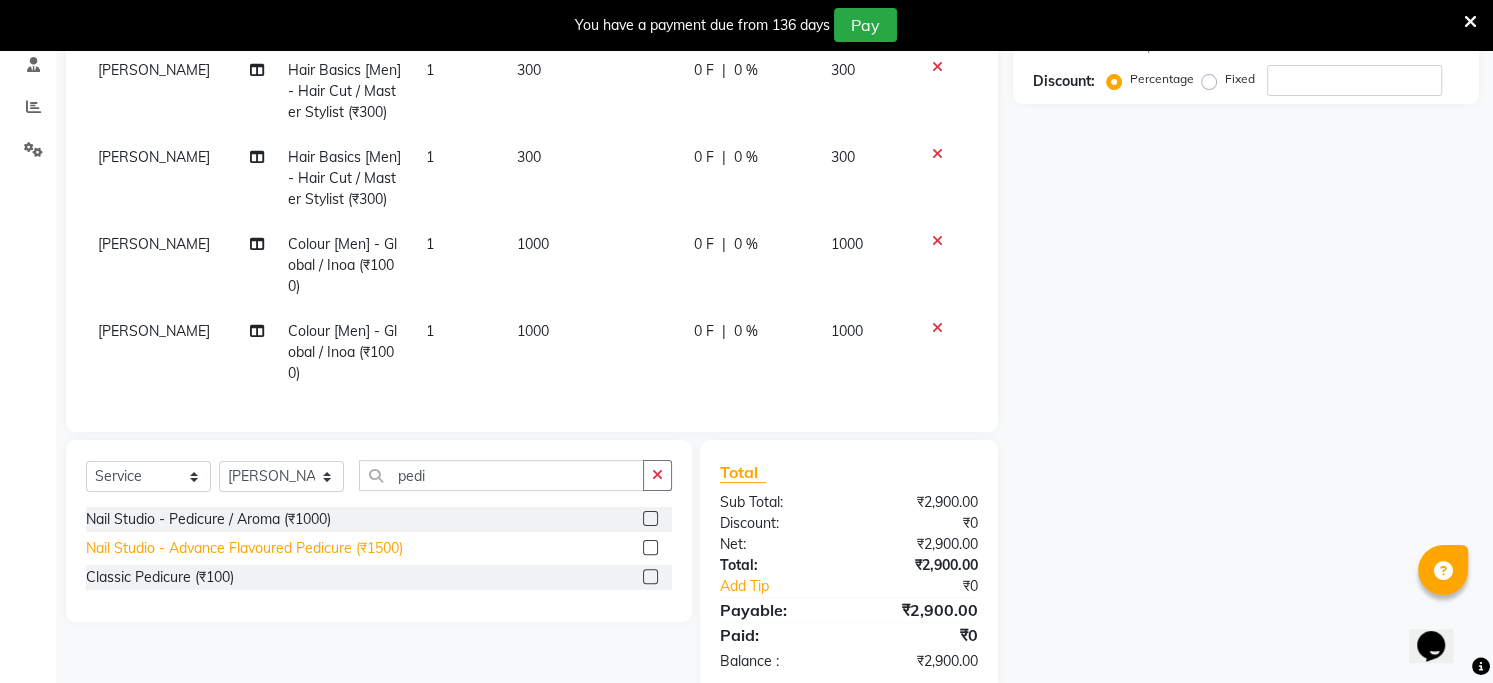 click on "Nail Studio - Advance Flavoured Pedicure (₹1500)" 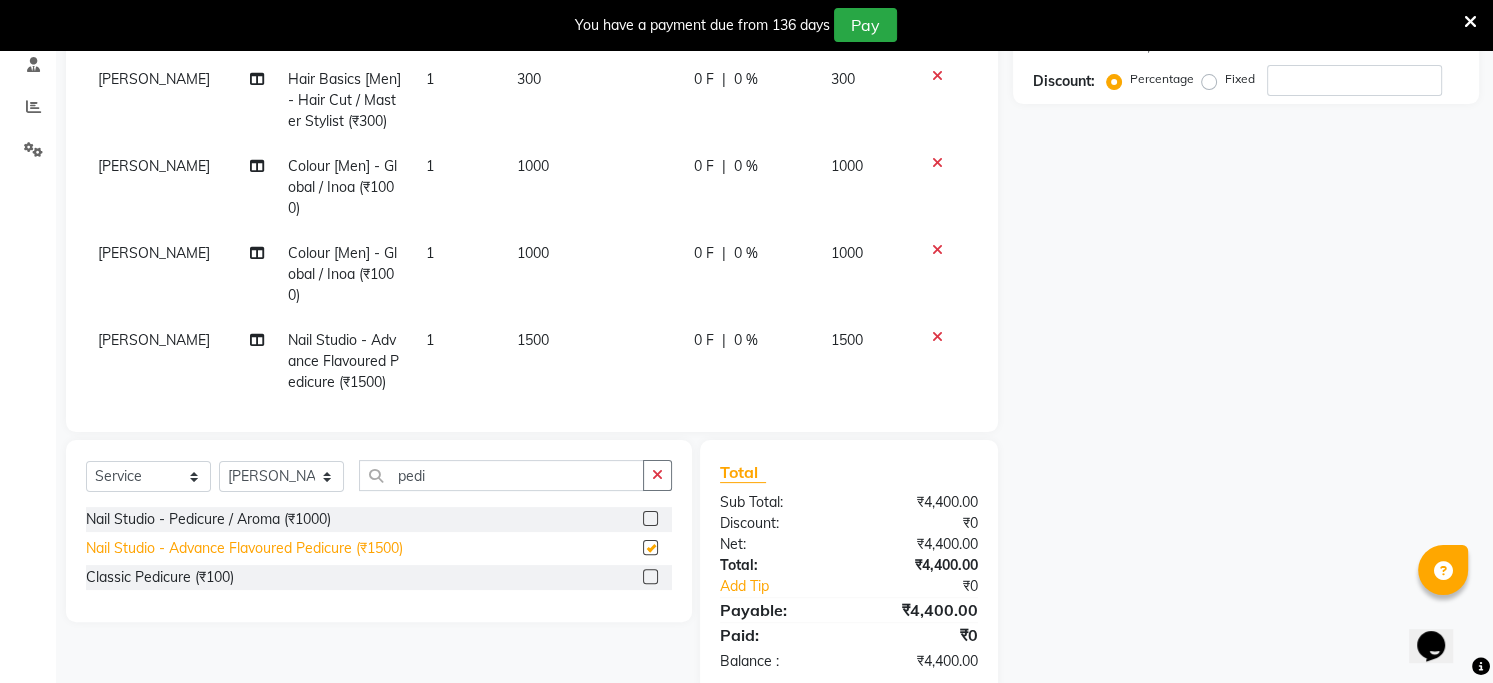 checkbox on "false" 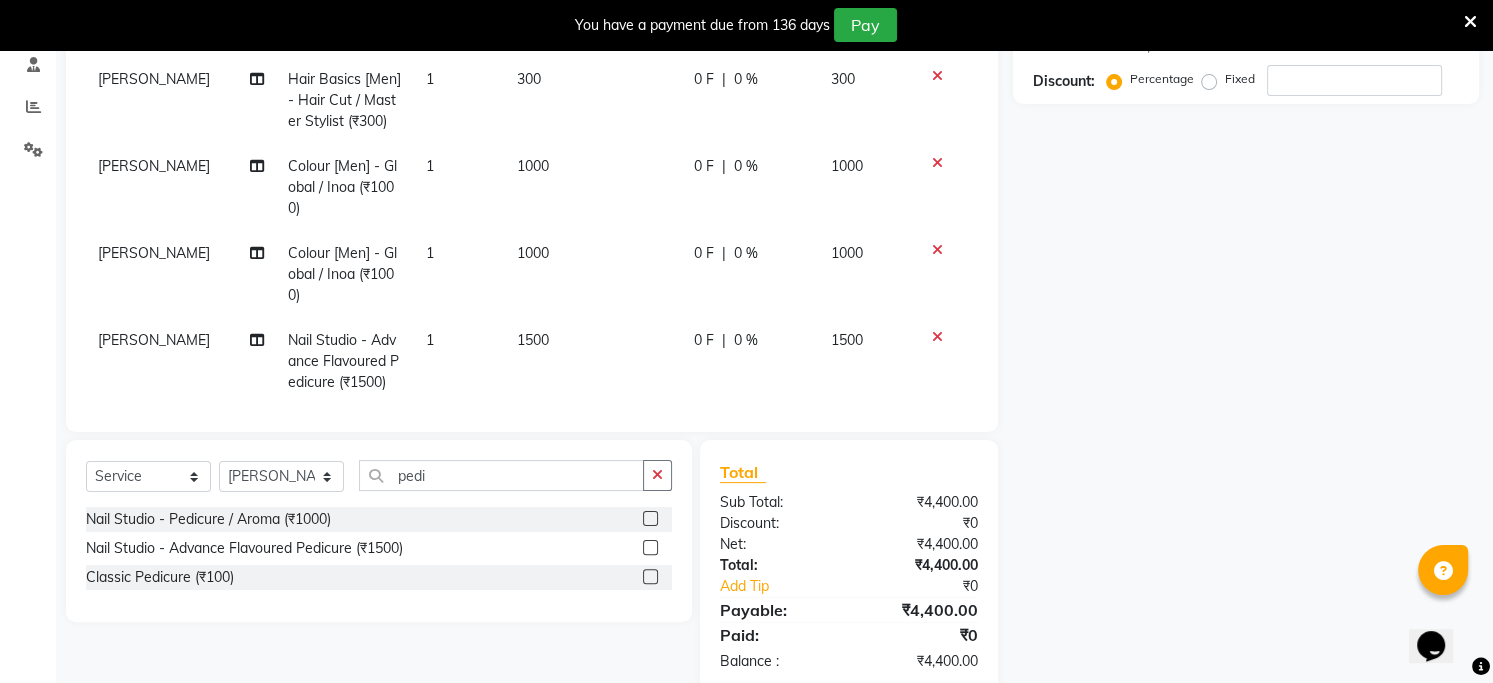 scroll, scrollTop: 197, scrollLeft: 0, axis: vertical 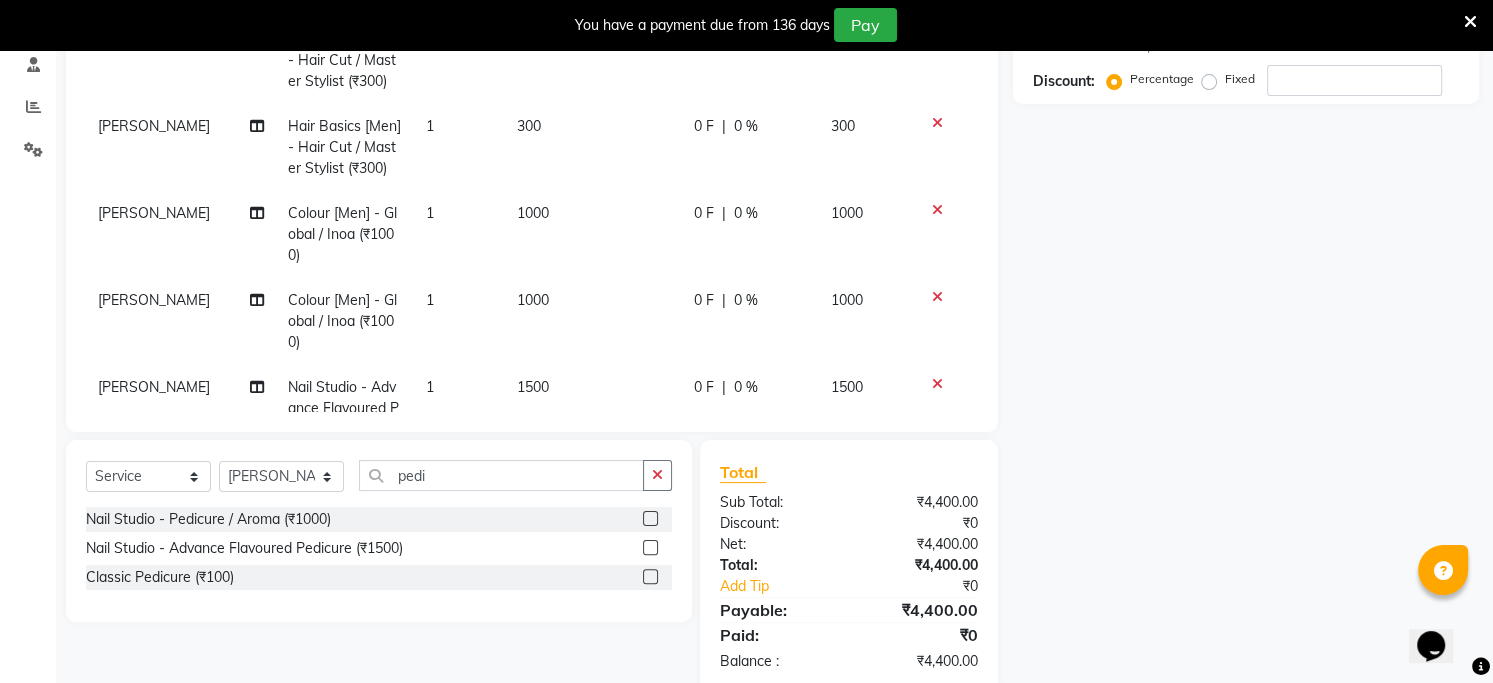click on "1000" 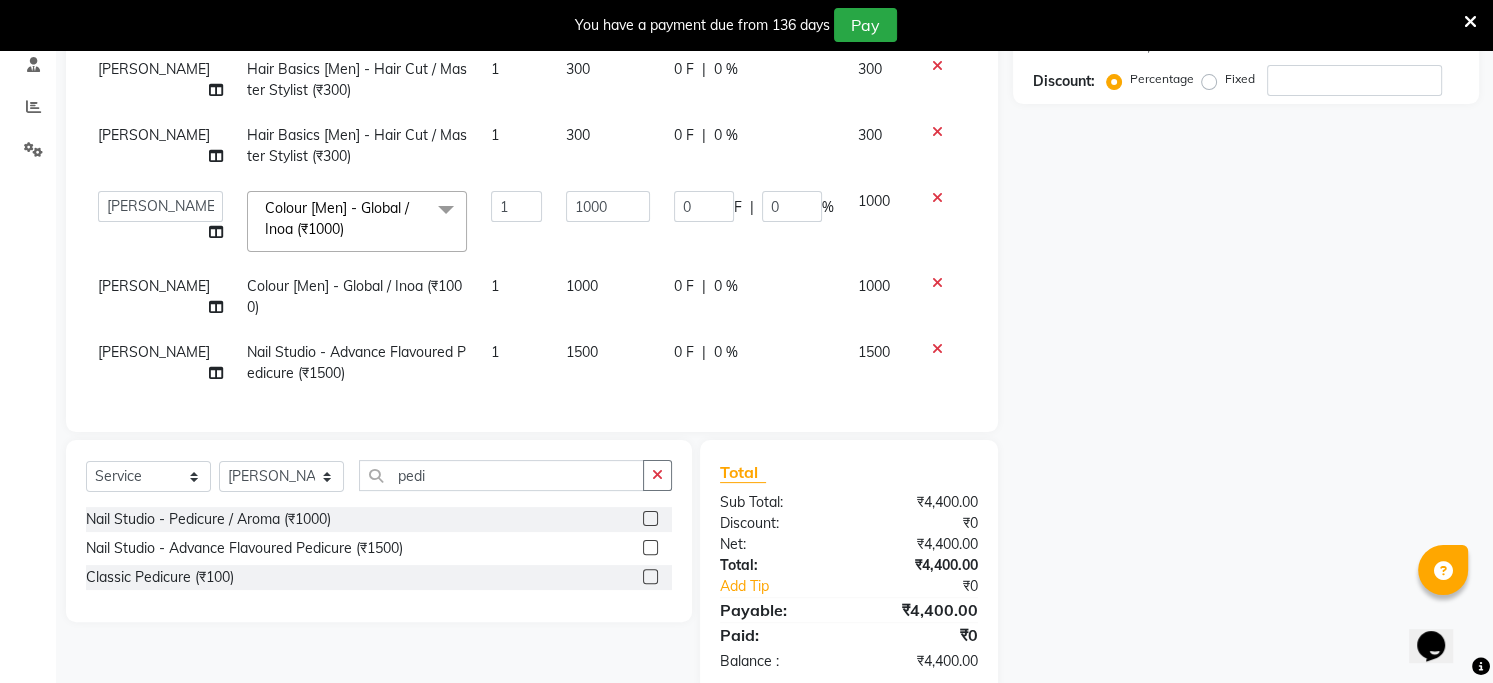 scroll, scrollTop: 28, scrollLeft: 0, axis: vertical 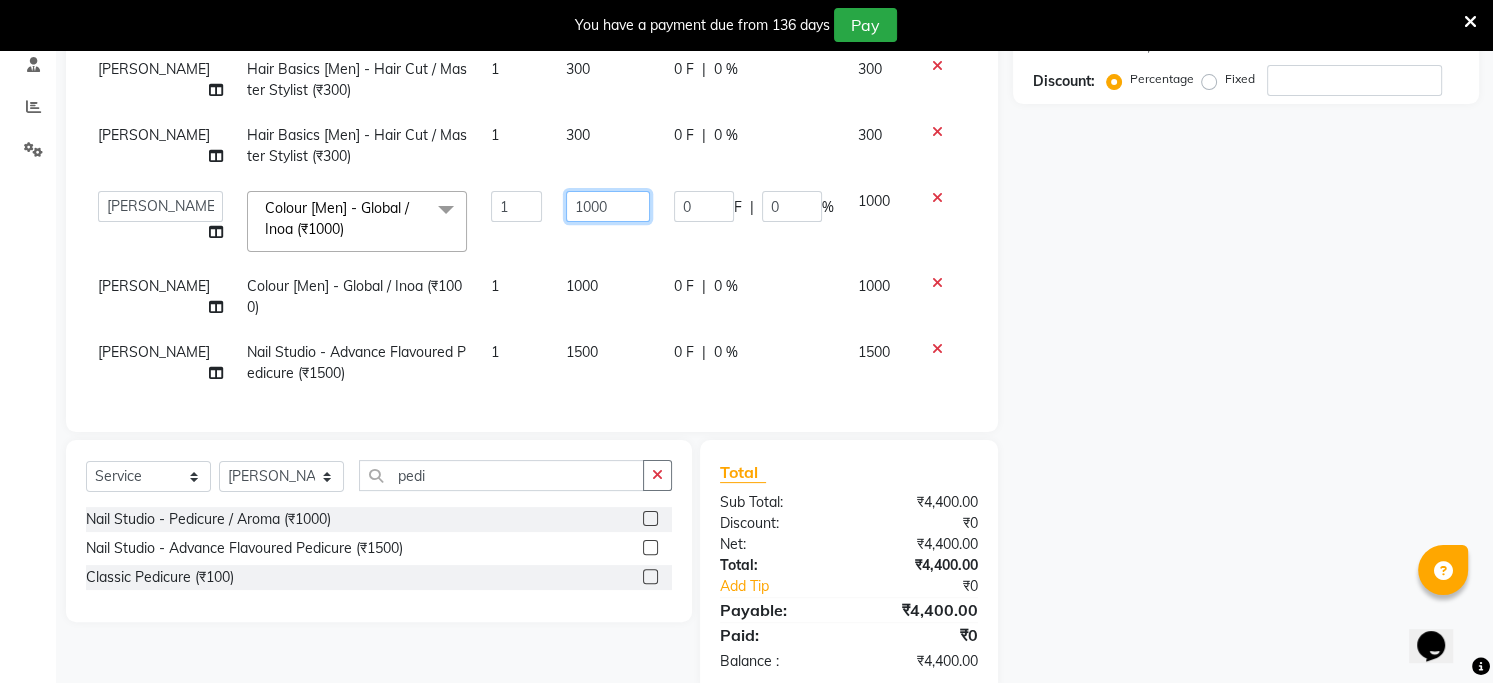 click on "1000" 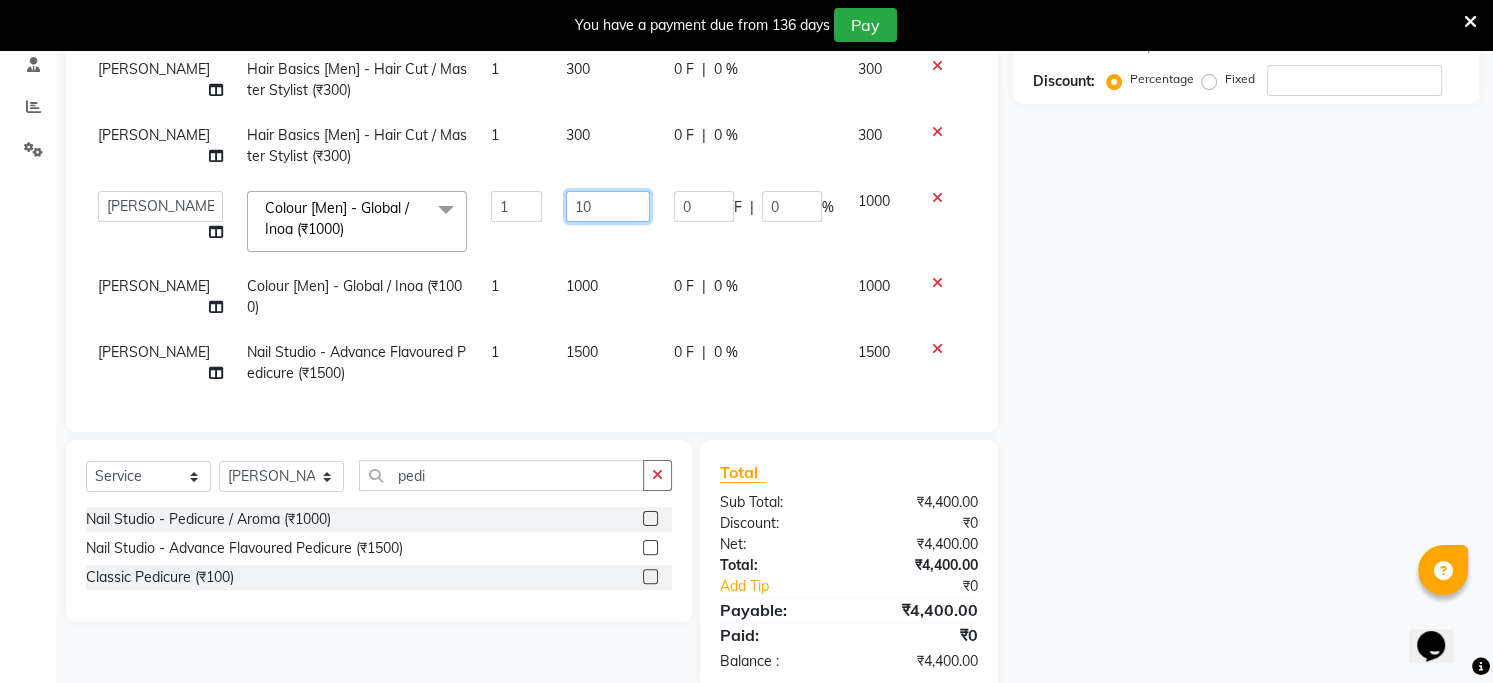 type on "1" 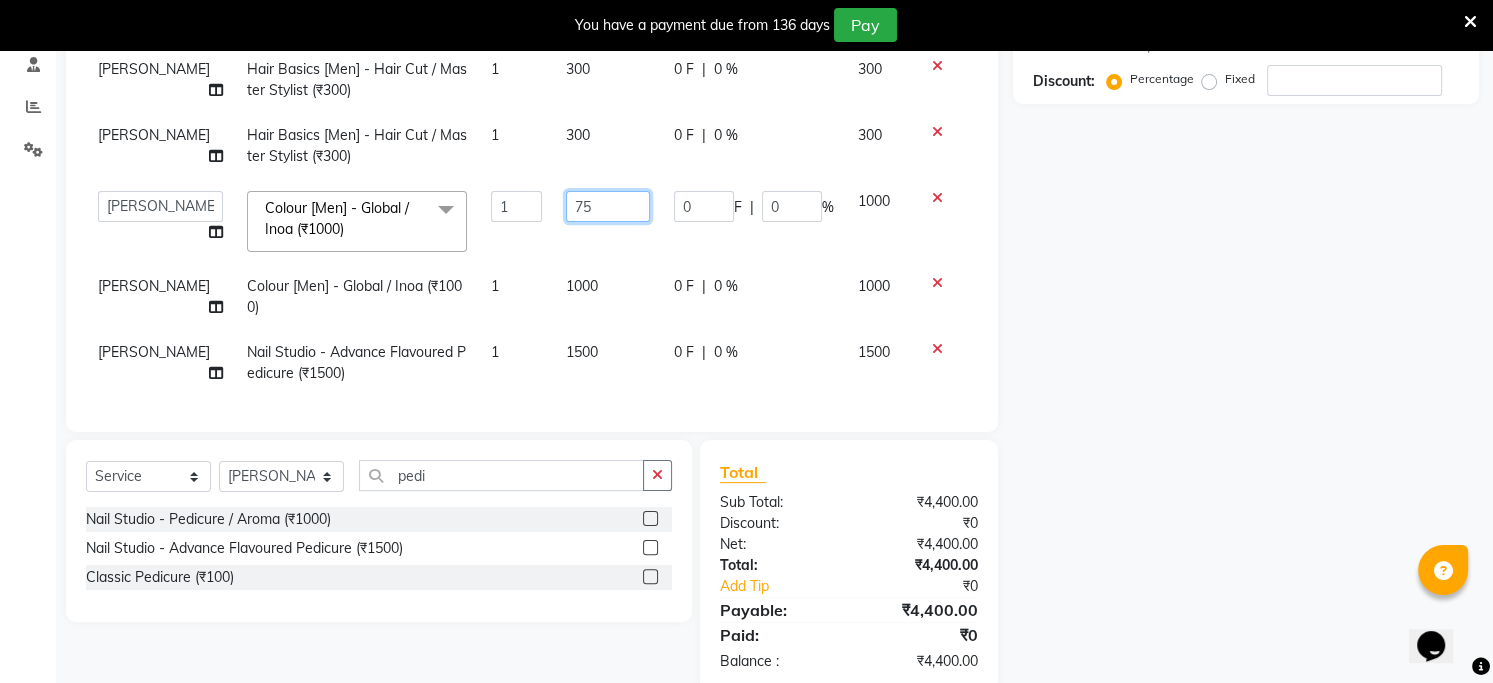 type on "750" 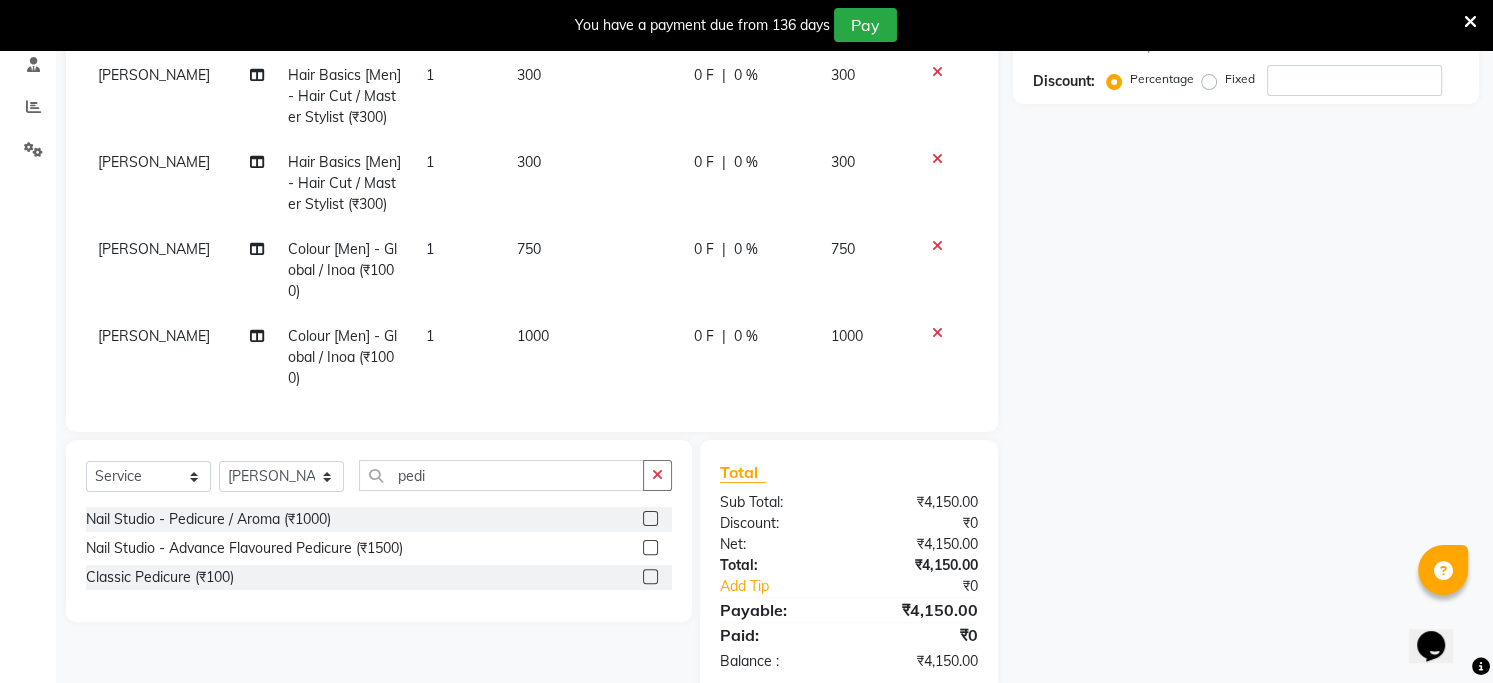 click on "[PERSON_NAME]  Hair Basics [Men] - Hair Cut / Master Stylist (₹300) 1 300 0 F | 0 % 300 [PERSON_NAME]  Hair Basics [Men] - Hair Cut / Master Stylist (₹300) 1 300 0 F | 0 % 300 [PERSON_NAME]  Hair Basics [Men] - Hair Cut / Master Stylist (₹300) 1 300 0 F | 0 % 300 [PERSON_NAME]  Colour [Men] - Global / Inoa (₹1000) 1 750 0 F | 0 % 750 [PERSON_NAME]  Colour [Men] - Global / Inoa (₹1000) 1 1000 0 F | 0 % 1000 [PERSON_NAME]  Nail Studio - Advance Flavoured Pedicure (₹1500) 1 1500 0 F | 0 % 1500" 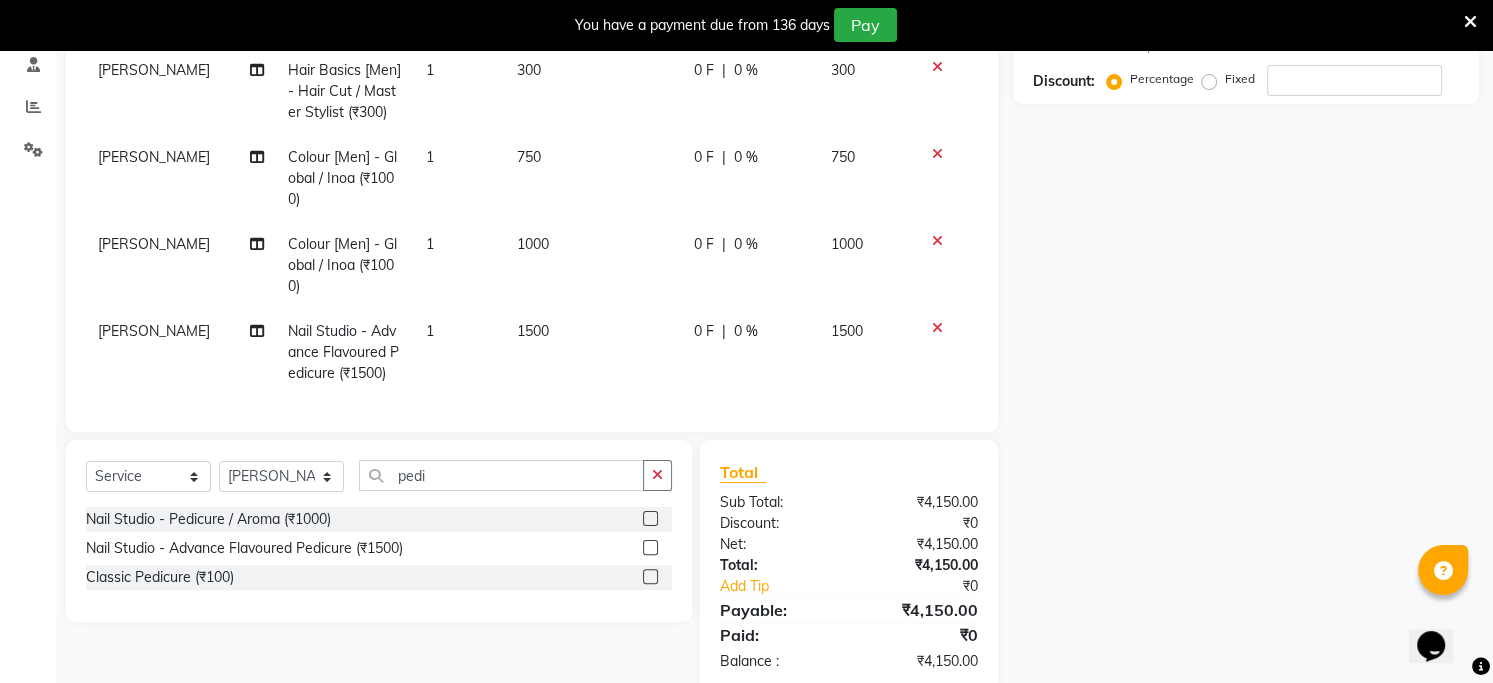 click on "1000" 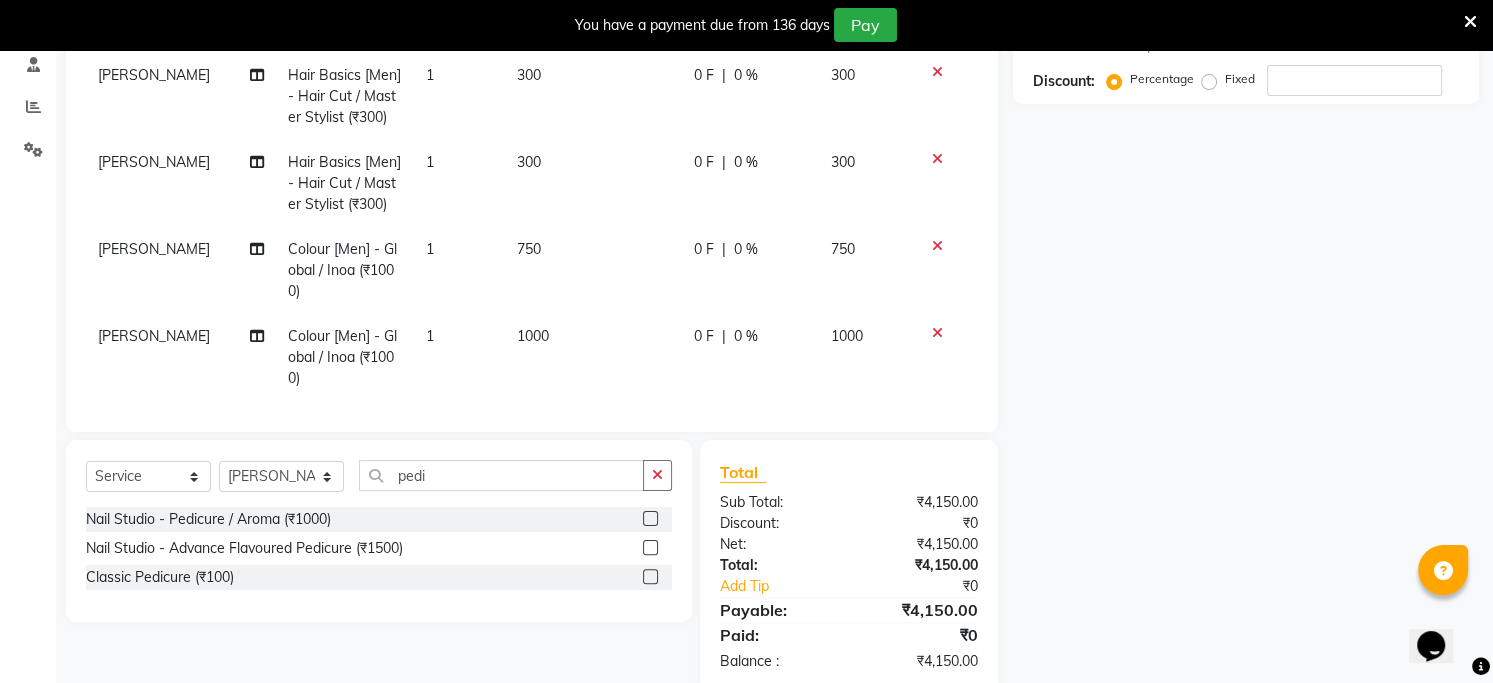 select on "59389" 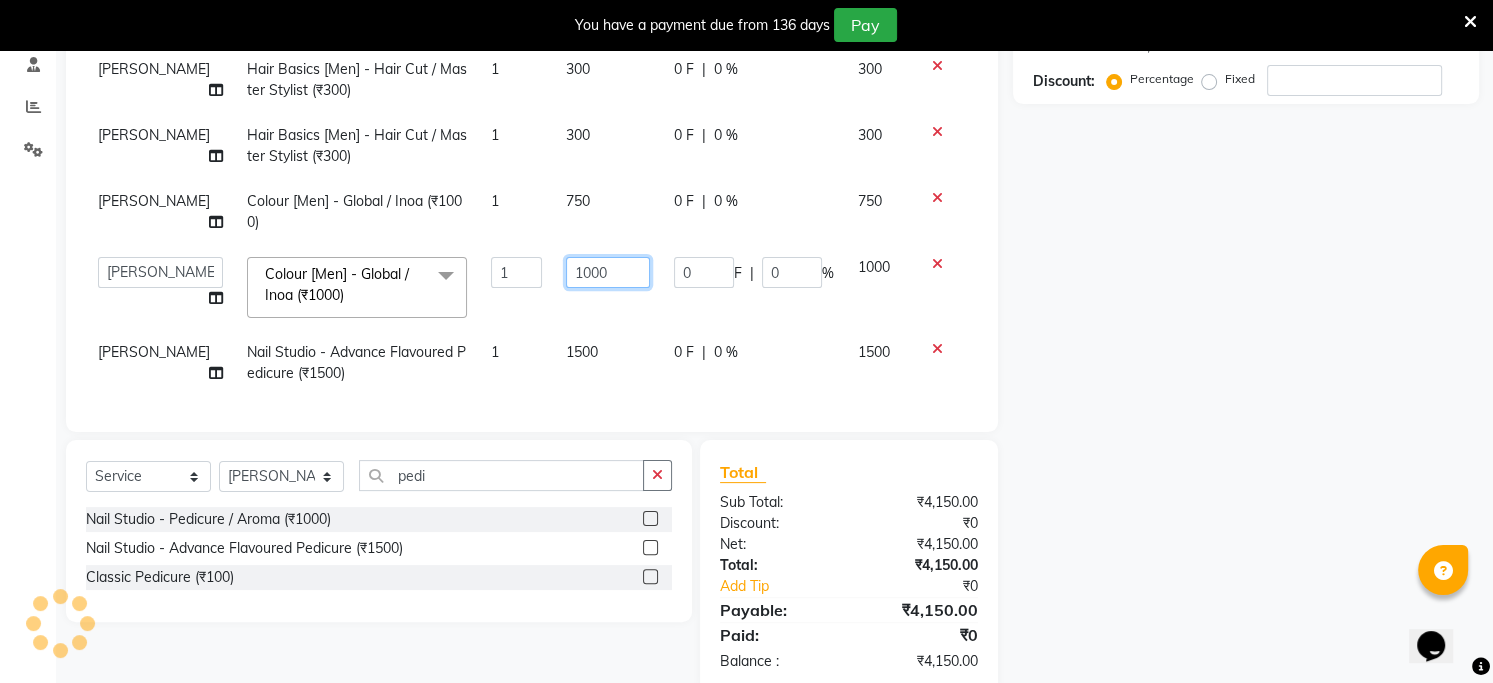 click on "1000" 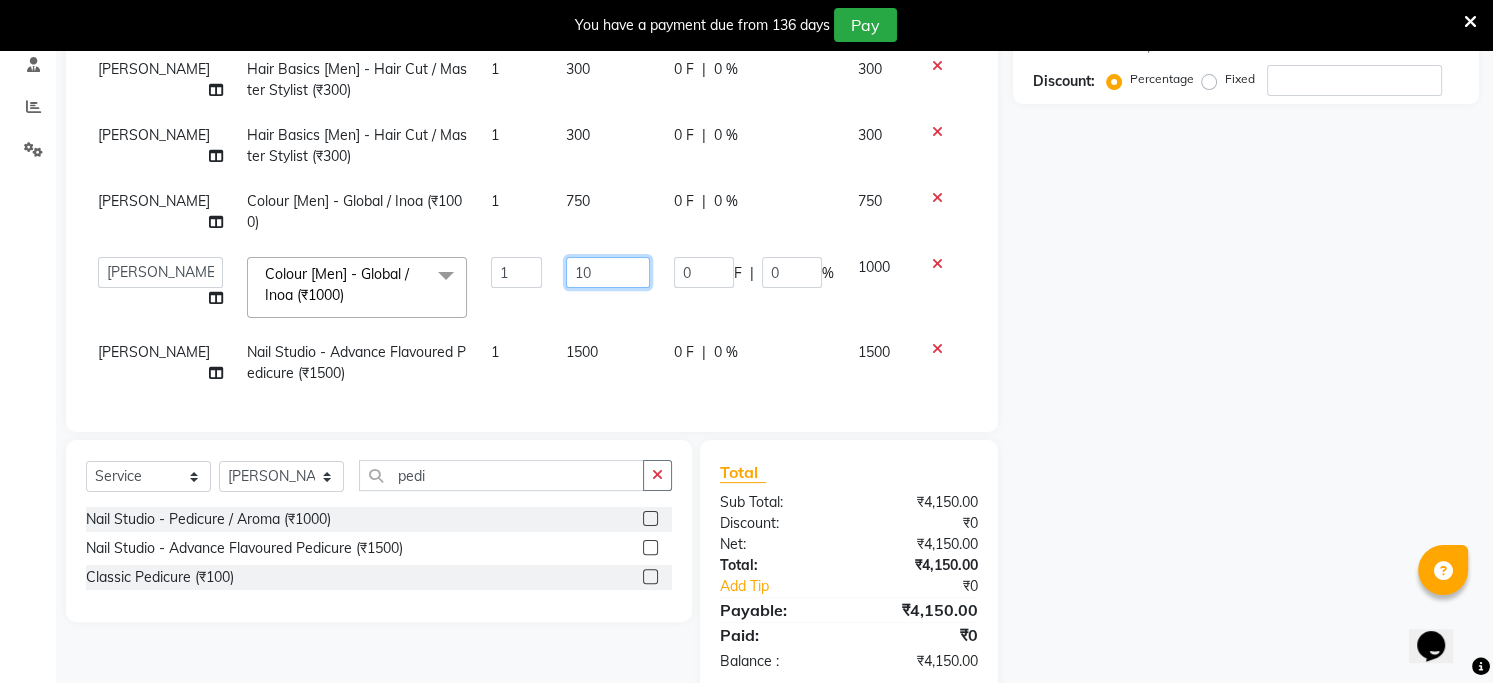 type on "1" 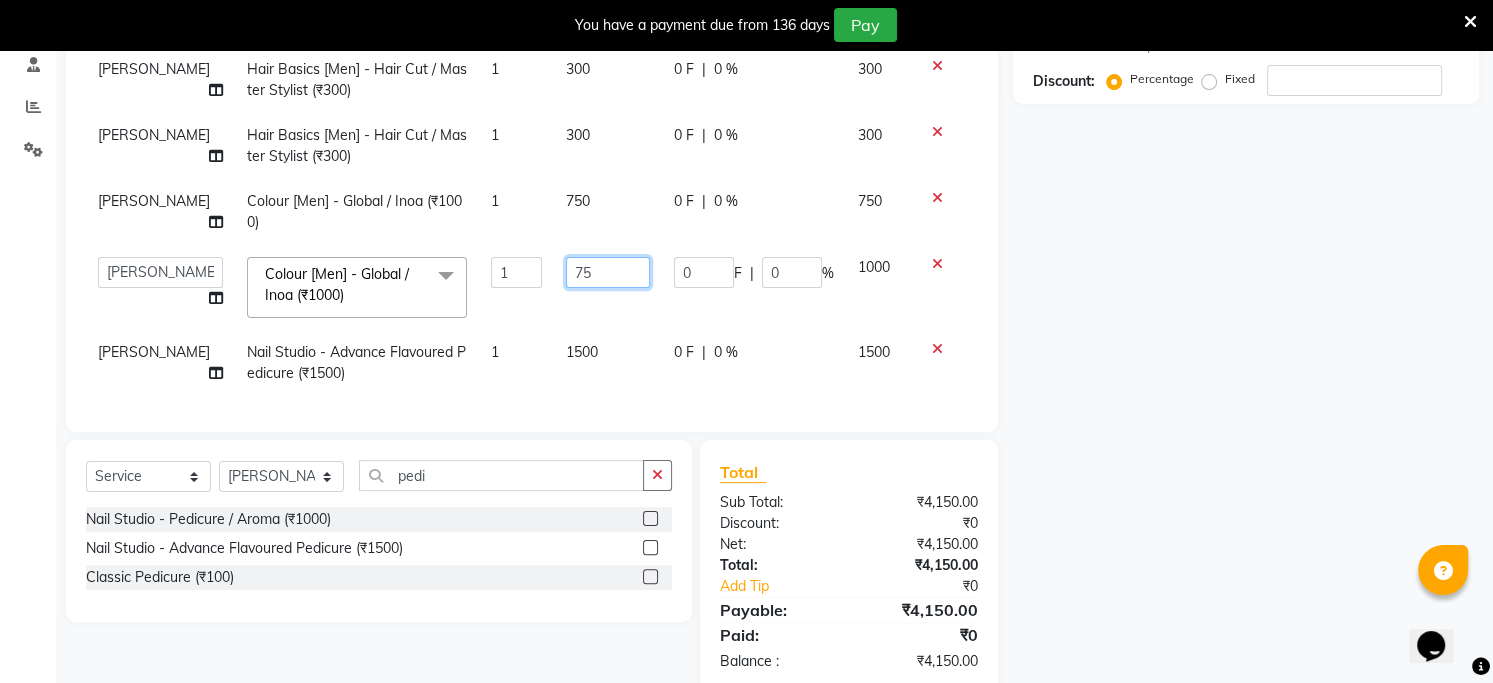 type on "750" 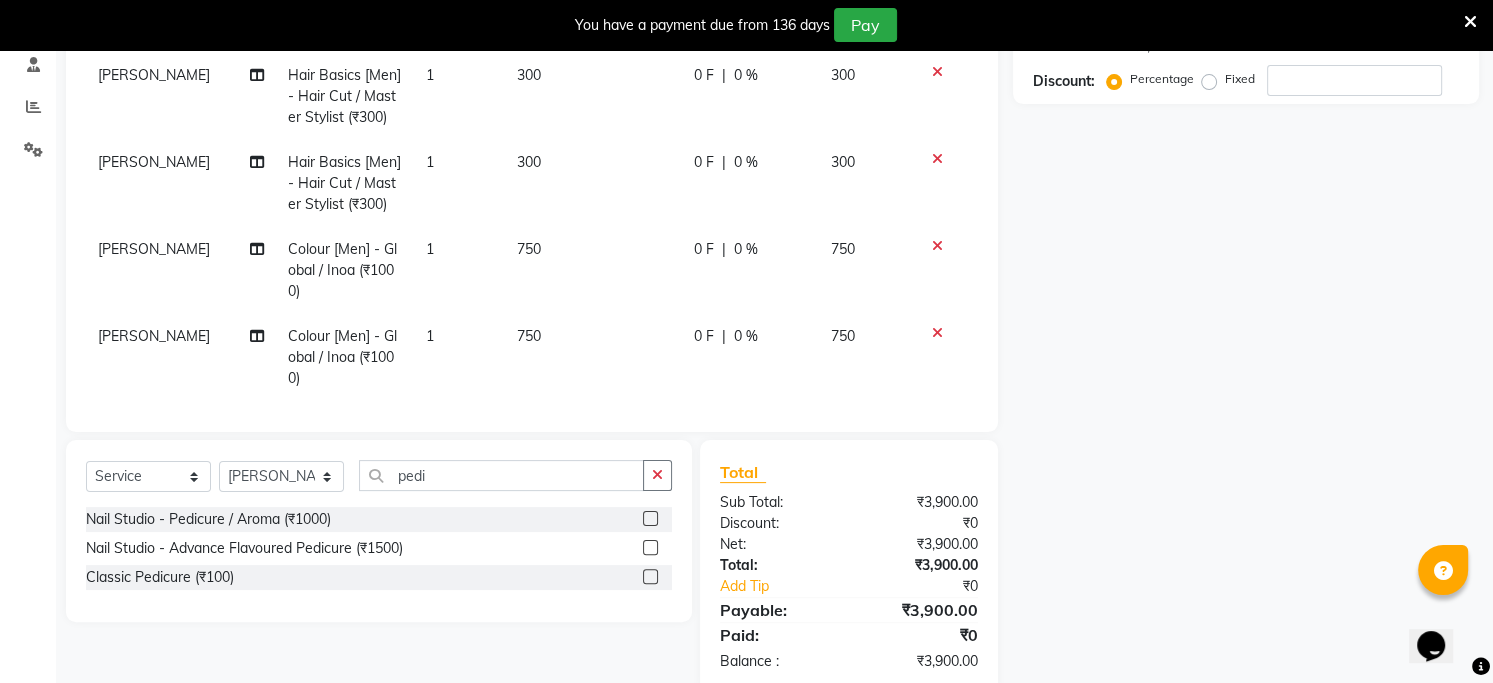 click on "[PERSON_NAME]  Hair Basics [Men] - Hair Cut / Master Stylist (₹300) 1 300 0 F | 0 % 300 [PERSON_NAME]  Hair Basics [Men] - Hair Cut / Master Stylist (₹300) 1 300 0 F | 0 % 300 [PERSON_NAME]  Hair Basics [Men] - Hair Cut / Master Stylist (₹300) 1 300 0 F | 0 % 300 [PERSON_NAME]  Colour [Men] - Global / Inoa (₹1000) 1 750 0 F | 0 % 750 [PERSON_NAME]  Colour [Men] - Global / Inoa (₹1000) 1 750 0 F | 0 % 750 [PERSON_NAME]  Nail Studio - Advance Flavoured Pedicure (₹1500) 1 1500 0 F | 0 % 1500" 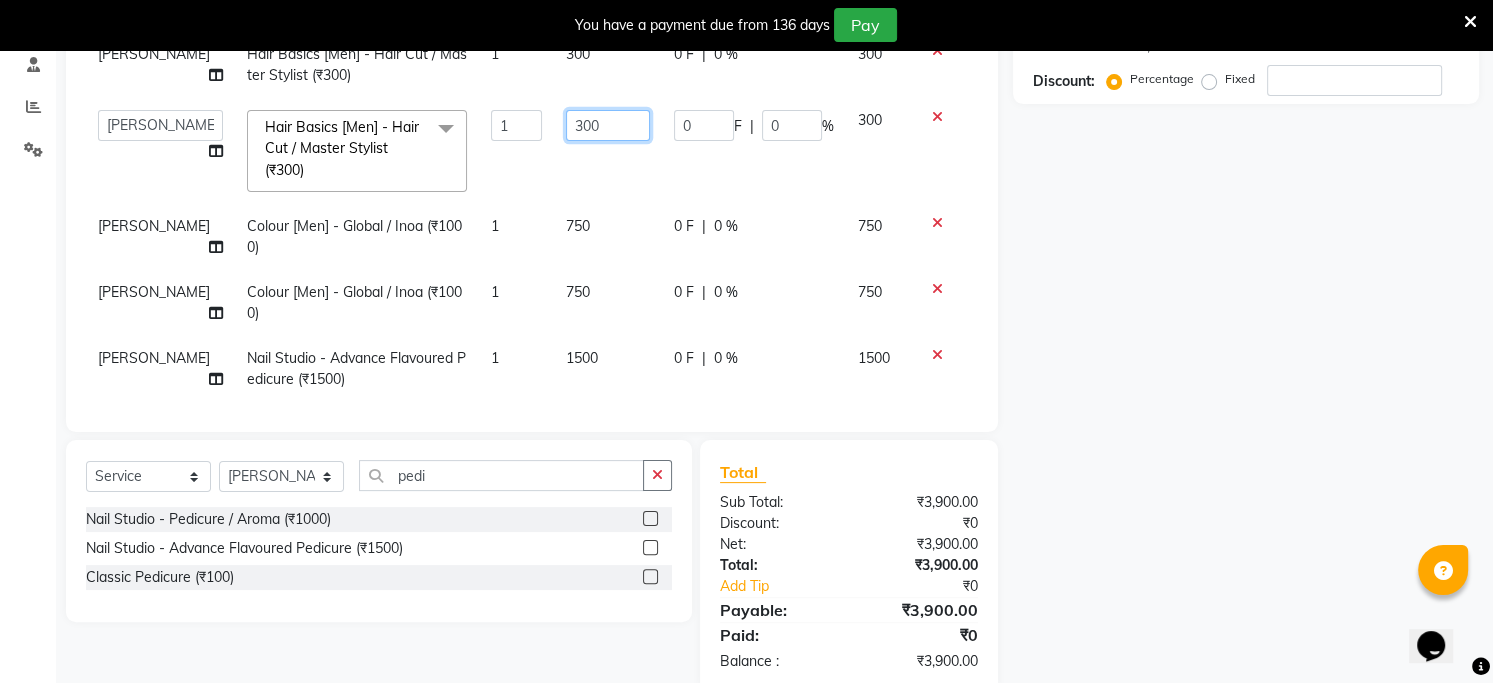 click on "300" 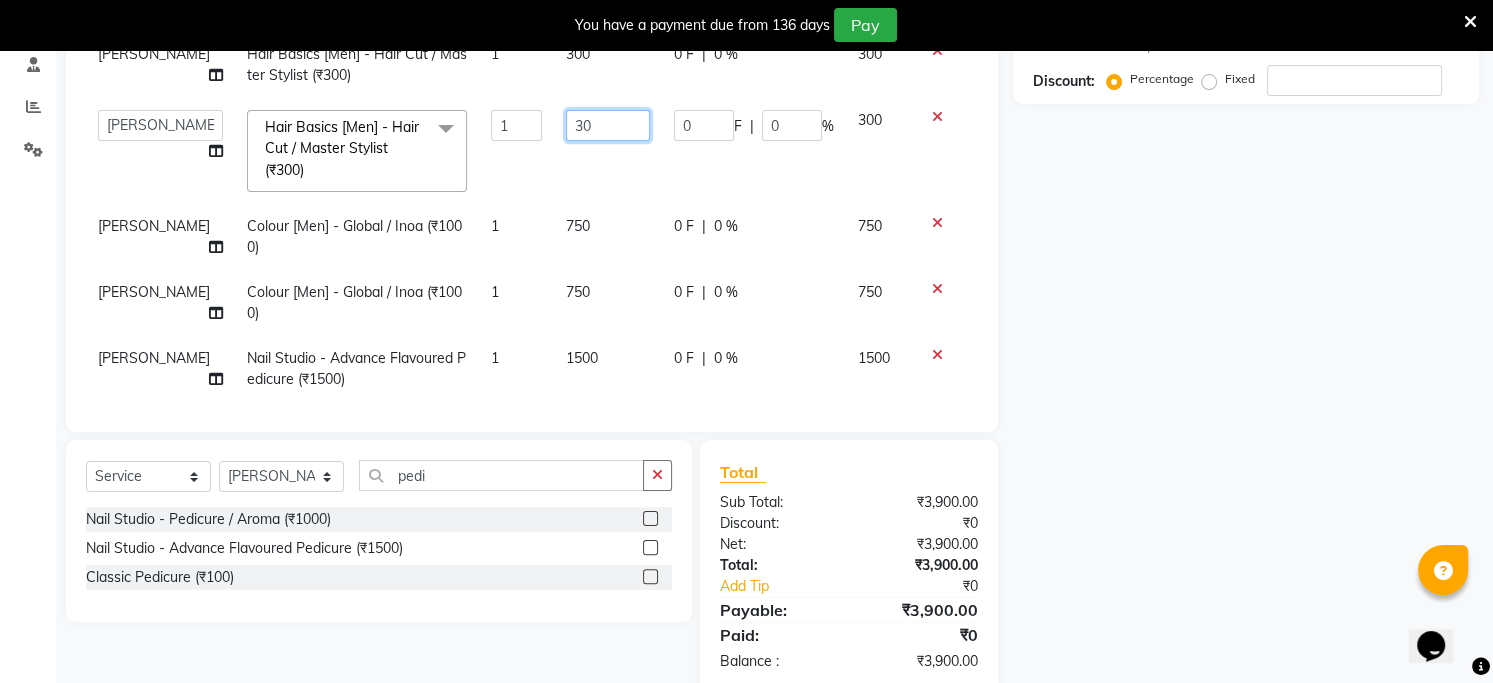 type on "3" 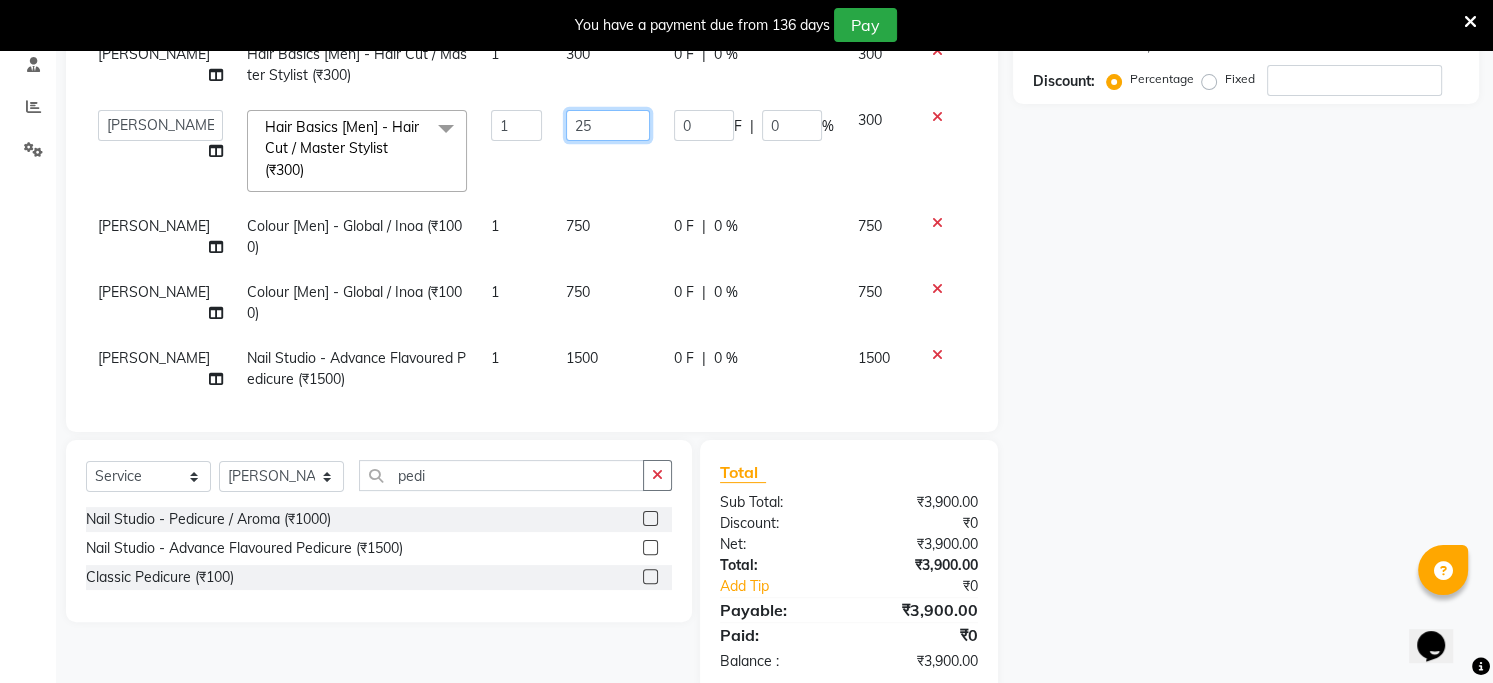 type on "250" 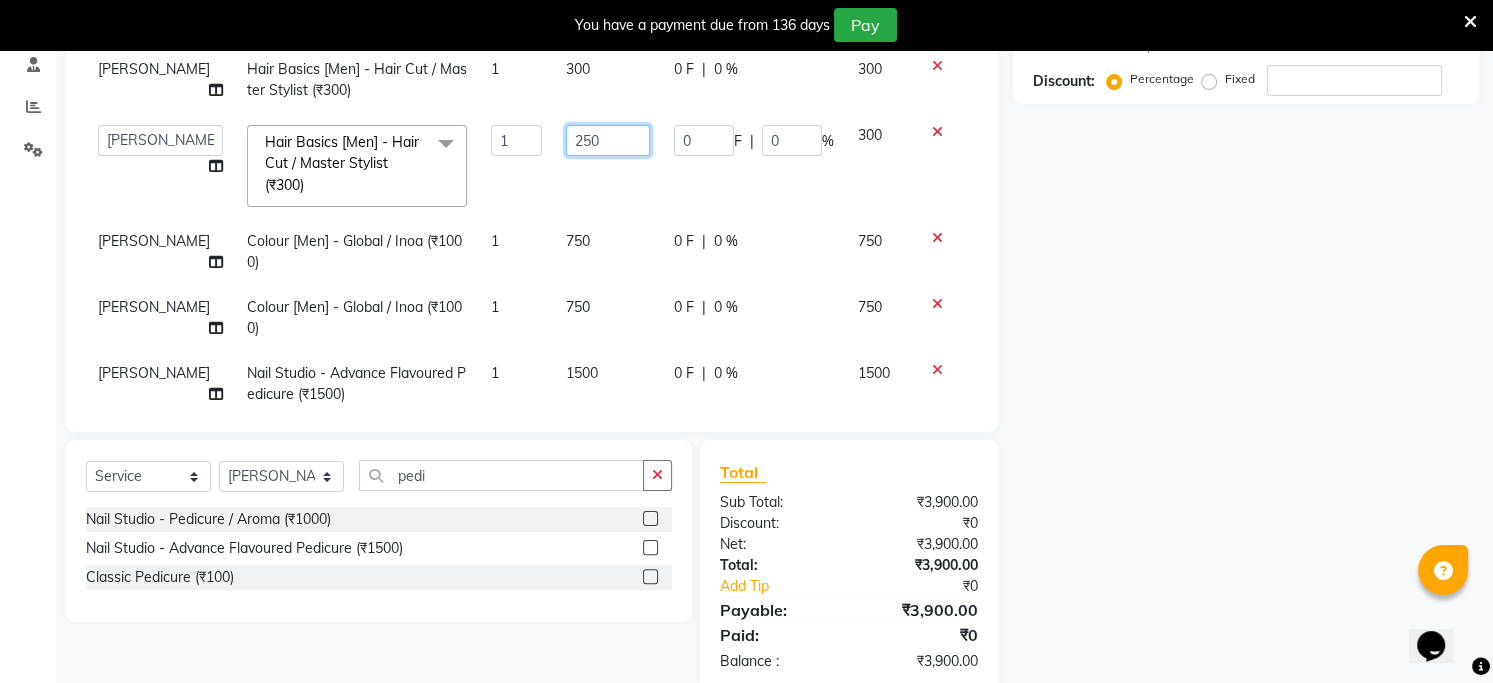 scroll, scrollTop: 0, scrollLeft: 0, axis: both 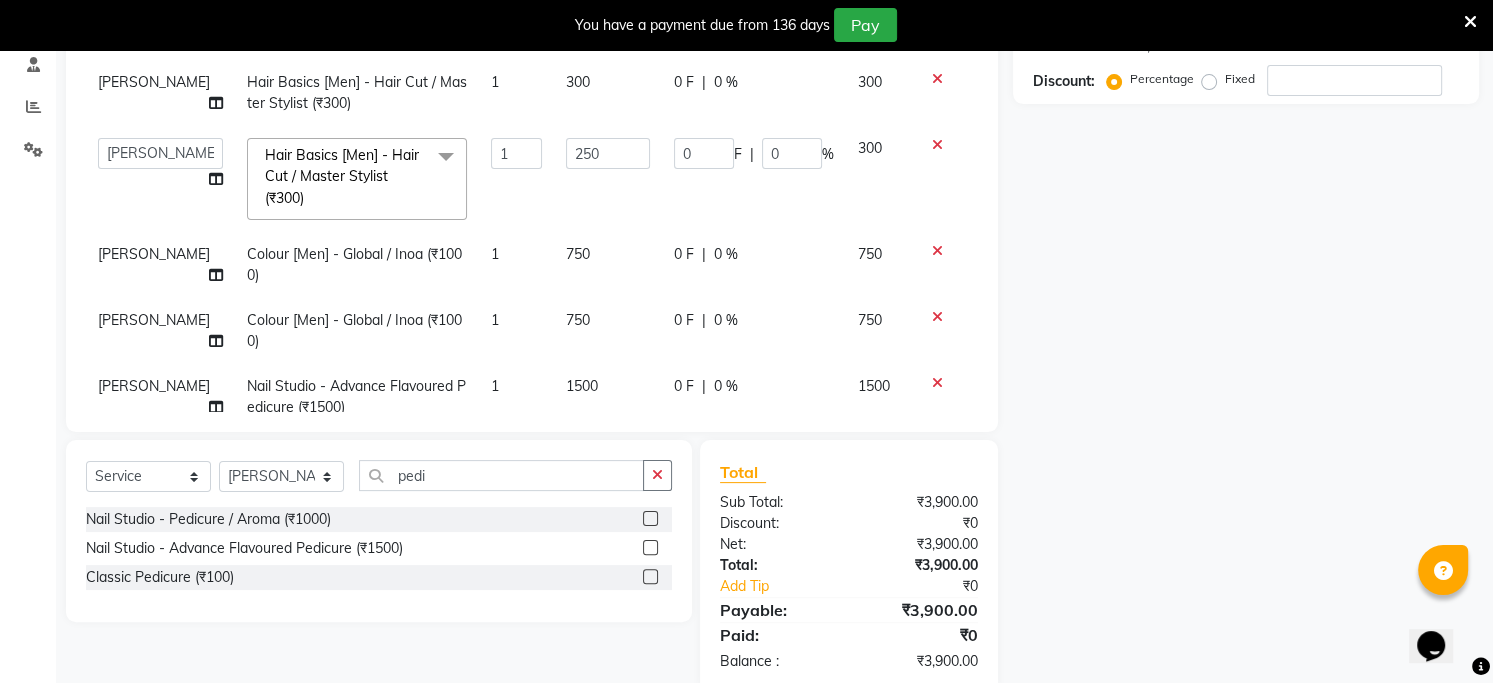 click on "[PERSON_NAME]  Hair Basics [Men] - Hair Cut / Master Stylist (₹300) 1 300 0 F | 0 % 300 [PERSON_NAME]  Hair Basics [Men] - Hair Cut / Master Stylist (₹300) 1 300 0 F | 0 % 300  Aarati Saket   [PERSON_NAME]   [PERSON_NAME]   Jaya Sing   [PERSON_NAME]    POOJA    Poonam Sable   [PERSON_NAME]   [PERSON_NAME]   [PERSON_NAME]   Hair Basics [Men] - Hair Cut / Master Stylist (₹300)  x Hair Basics [Men] - Hair Cut / Kids Below 8 (₹250) Hair Basics [Men] - Hair Cut / Master Stylist (₹300) Hair Basics [Men] - Hair Cut / Senior Stylist (₹350) Hair Basics [Men] - Hair Cut / Creative Director (₹500) Hair Basics [Men] - Hair Wash & Cond. (₹150) Hair Basics [Men] - [PERSON_NAME] Trim / Shave (₹150) Hair Basics [Men] - [PERSON_NAME] Style (₹200) Hair Basics [Men] - Hair Styling & Set (₹150) Hair Basics [Men] - Head Massage (₹450) Hair Basics [Women] - Hair Cut / Fringe (₹300) Hair Basics [Women] - Hair Cut/Below 8 (₹500) Hair Basics [Women] - Hair Cut/ Master Stylist (₹600) Hair Basics [Women] - Head Massage (₹500) 1 250 0 F" 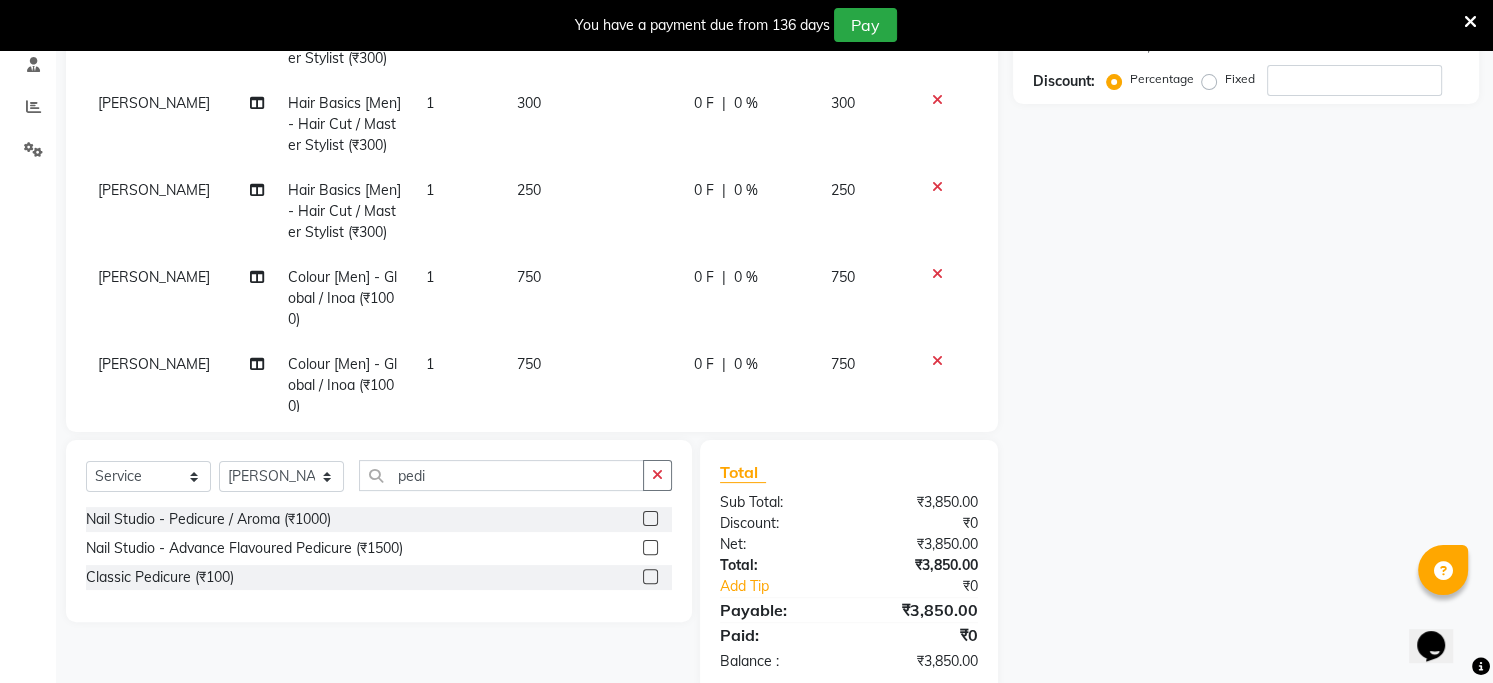 click on "300" 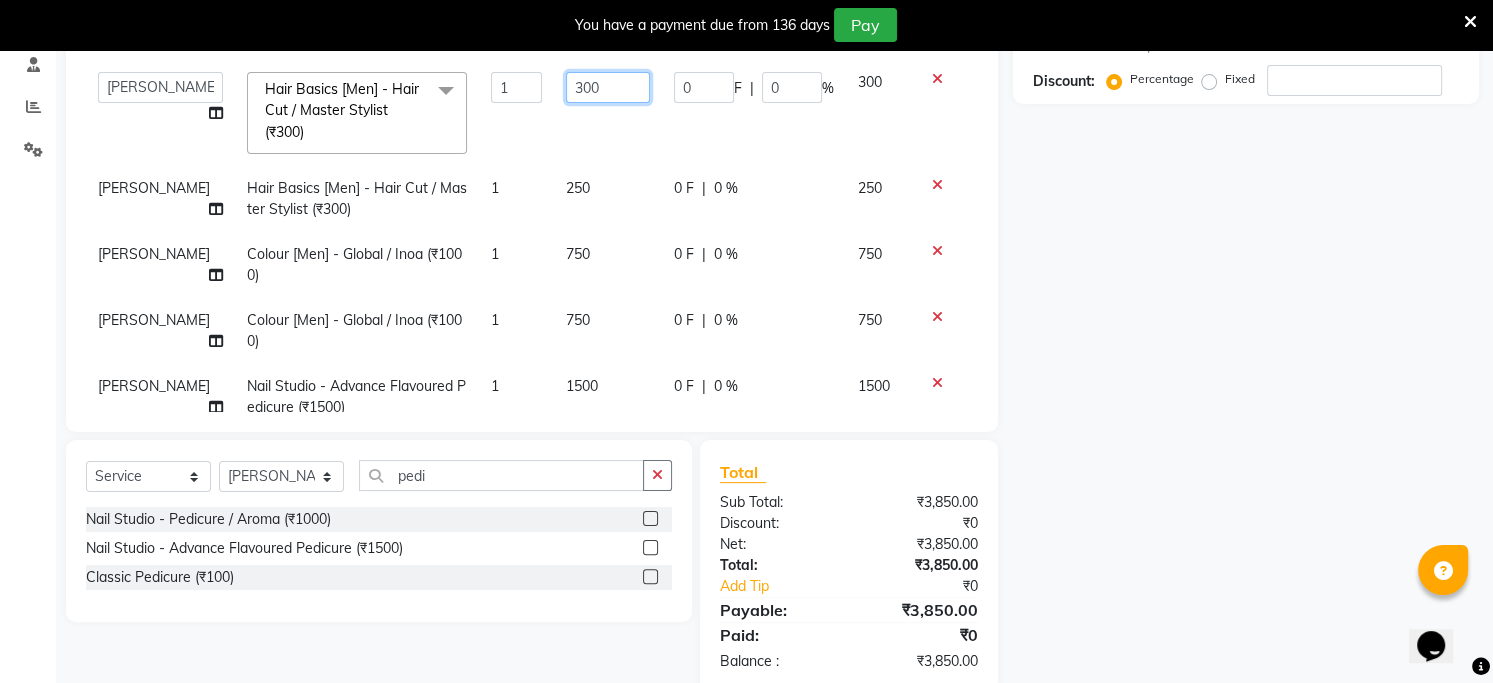 click on "300" 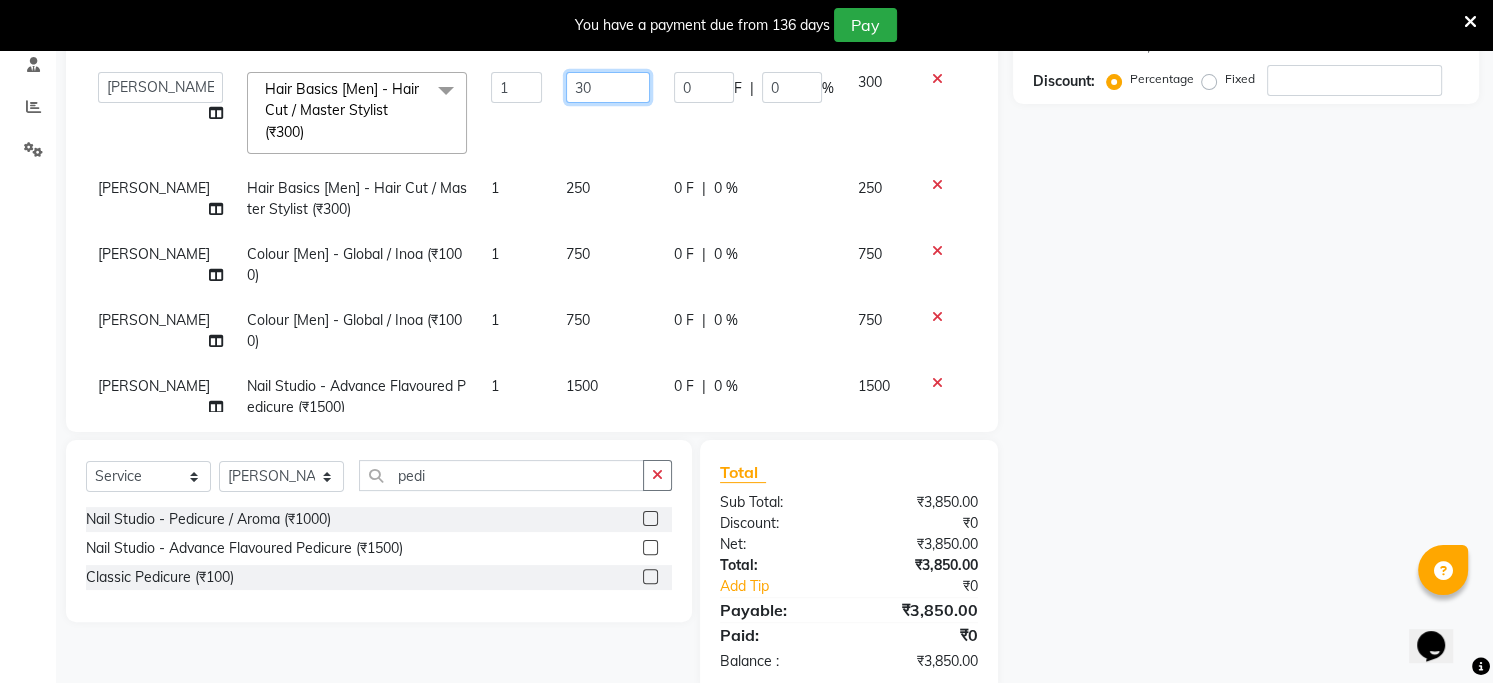 type on "3" 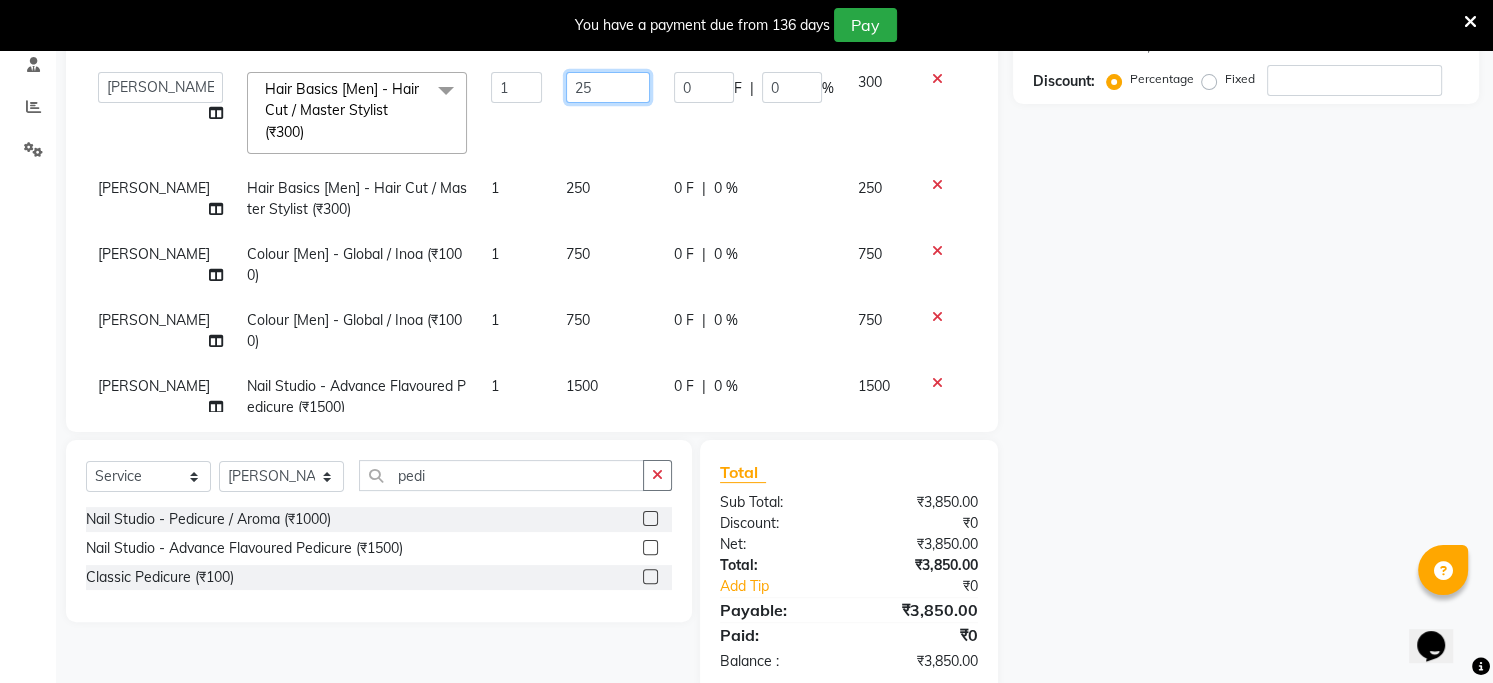 type on "250" 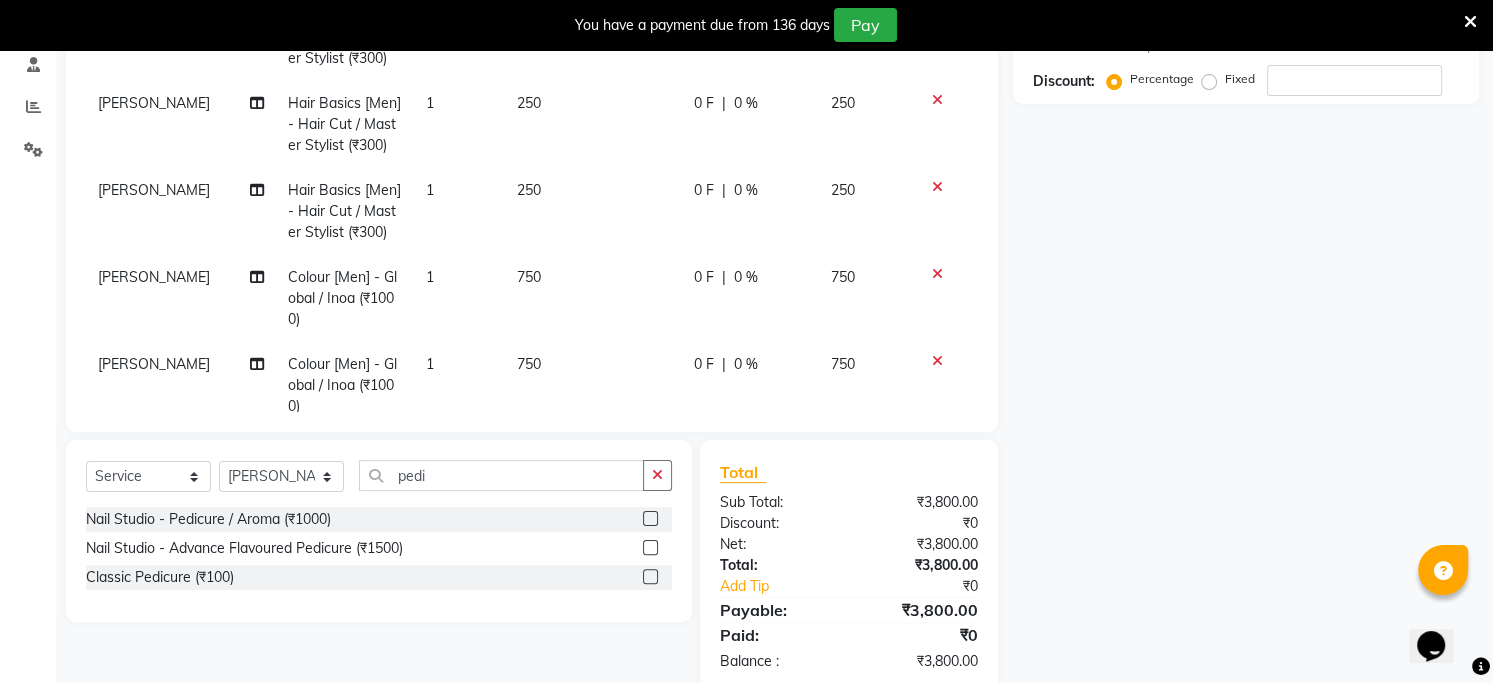click on "Name: Membership: Total Visits: Card on file: Last Visit:  Points:  Service Total:  ₹3,800.00  Discount:  Percentage   Fixed" 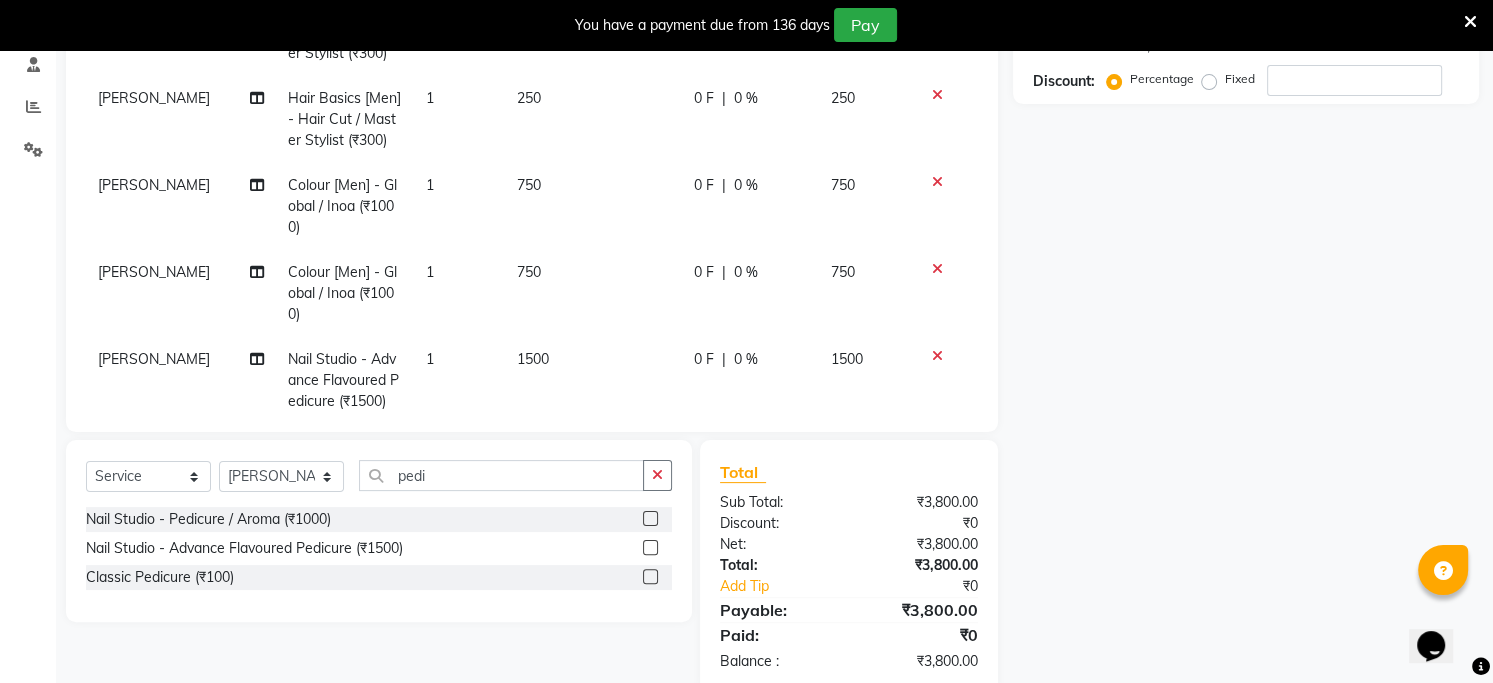 scroll, scrollTop: 0, scrollLeft: 0, axis: both 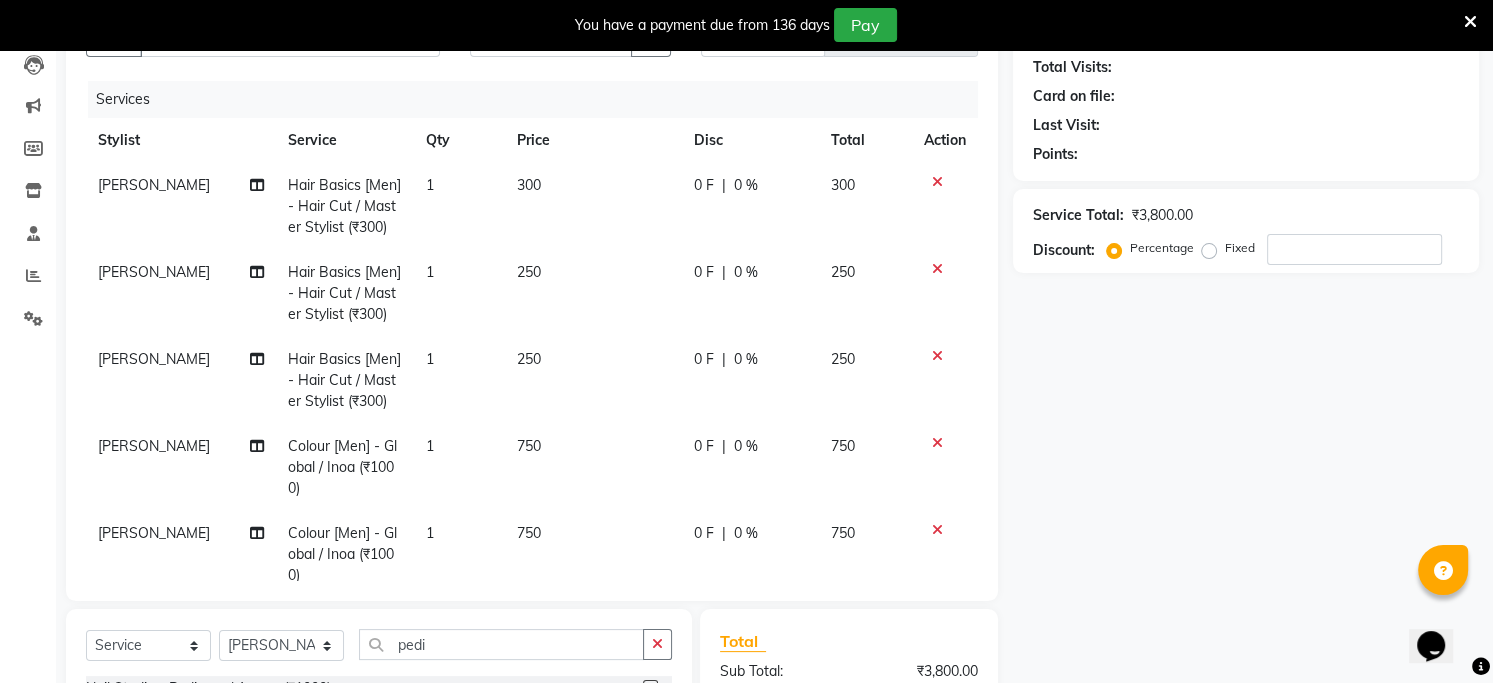 click on "300" 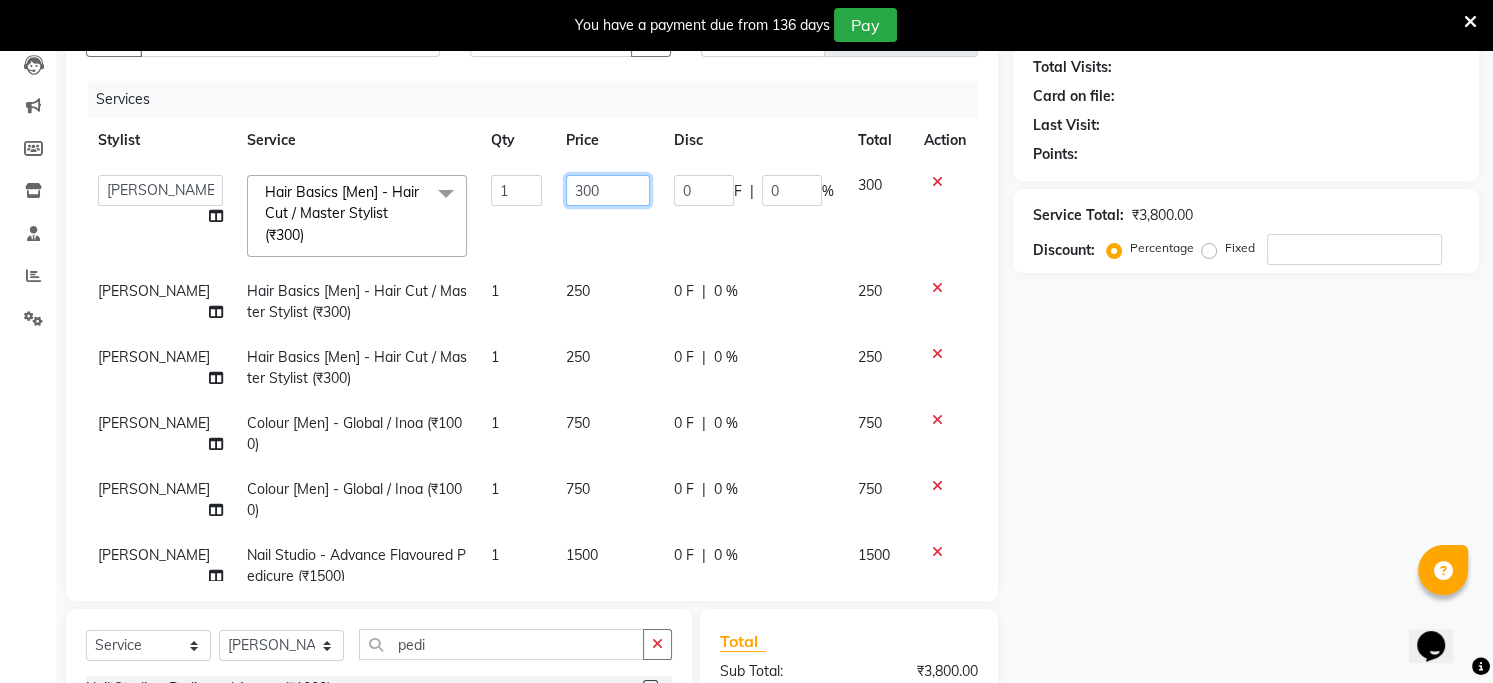 click on "300" 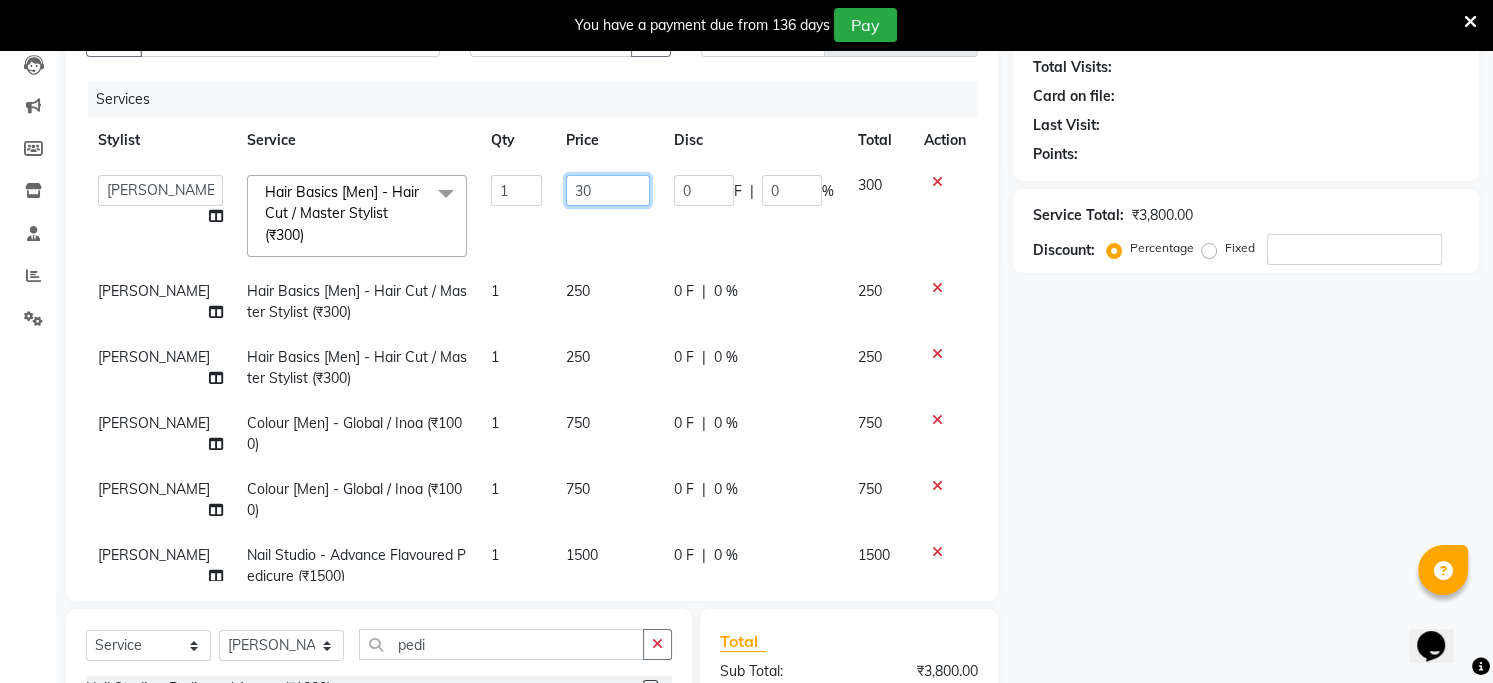 type on "3" 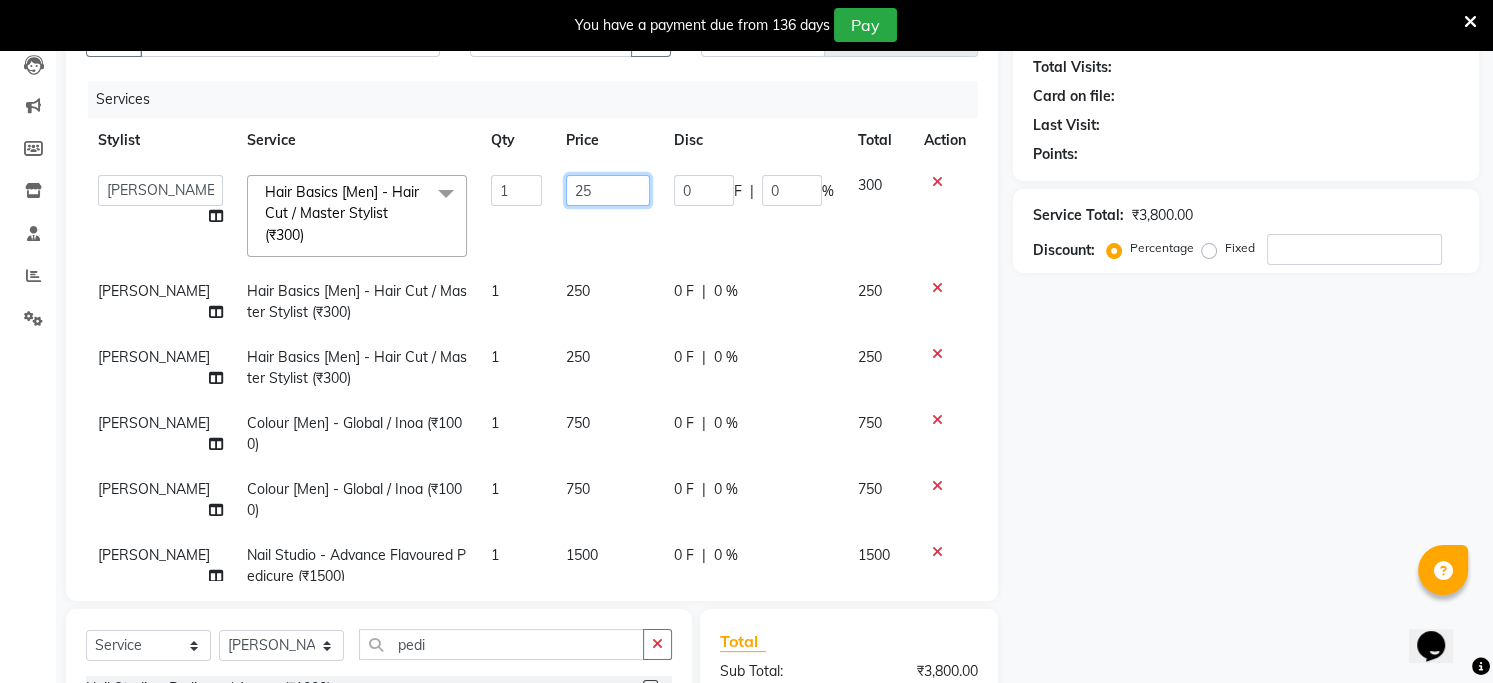 type on "250" 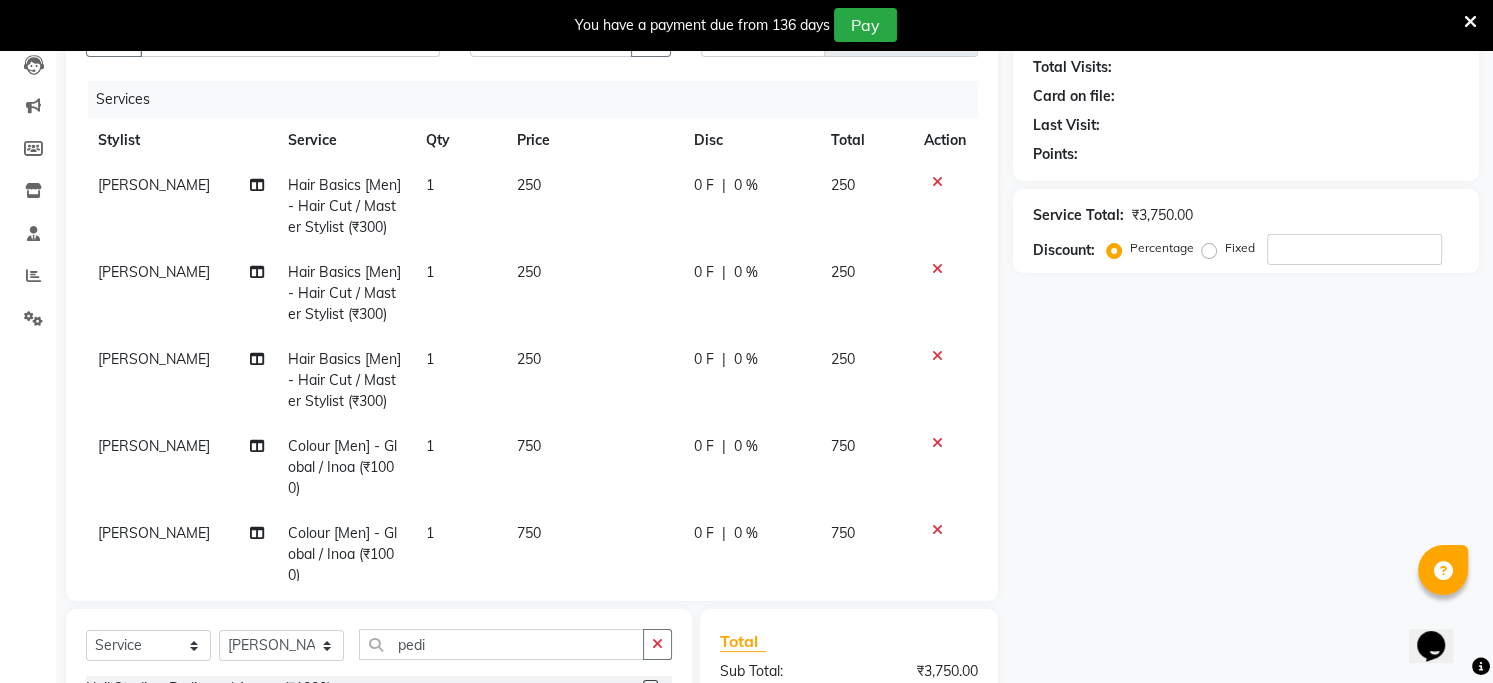 click on "Name: Membership: Total Visits: Card on file: Last Visit:  Points:  Service Total:  ₹3,750.00  Discount:  Percentage   Fixed" 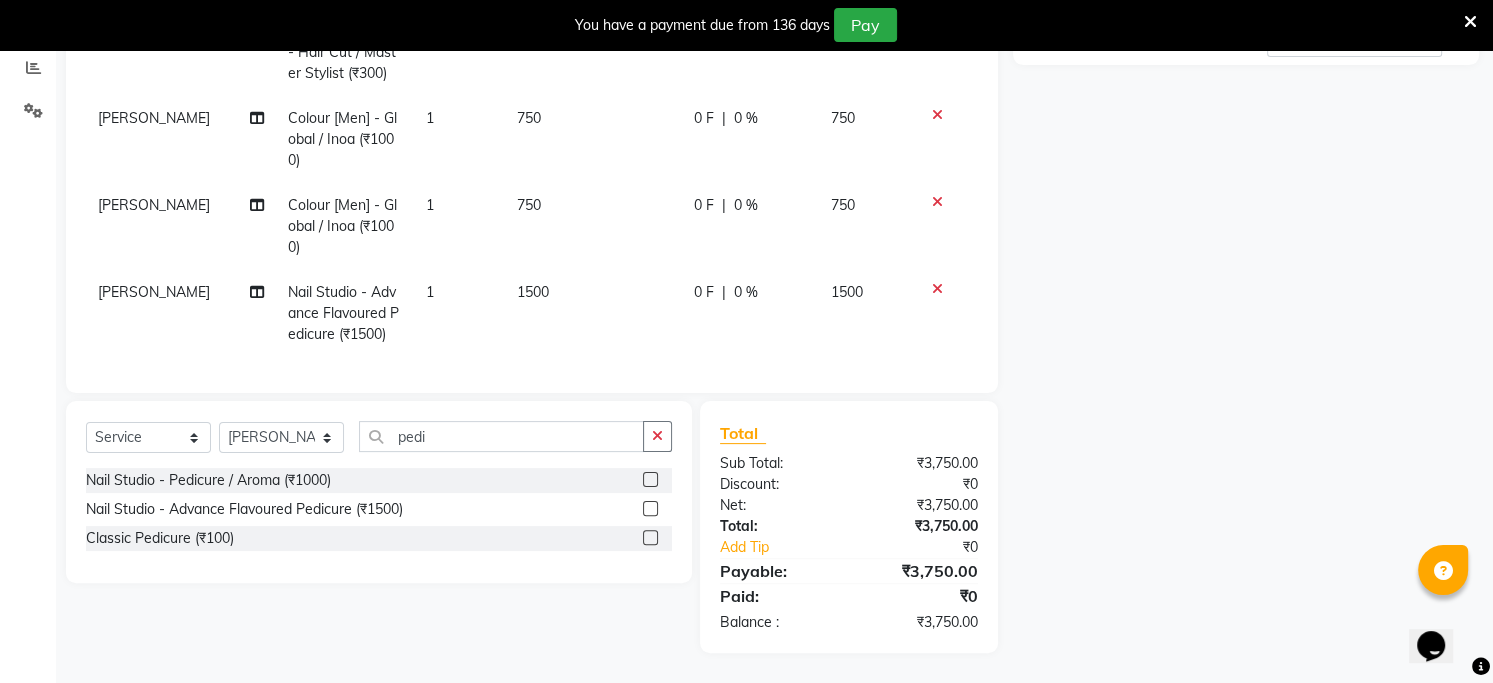 scroll, scrollTop: 0, scrollLeft: 0, axis: both 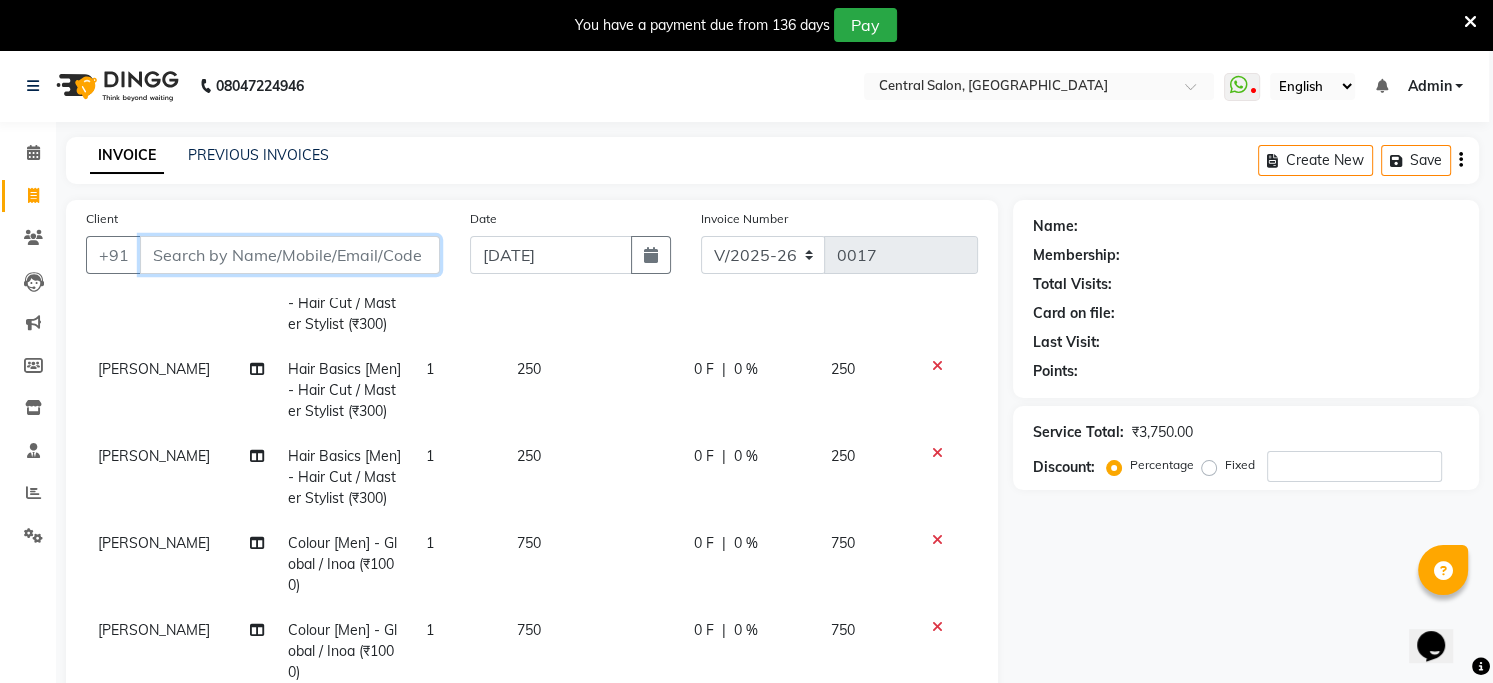 click on "Client" at bounding box center (290, 255) 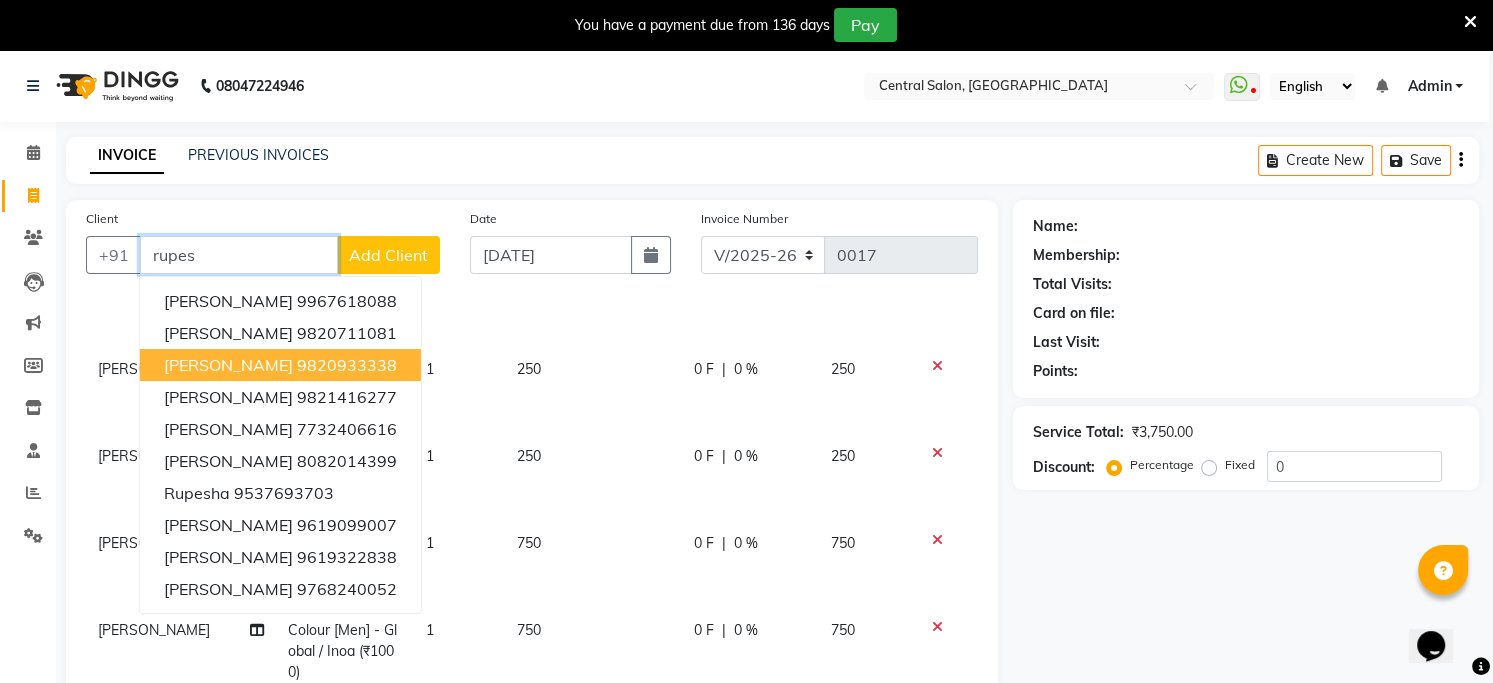 click on "[PERSON_NAME]" at bounding box center (228, 365) 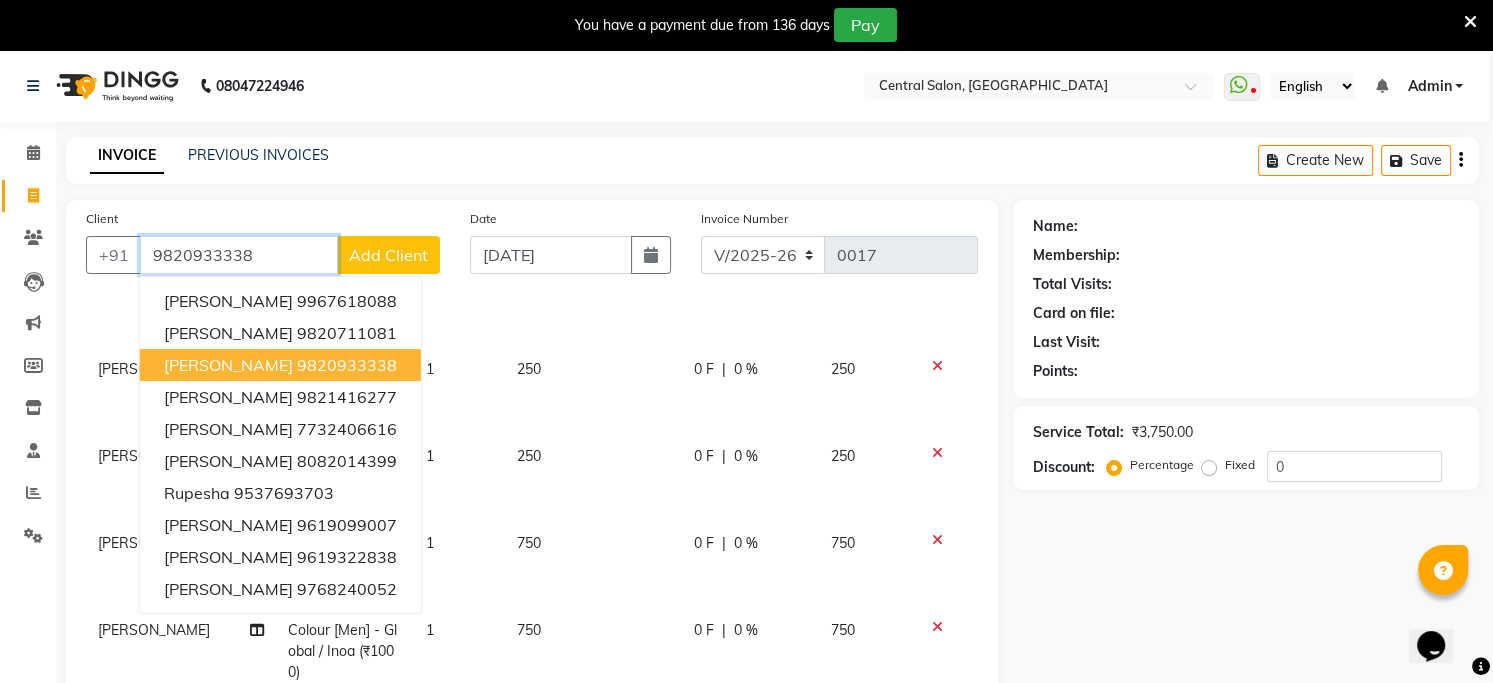 type on "9820933338" 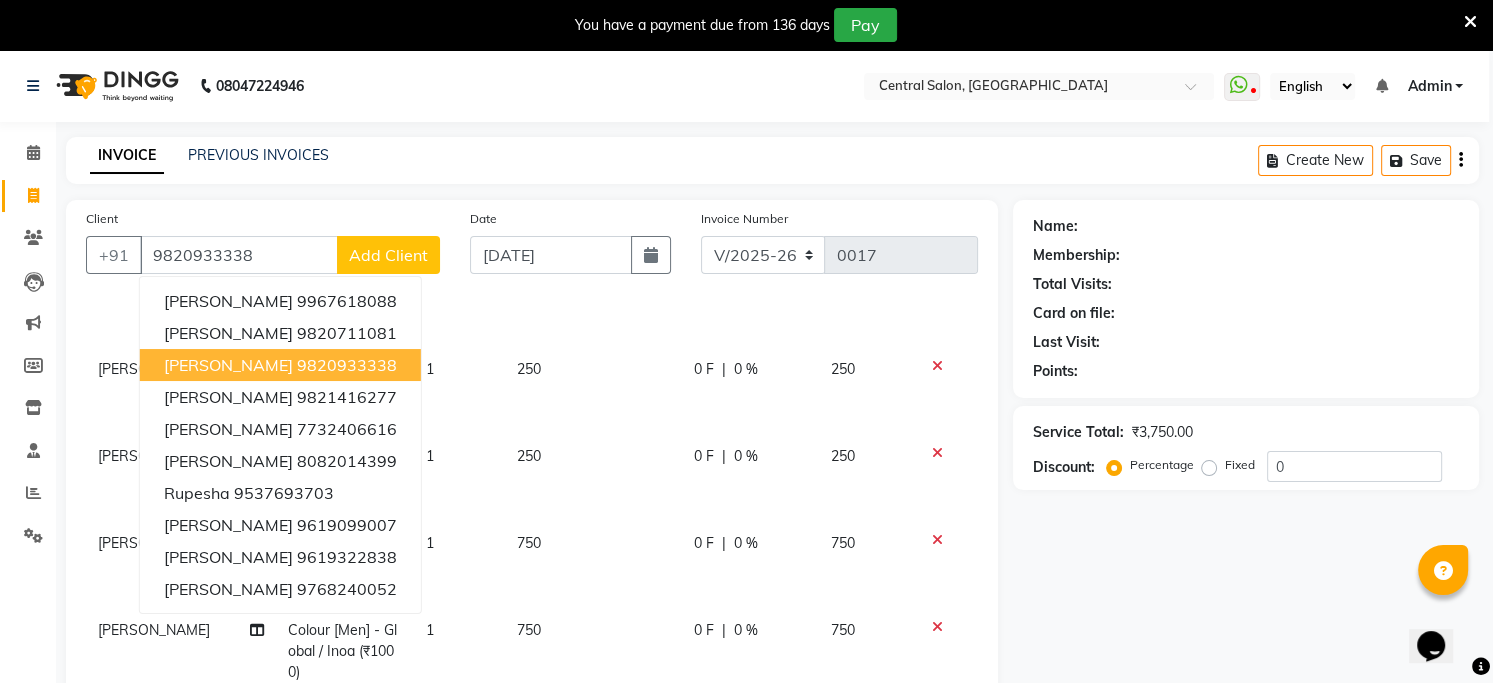 select on "1: Object" 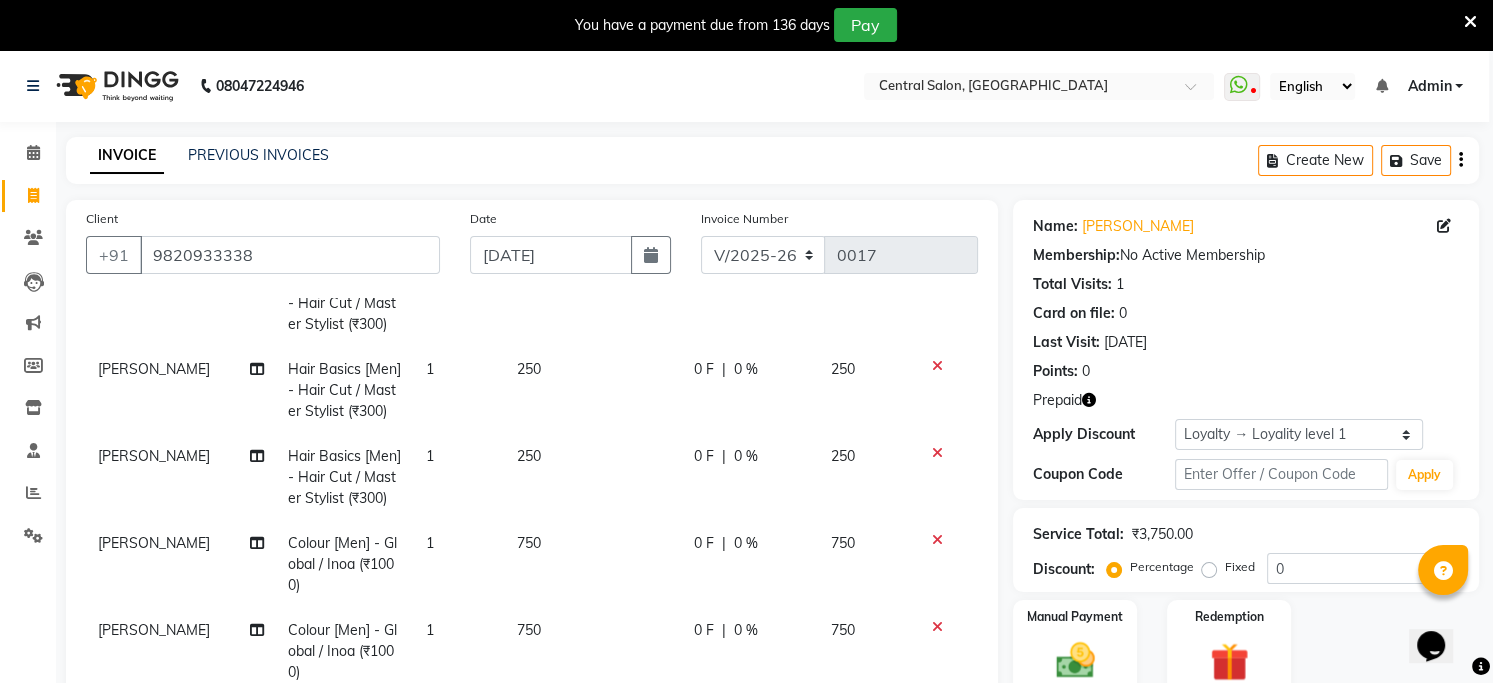 scroll, scrollTop: 425, scrollLeft: 0, axis: vertical 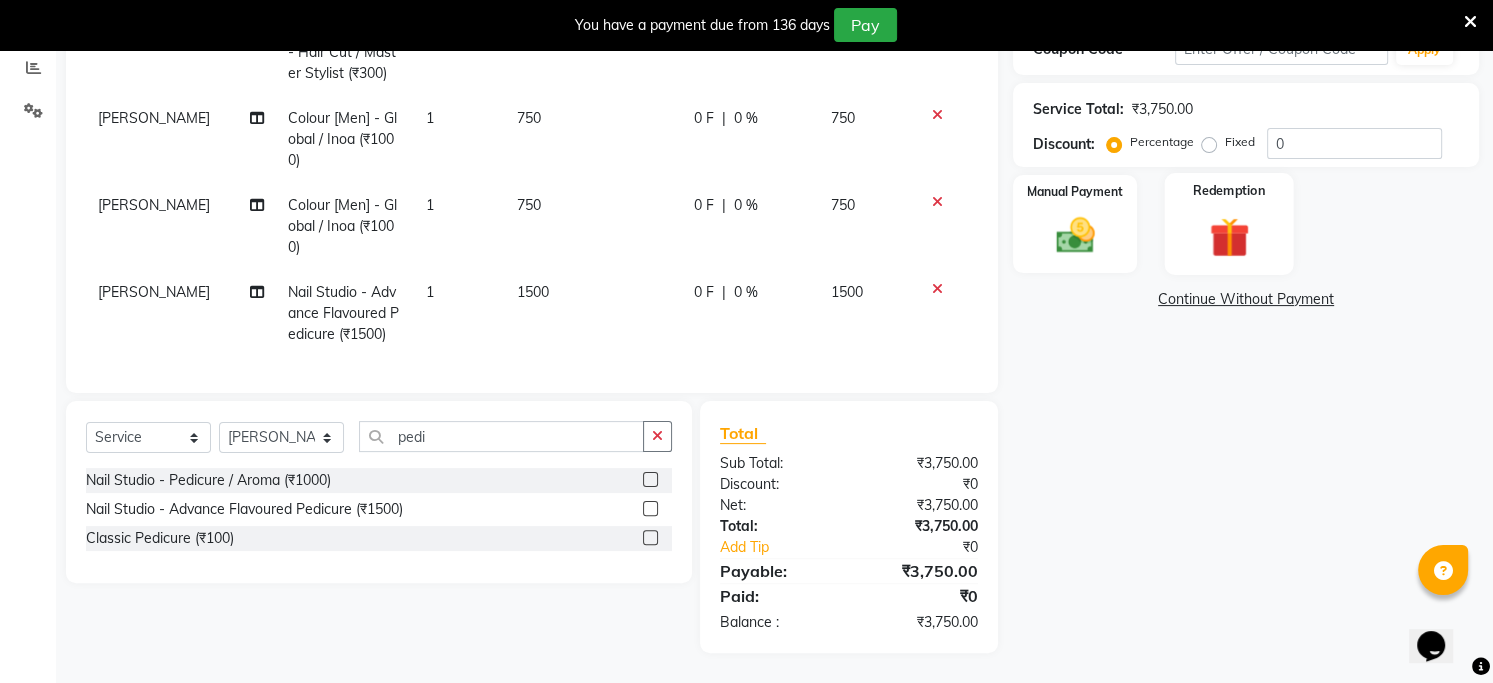 click 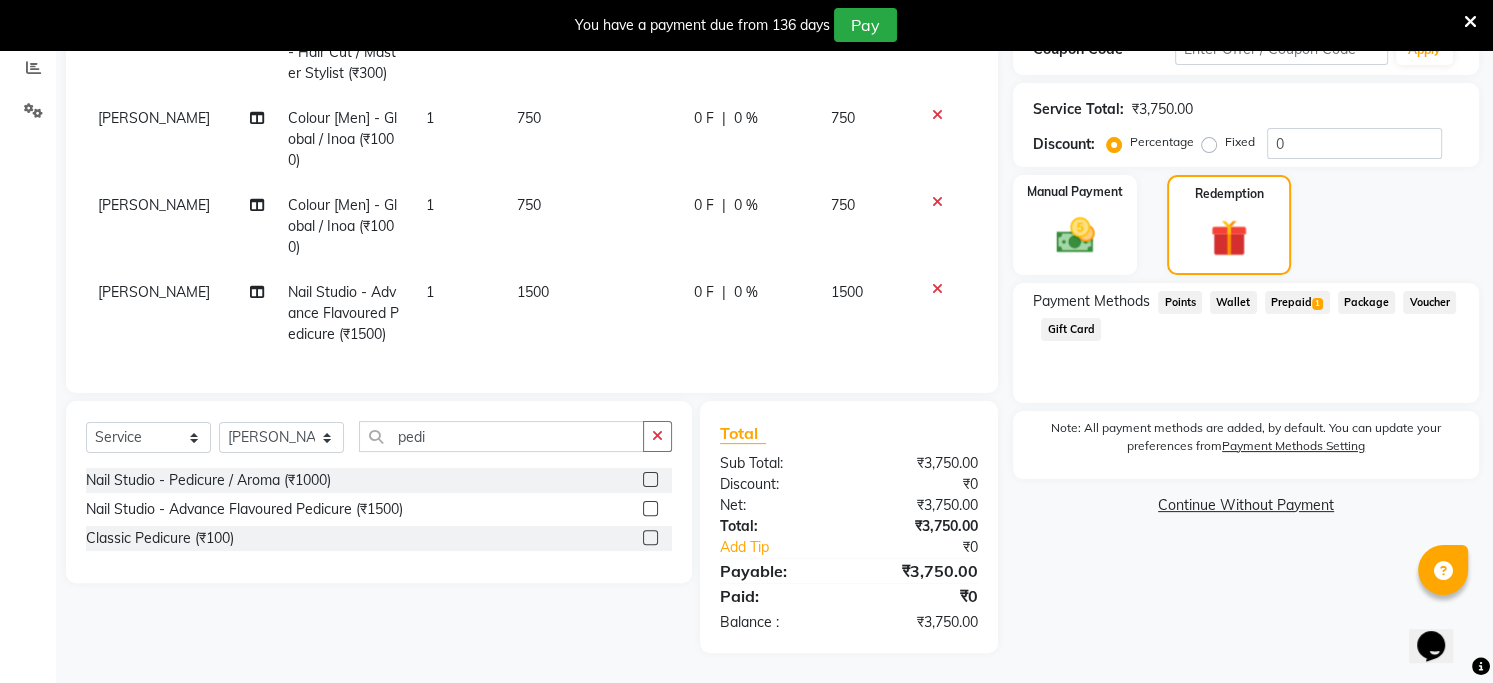 click on "Prepaid  1" 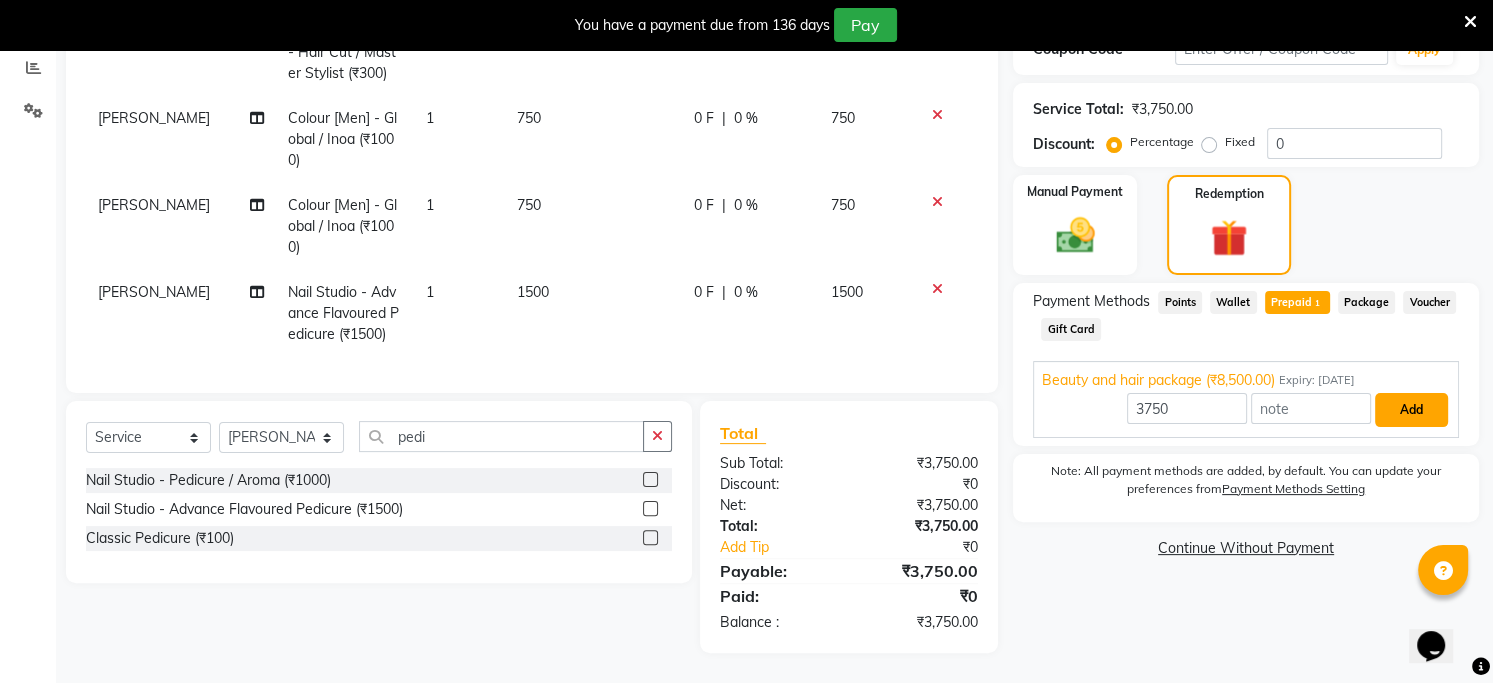 click on "Add" at bounding box center (1411, 410) 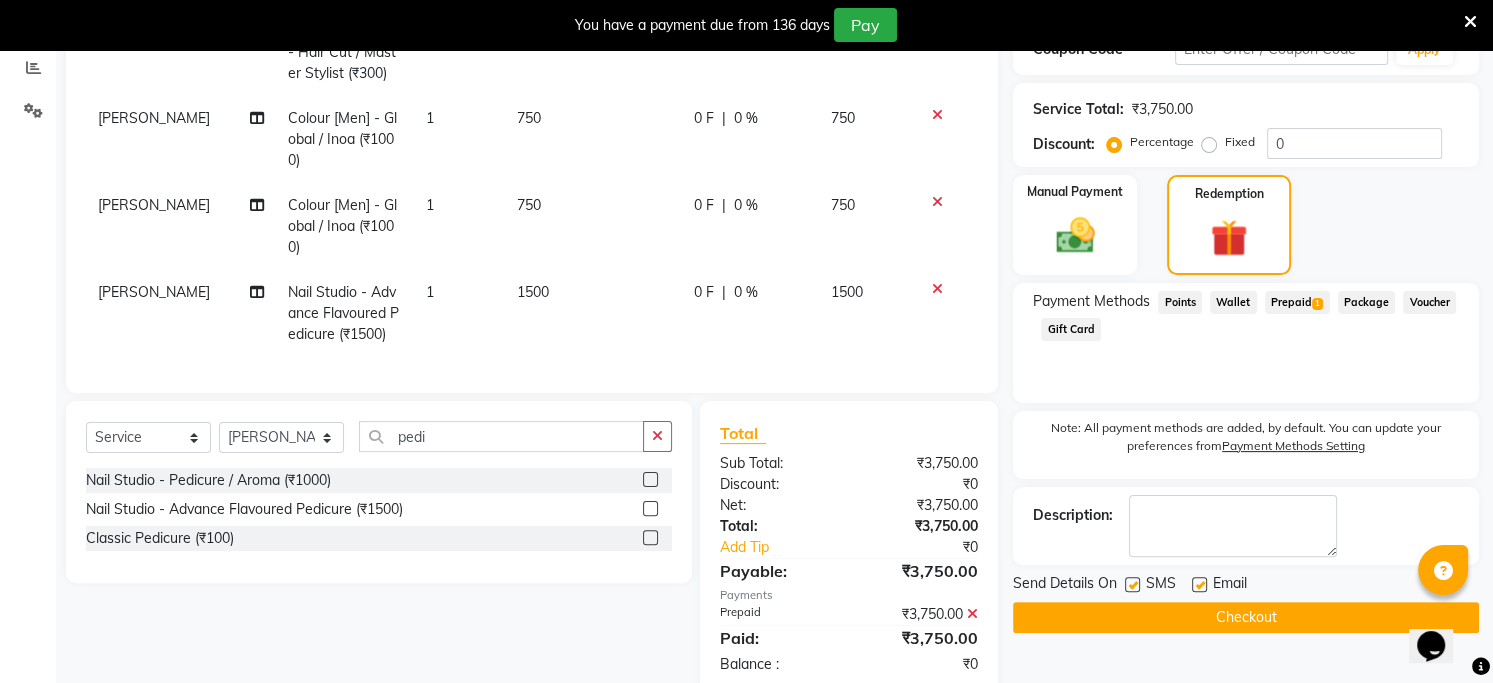 scroll, scrollTop: 567, scrollLeft: 0, axis: vertical 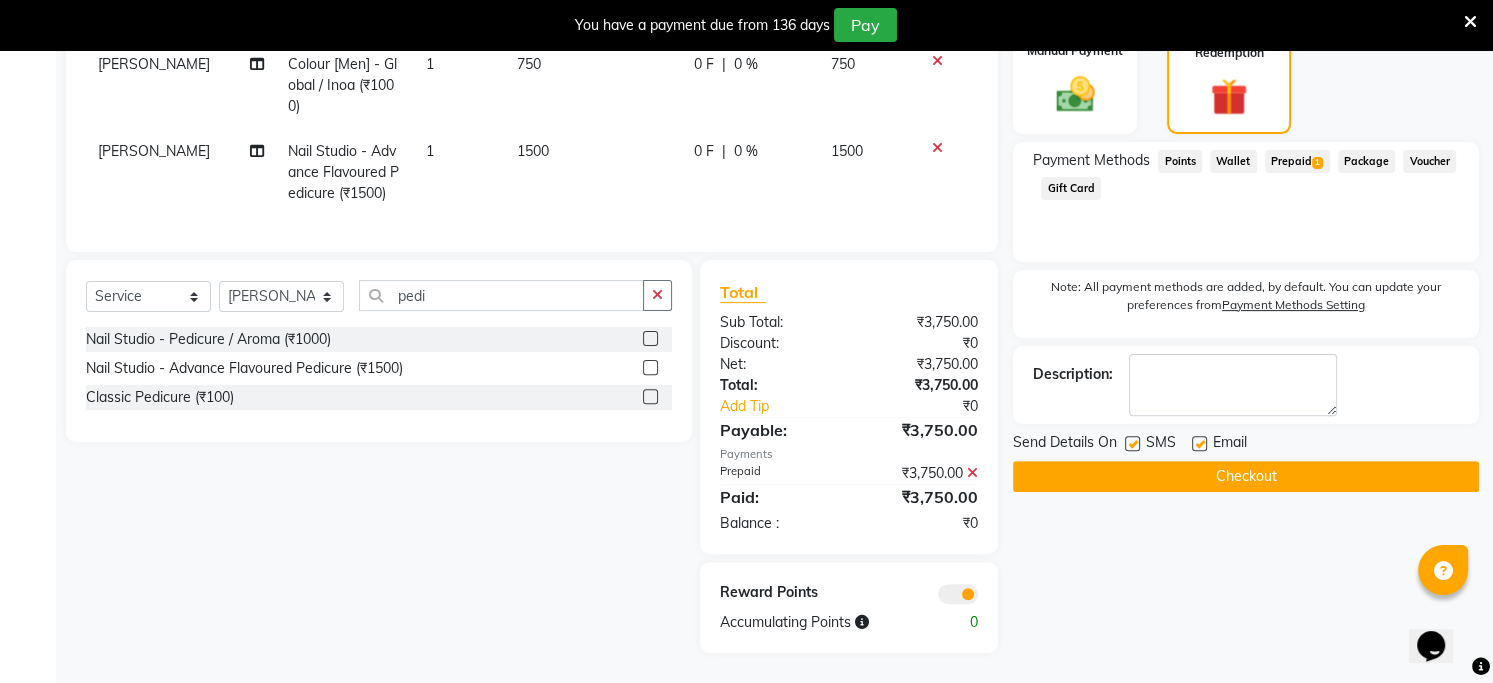 click on "Prepaid  1" 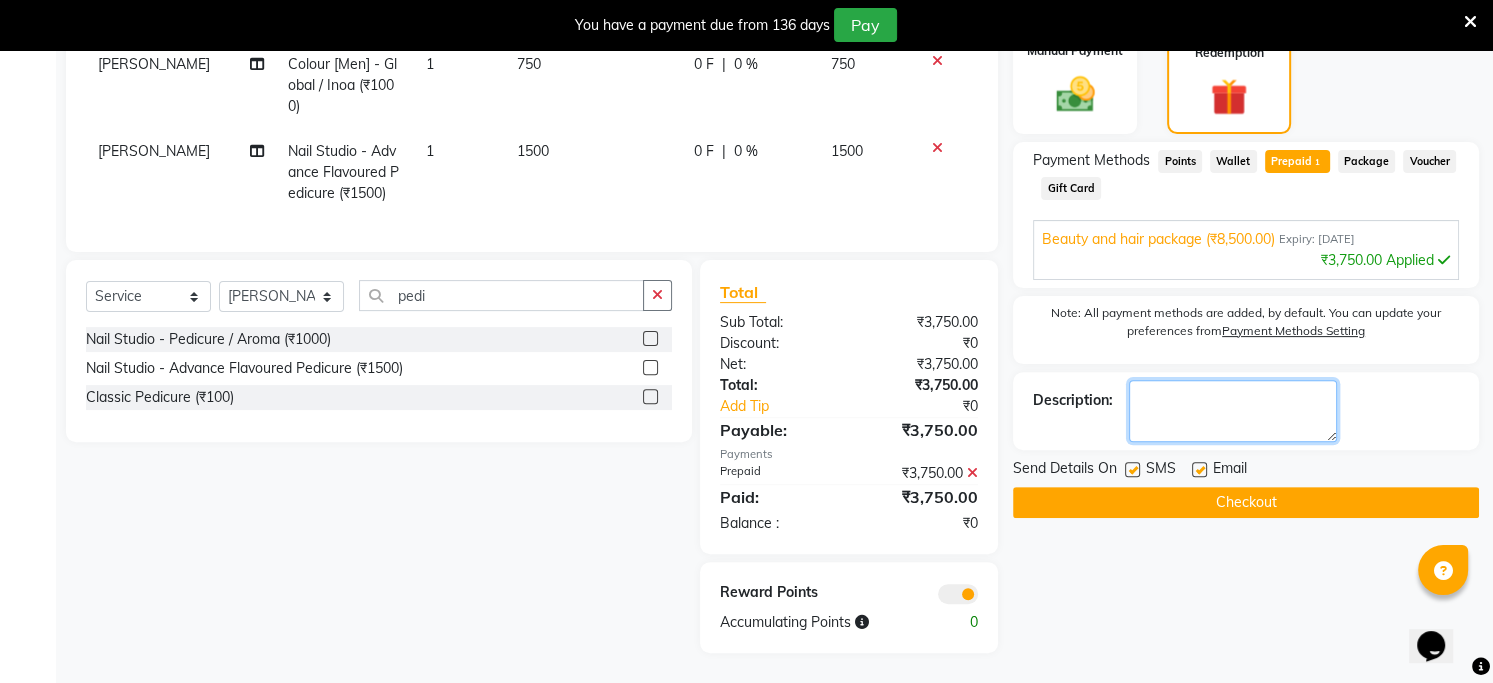 click 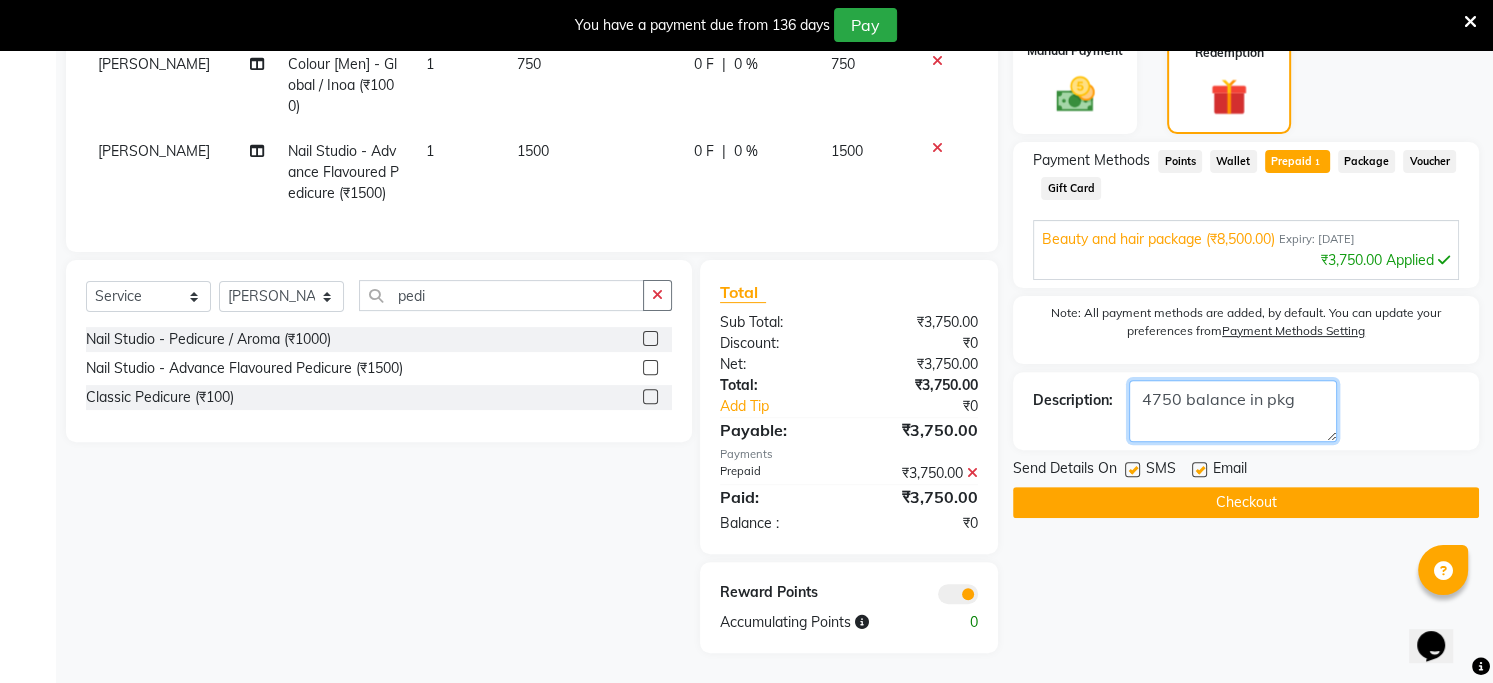 type on "4750 balance in pkg" 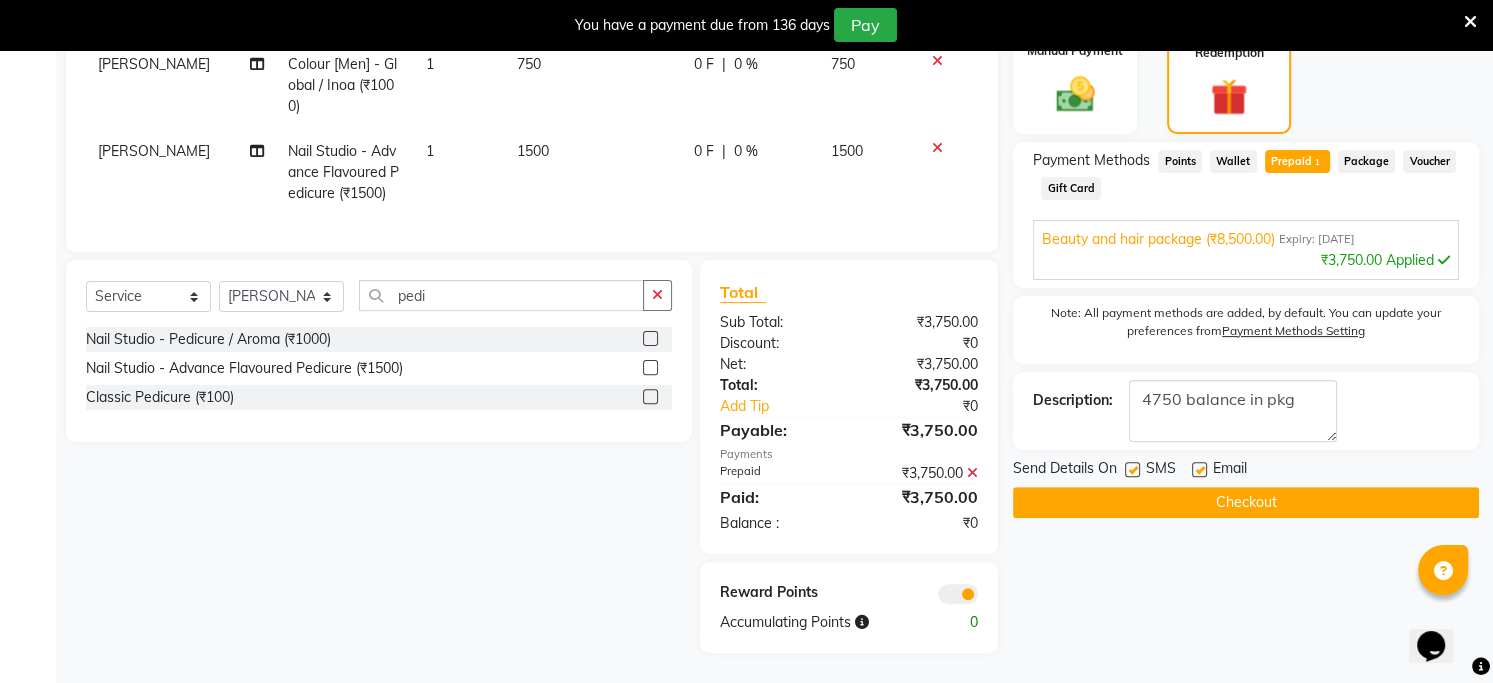 click on "Checkout" 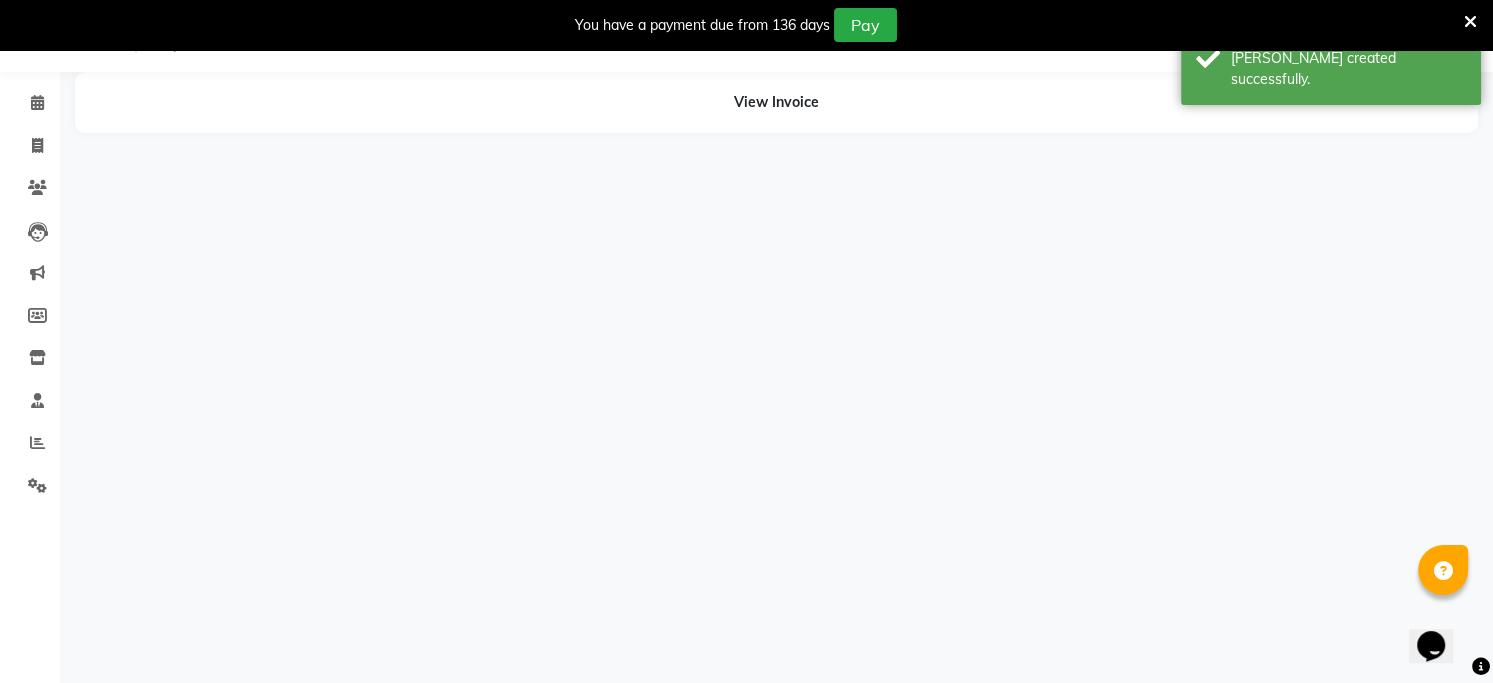 scroll, scrollTop: 98, scrollLeft: 0, axis: vertical 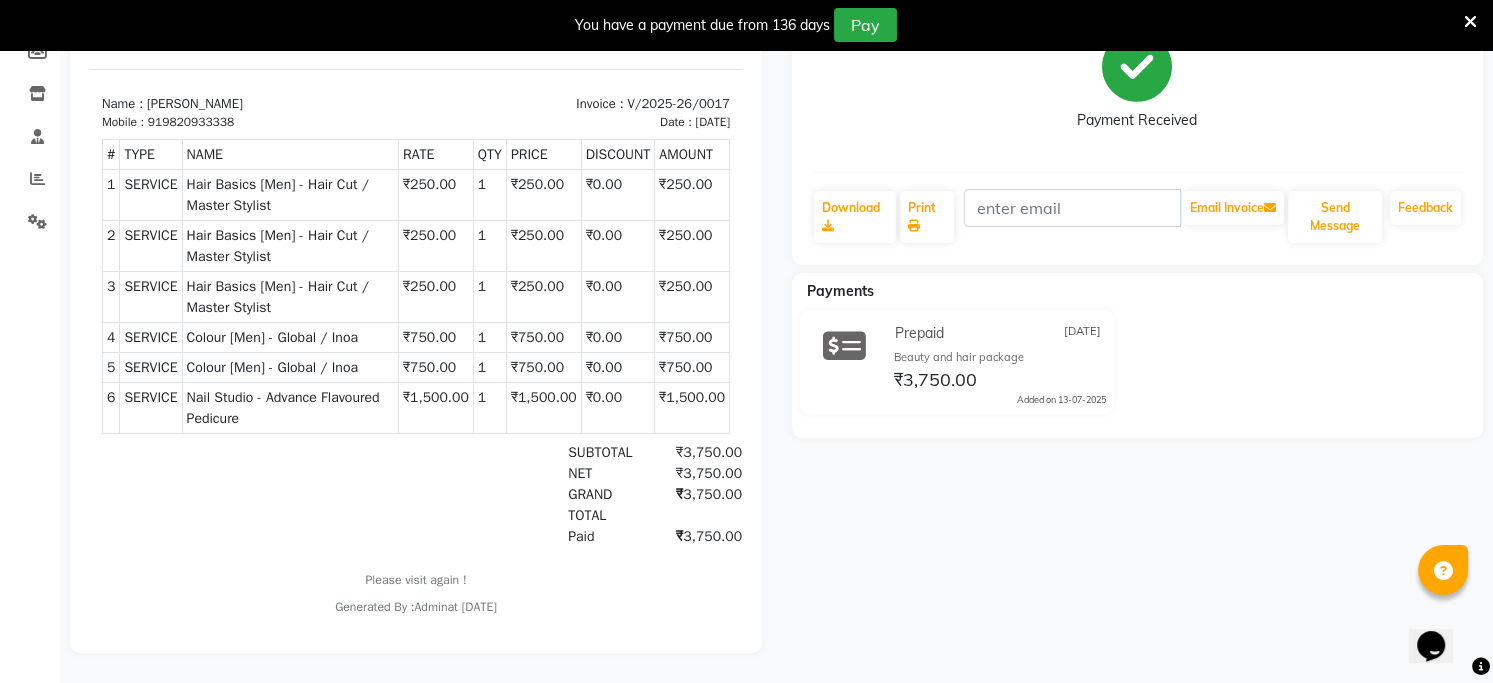 select on "service" 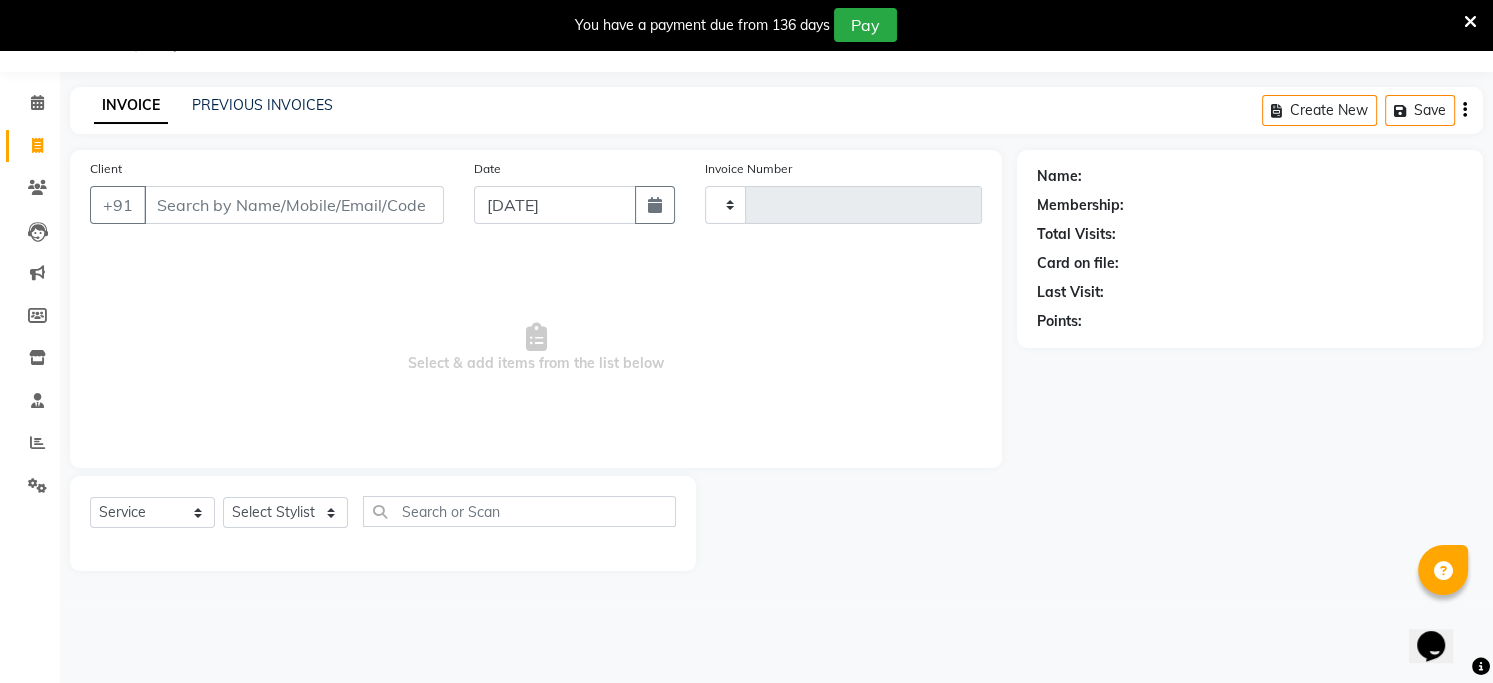 scroll, scrollTop: 50, scrollLeft: 0, axis: vertical 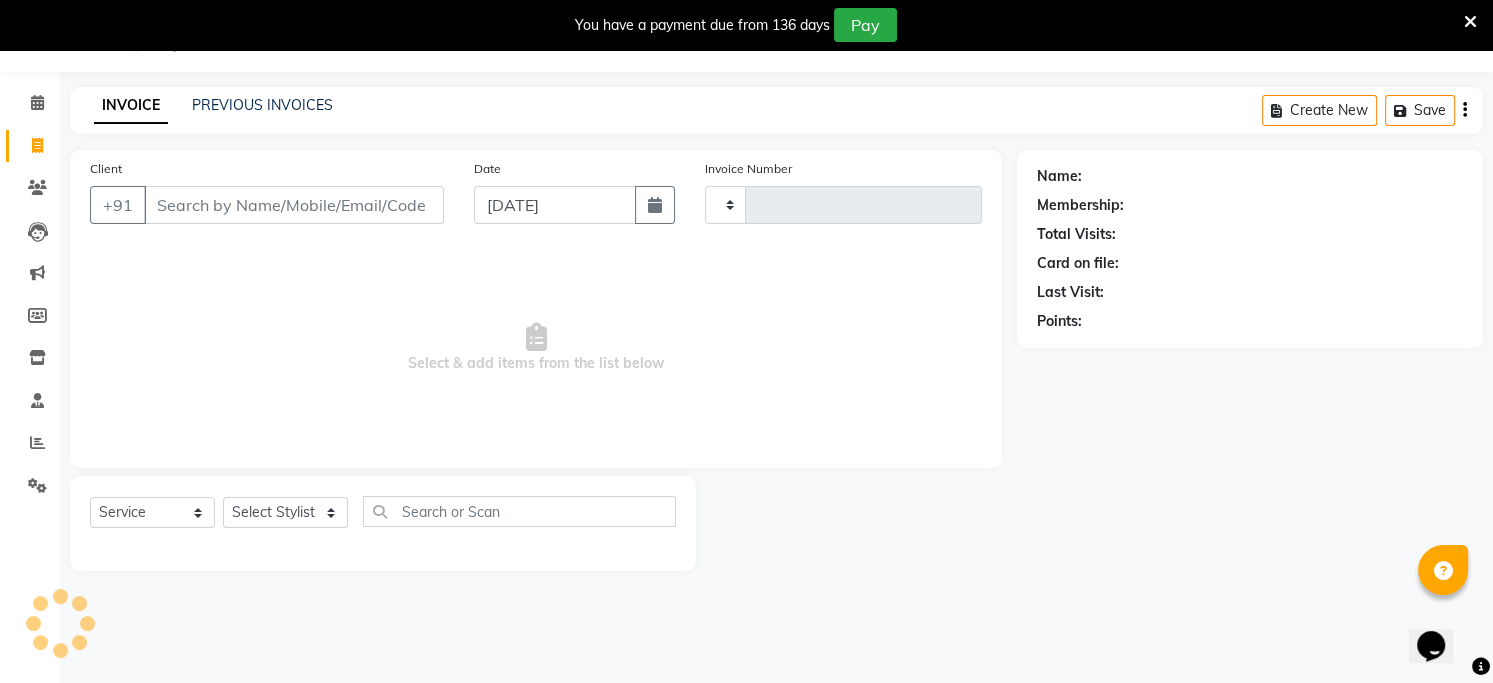 type on "0018" 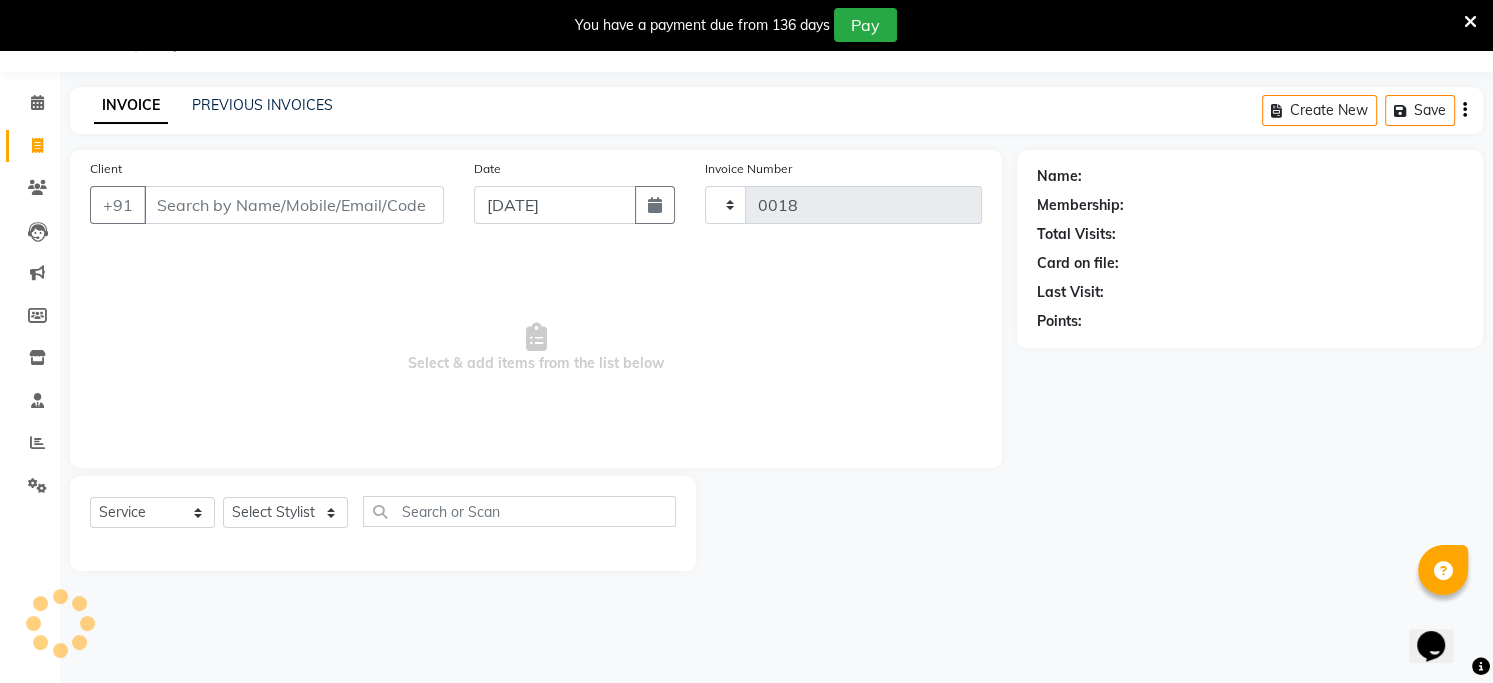 select on "7043" 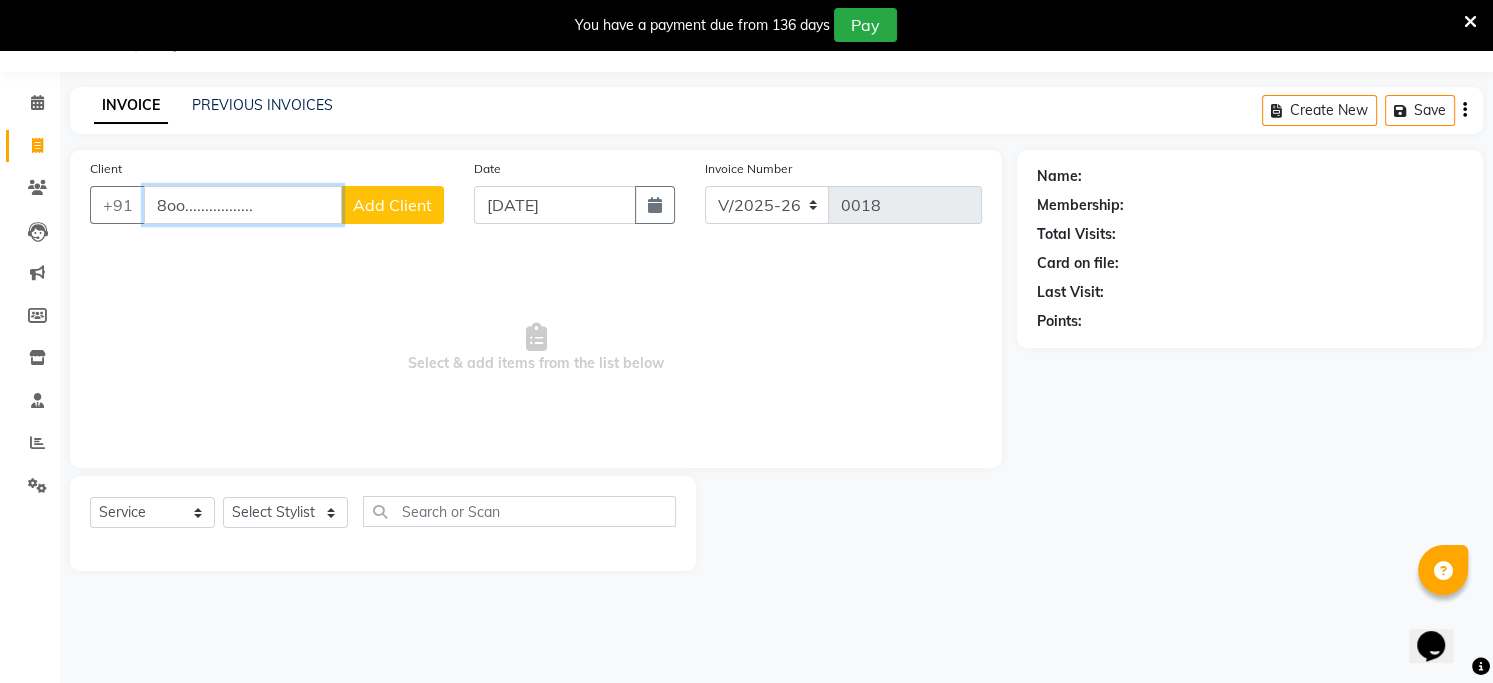 click on "8oo................." at bounding box center (243, 205) 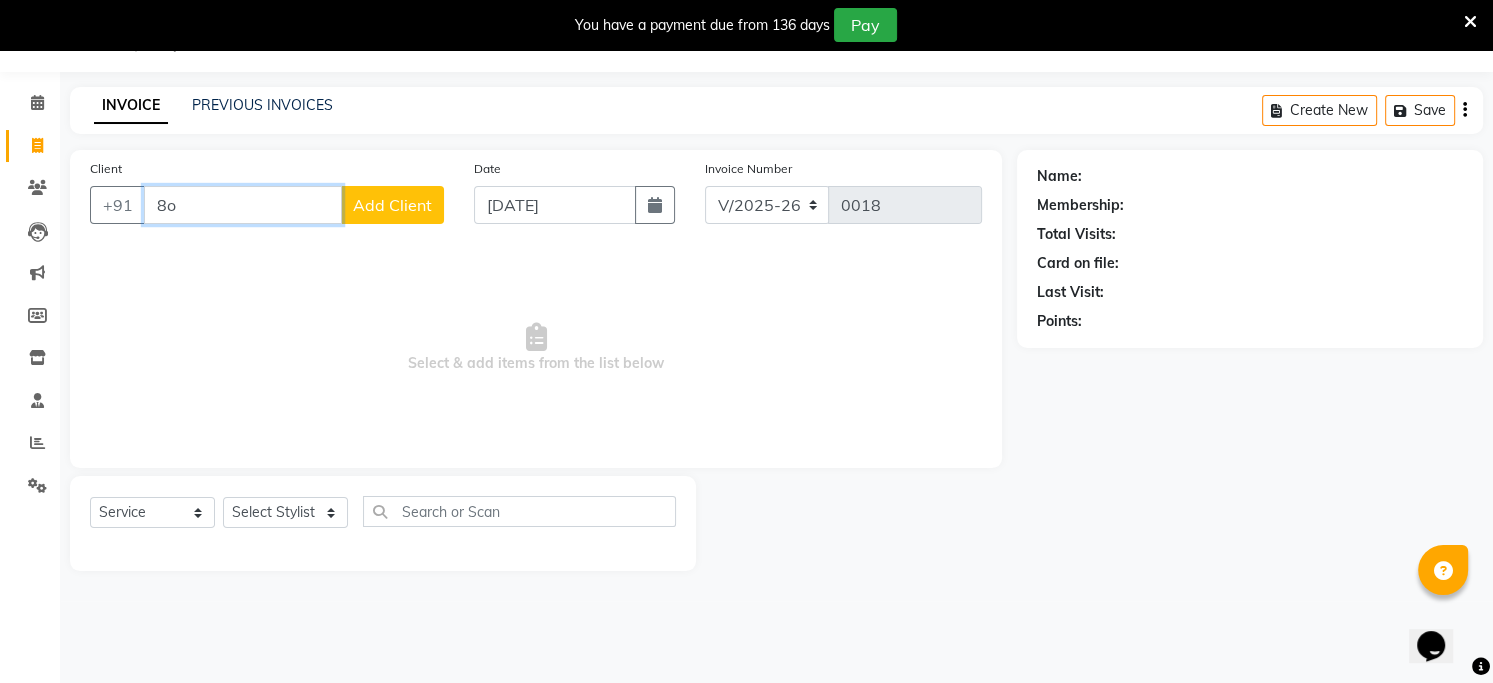 type on "8" 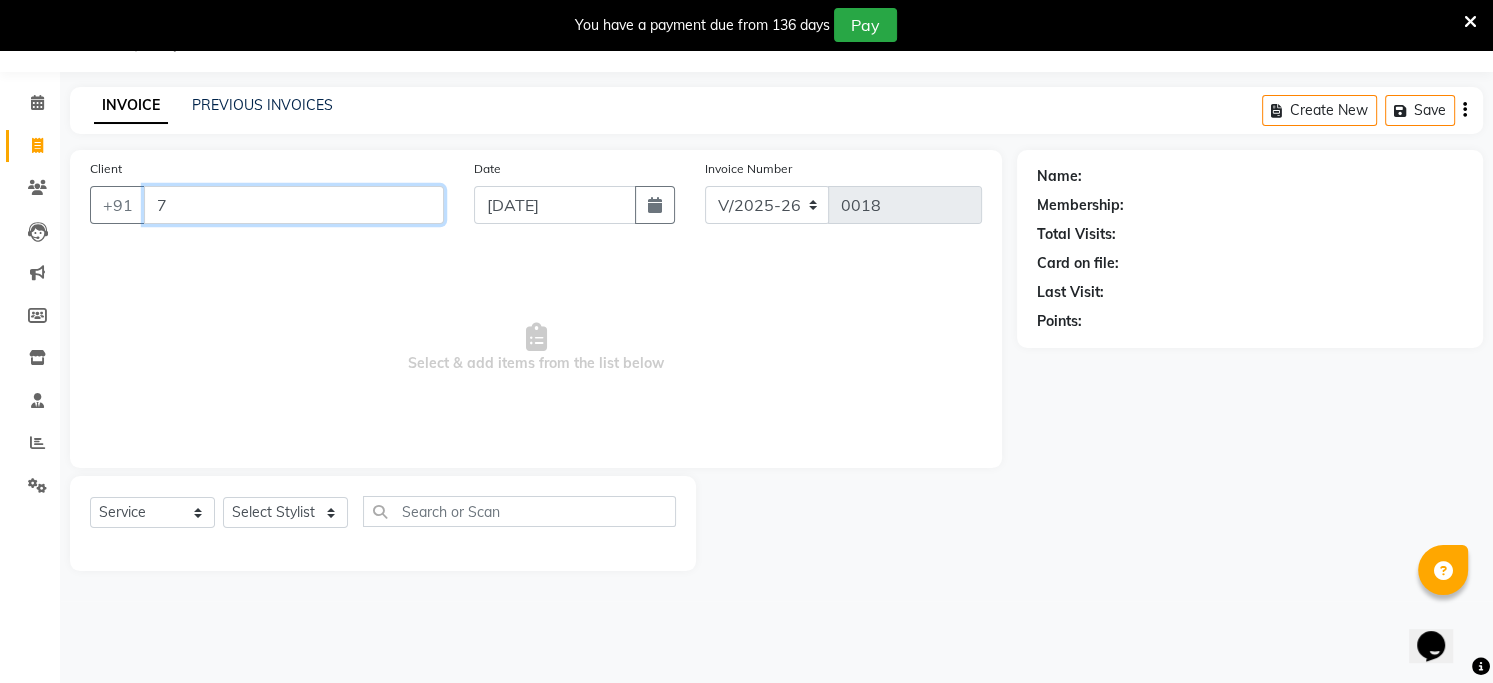 type on "7" 